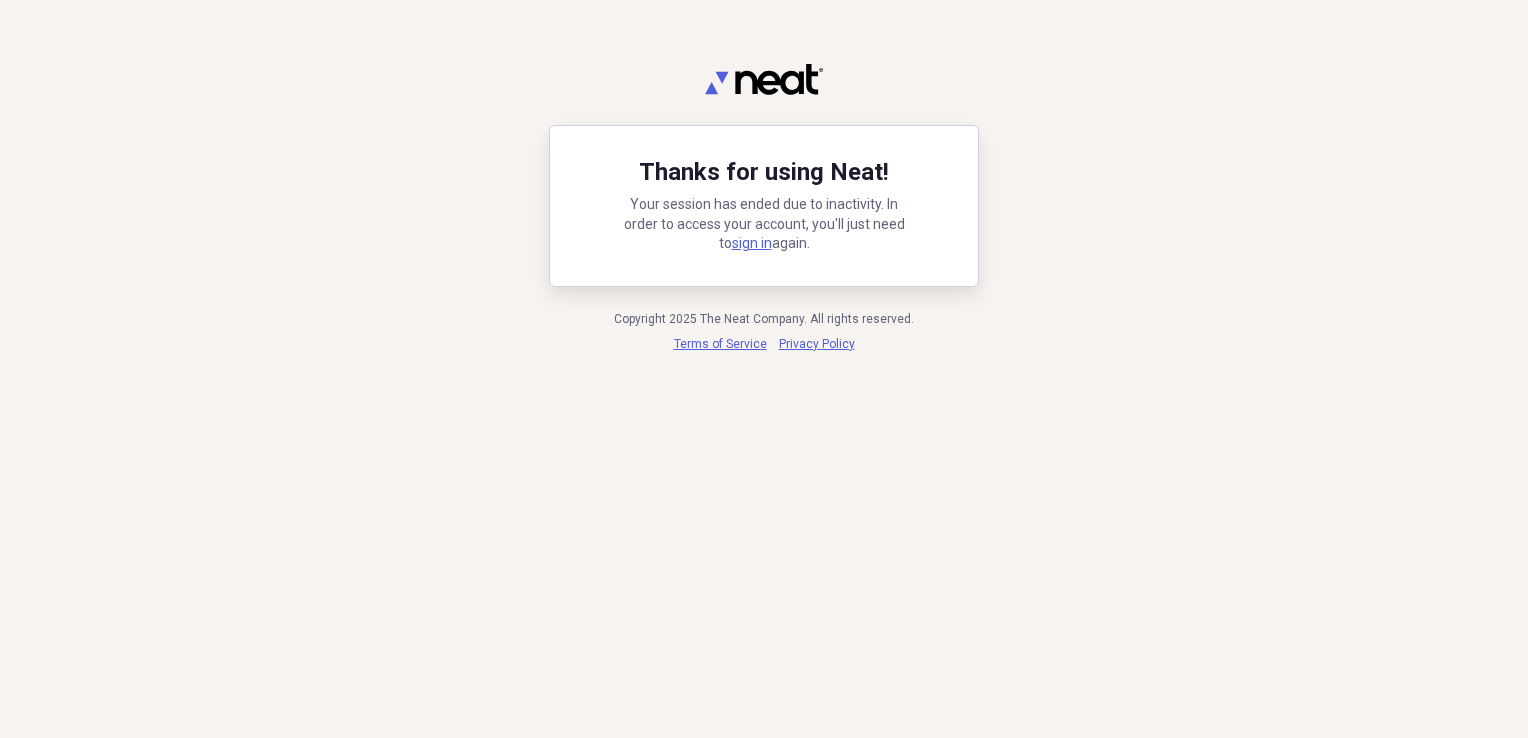 scroll, scrollTop: 0, scrollLeft: 0, axis: both 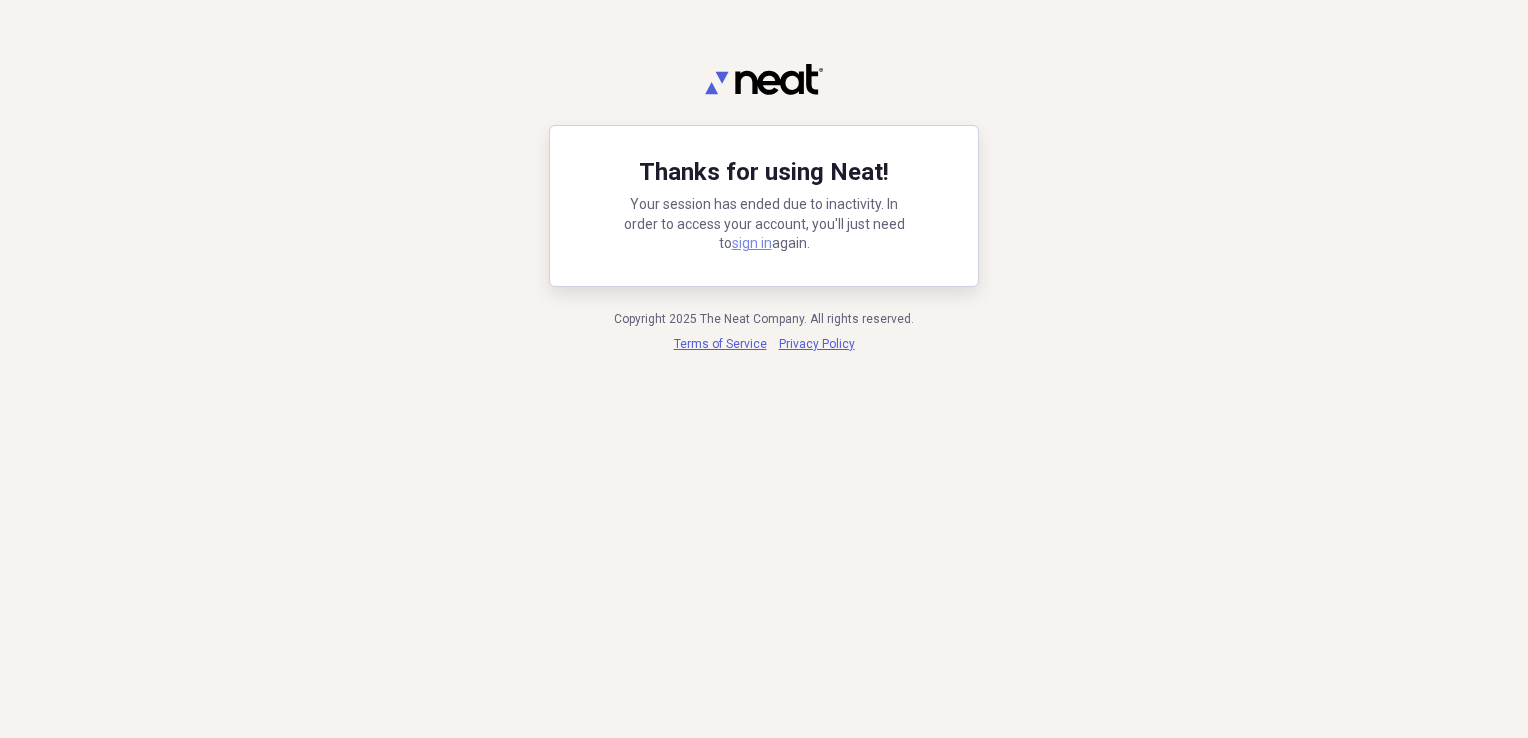 click on "sign in" at bounding box center (752, 243) 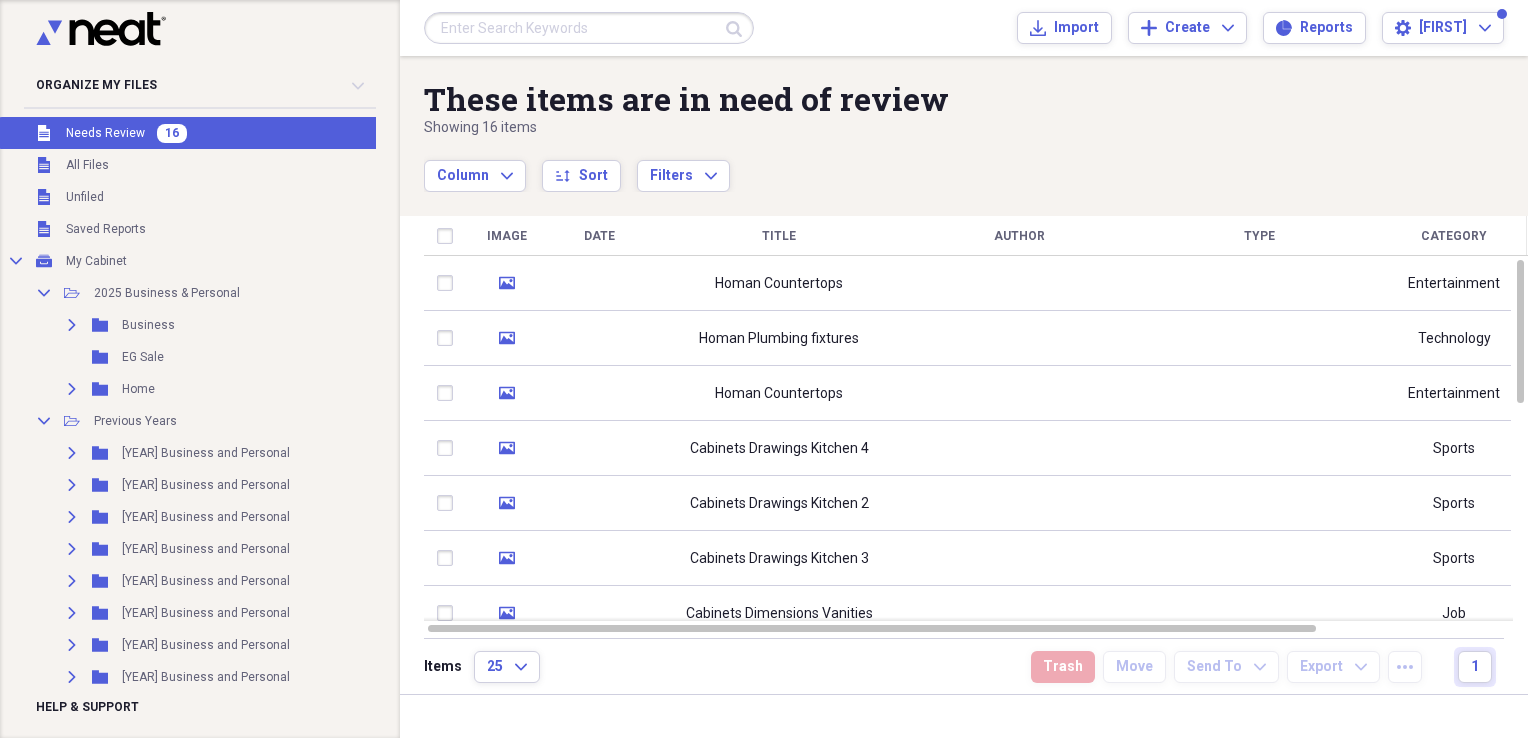 scroll, scrollTop: 0, scrollLeft: 0, axis: both 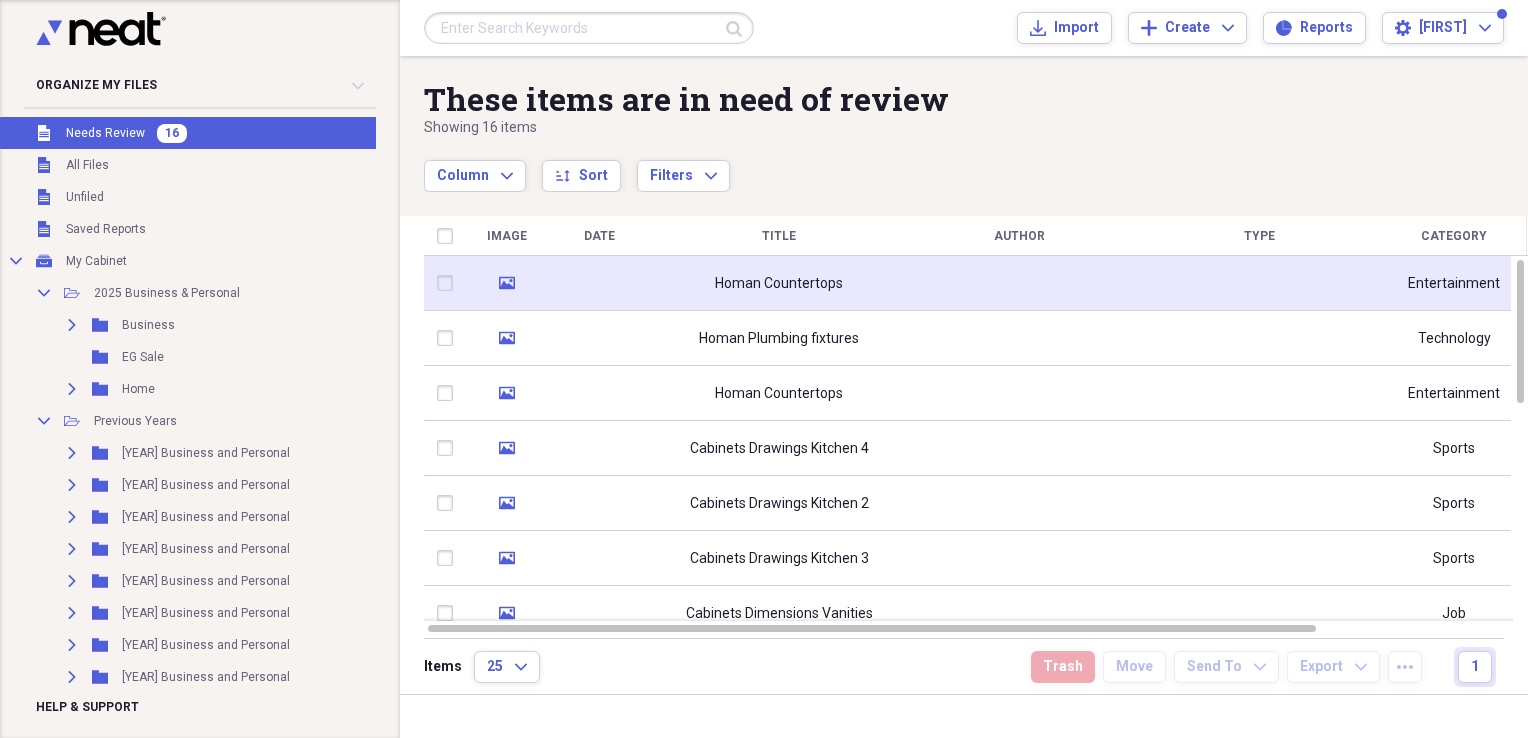 click at bounding box center (599, 283) 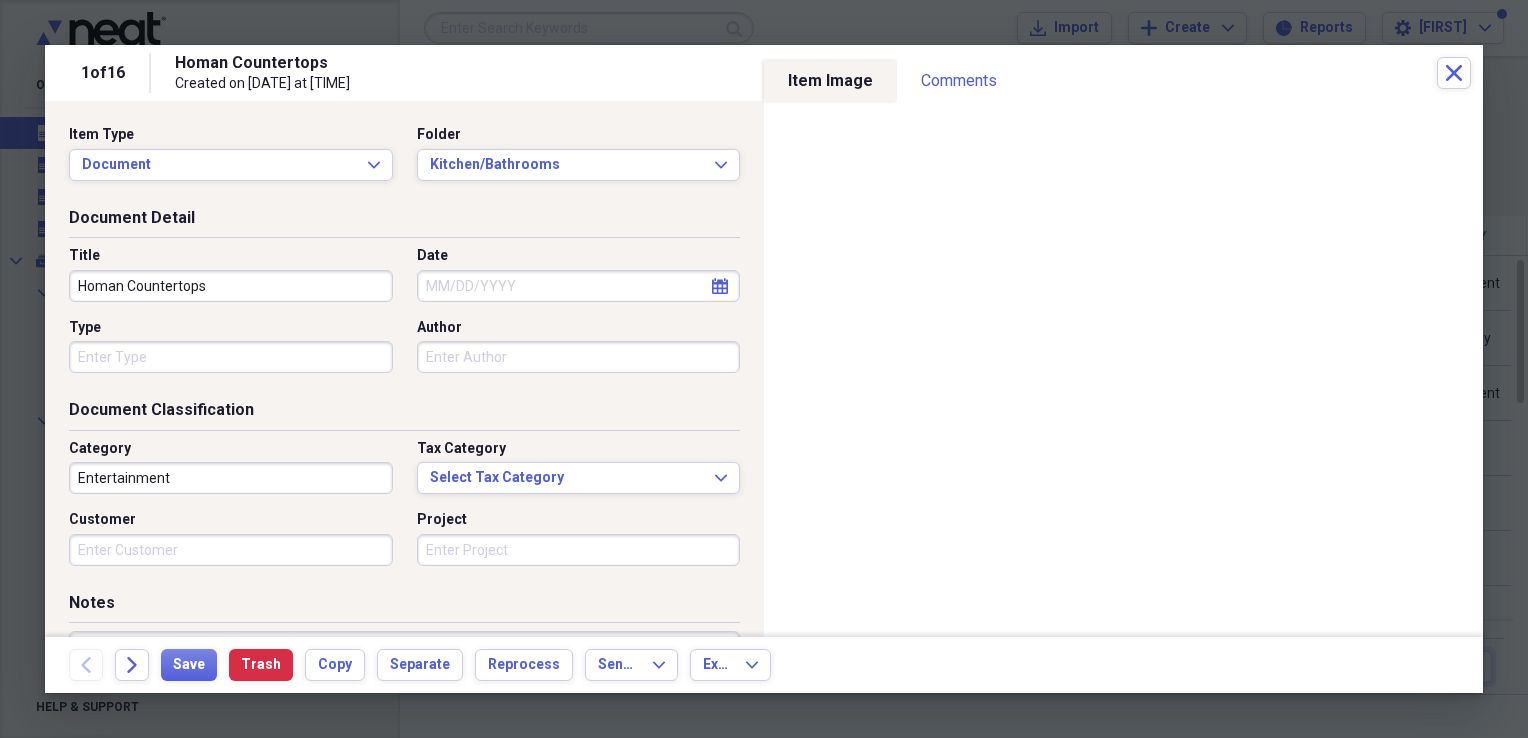click on "Homan Countertops" at bounding box center (231, 286) 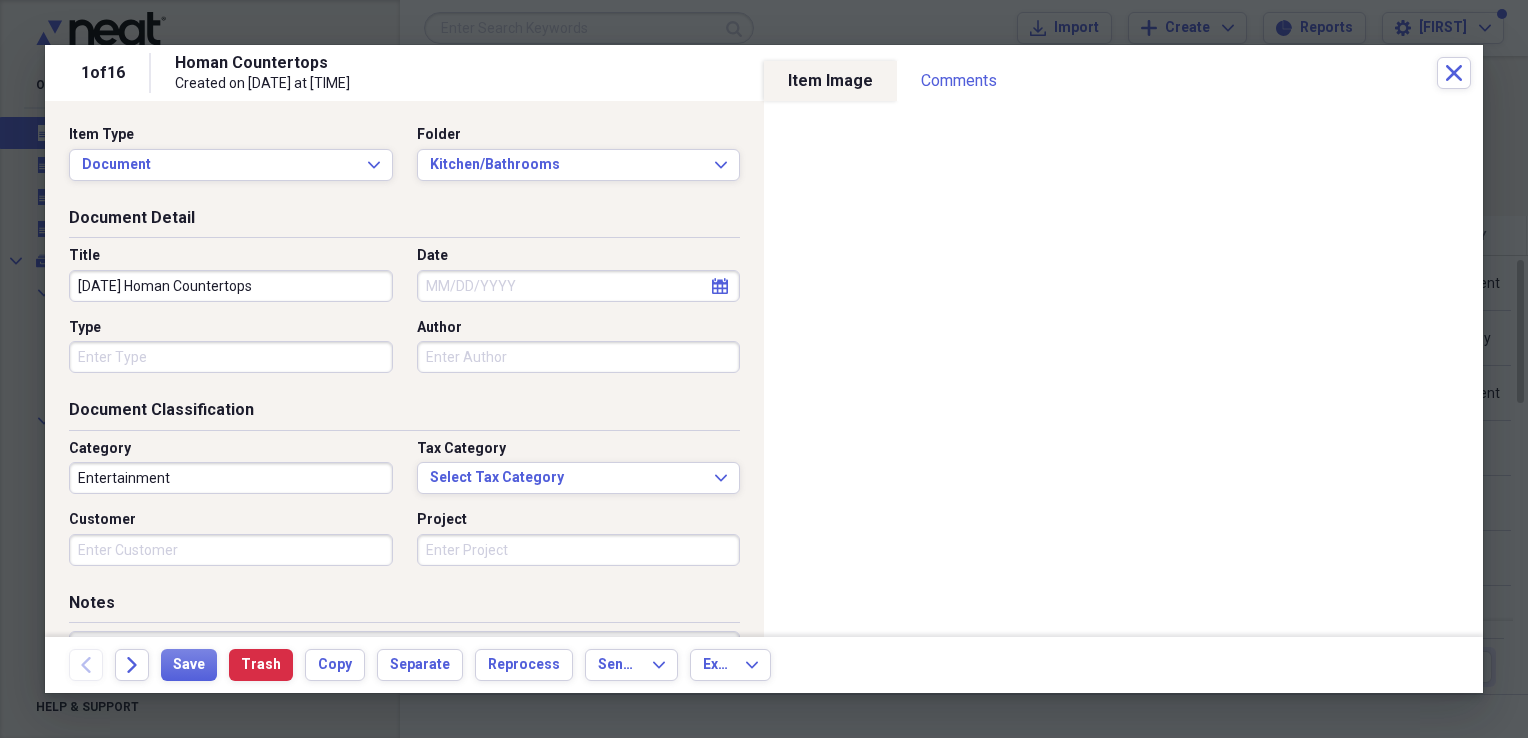 drag, startPoint x: 153, startPoint y: 286, endPoint x: 8, endPoint y: 292, distance: 145.12408 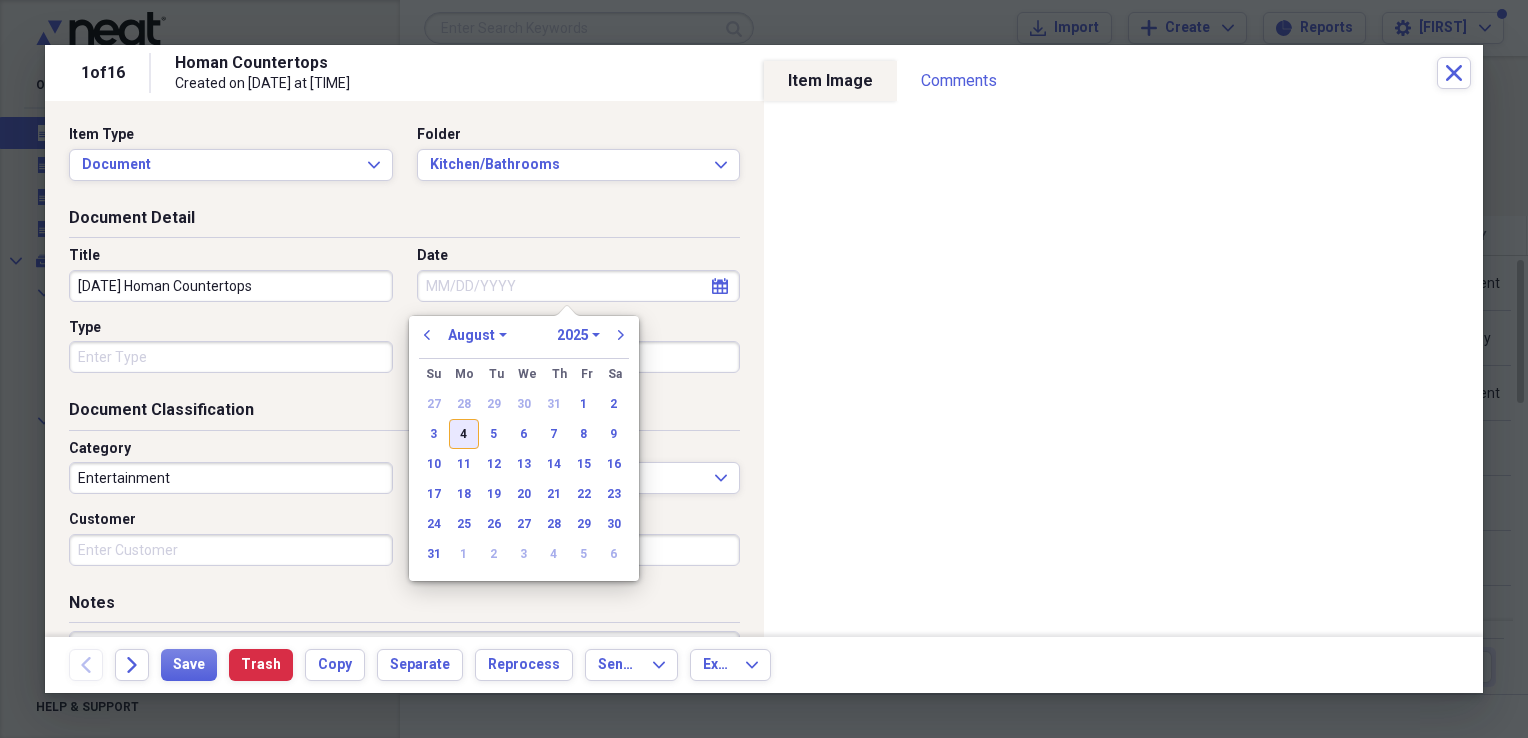 click on "4" at bounding box center [464, 434] 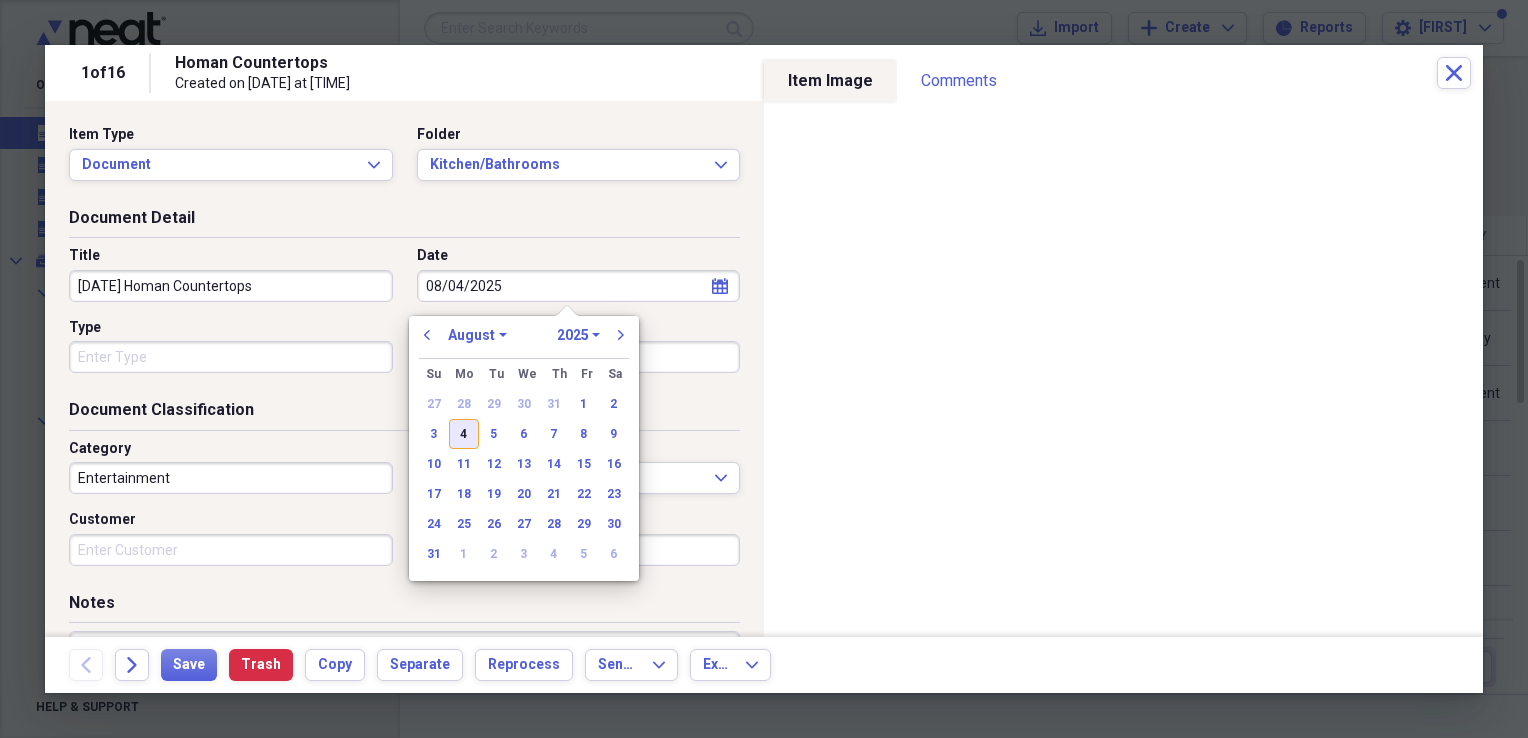 type on "08/04/2025" 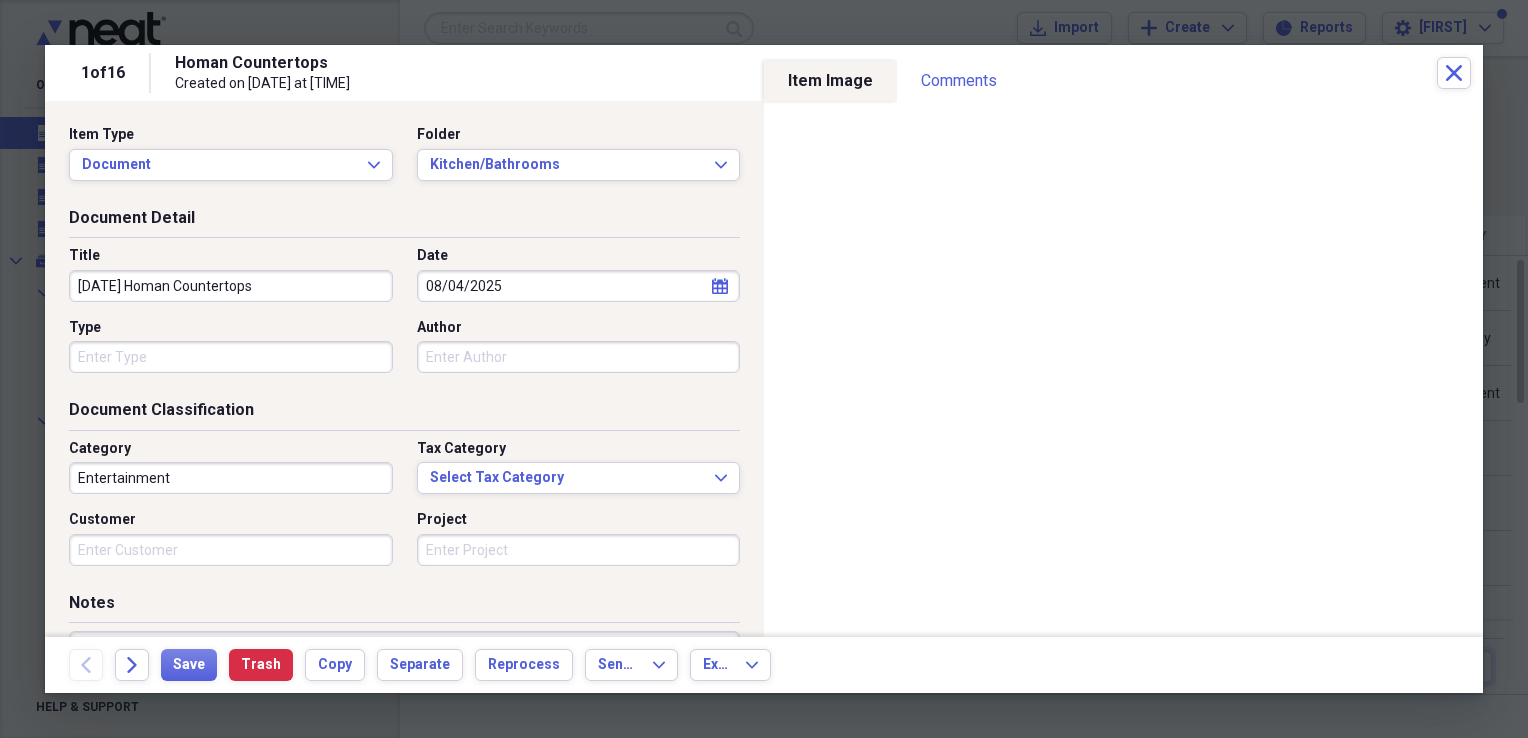 click on "Entertainment" at bounding box center (231, 478) 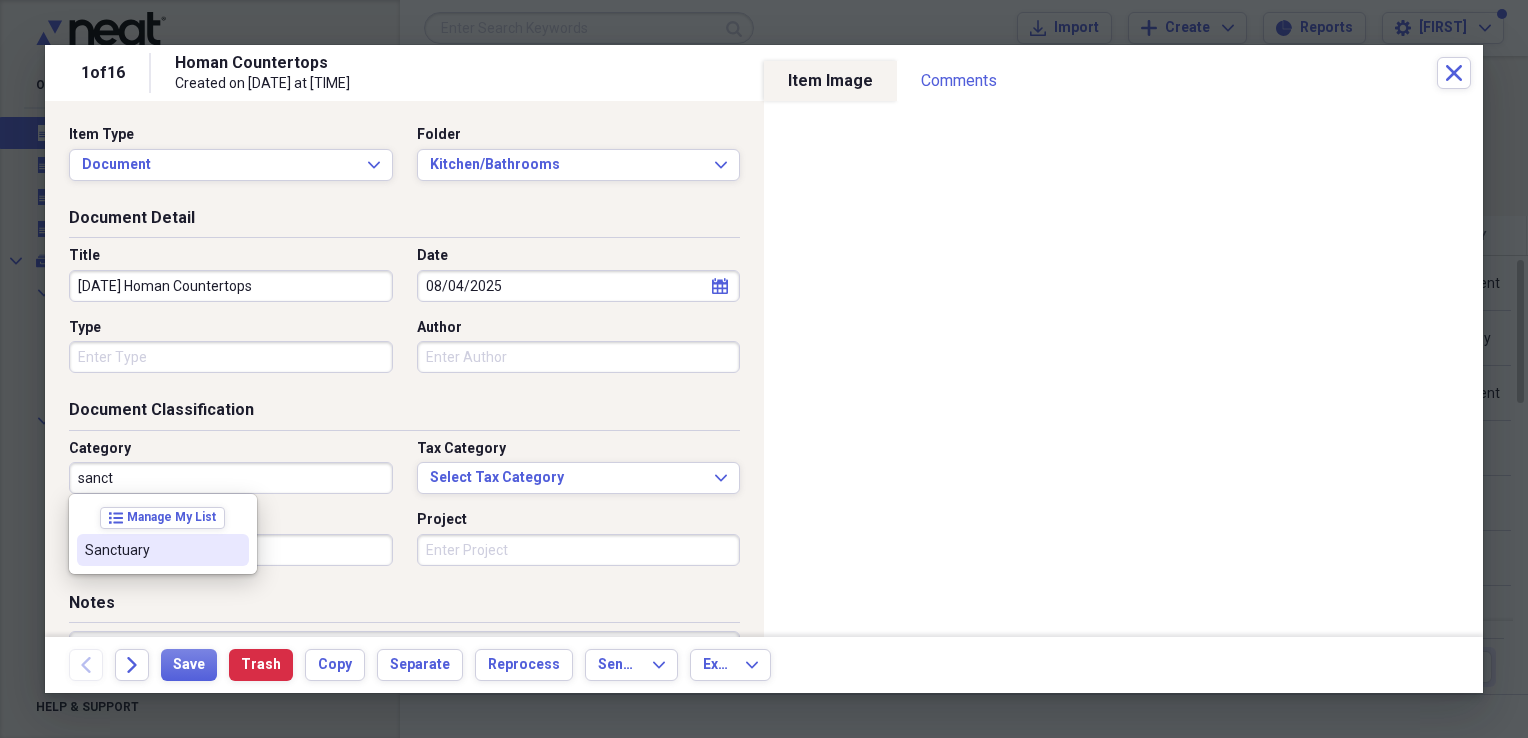 click on "Sanctuary" at bounding box center [151, 550] 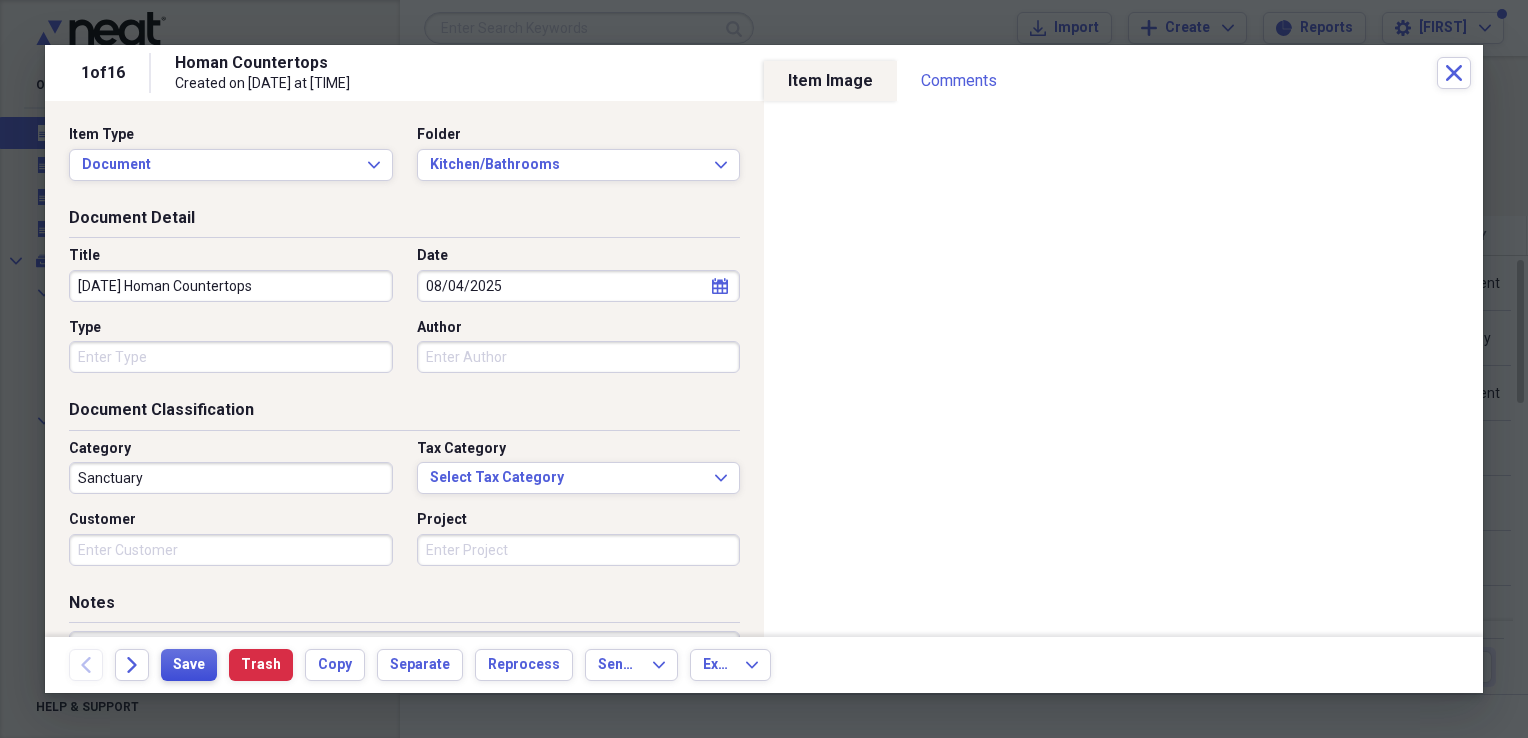 click on "Save" at bounding box center (189, 665) 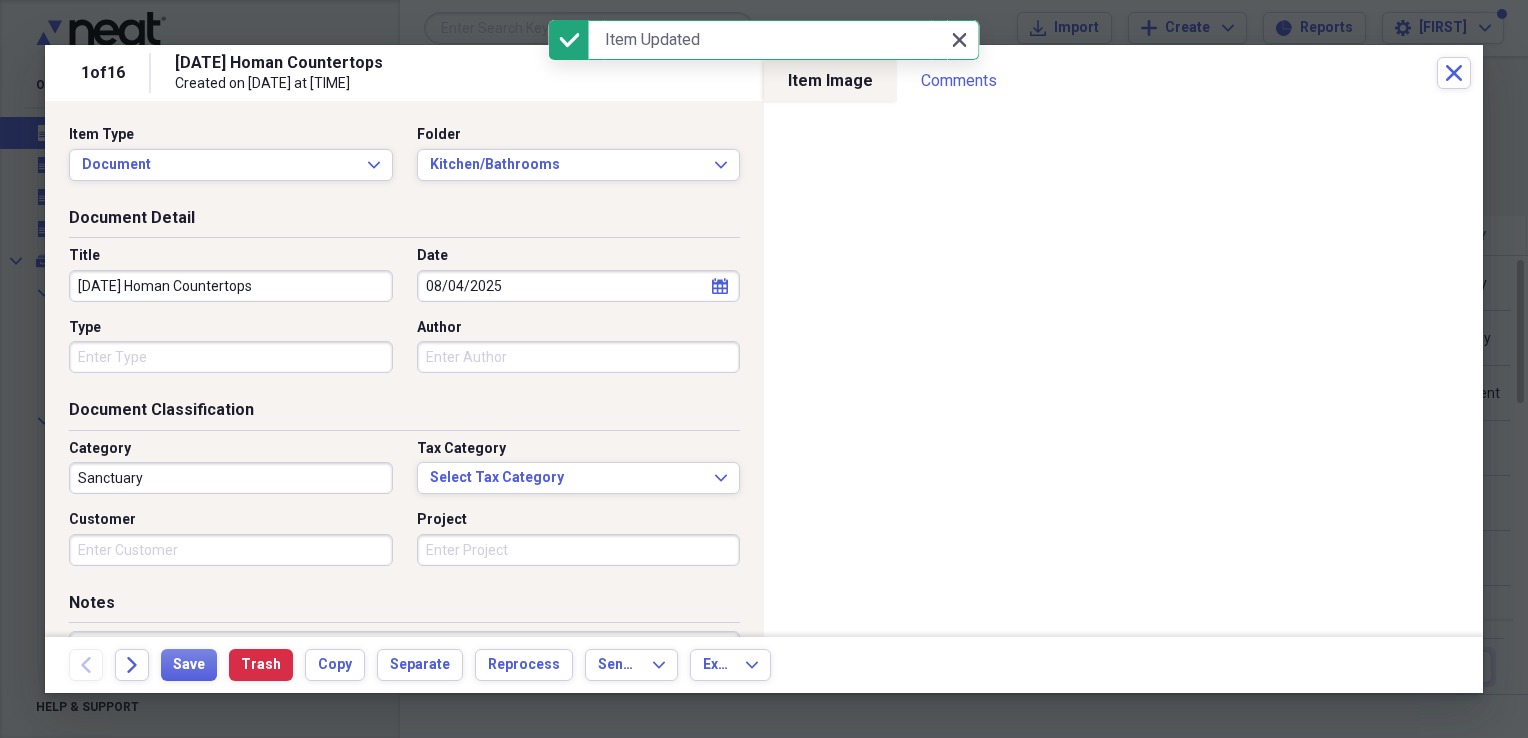 click on "Close" 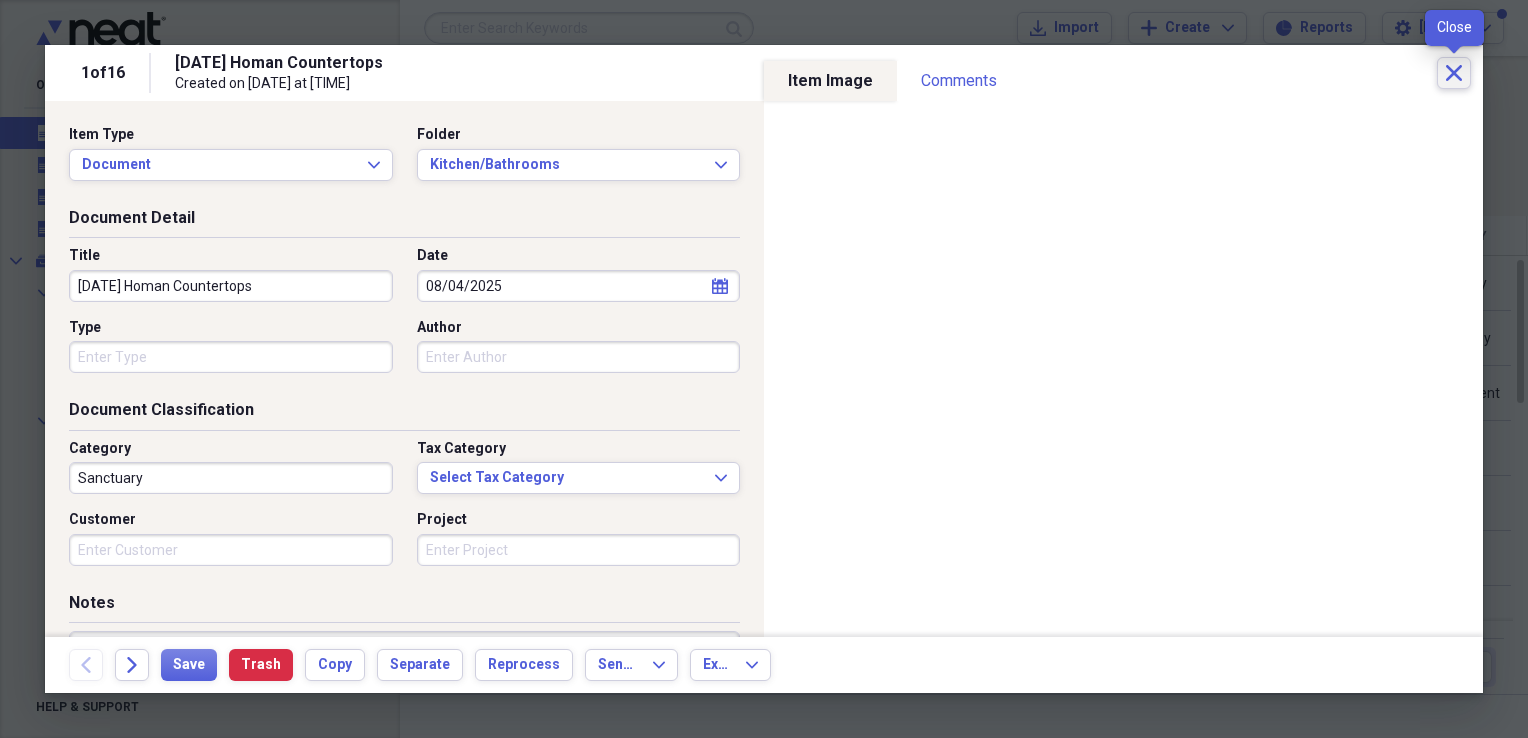 click on "Close" 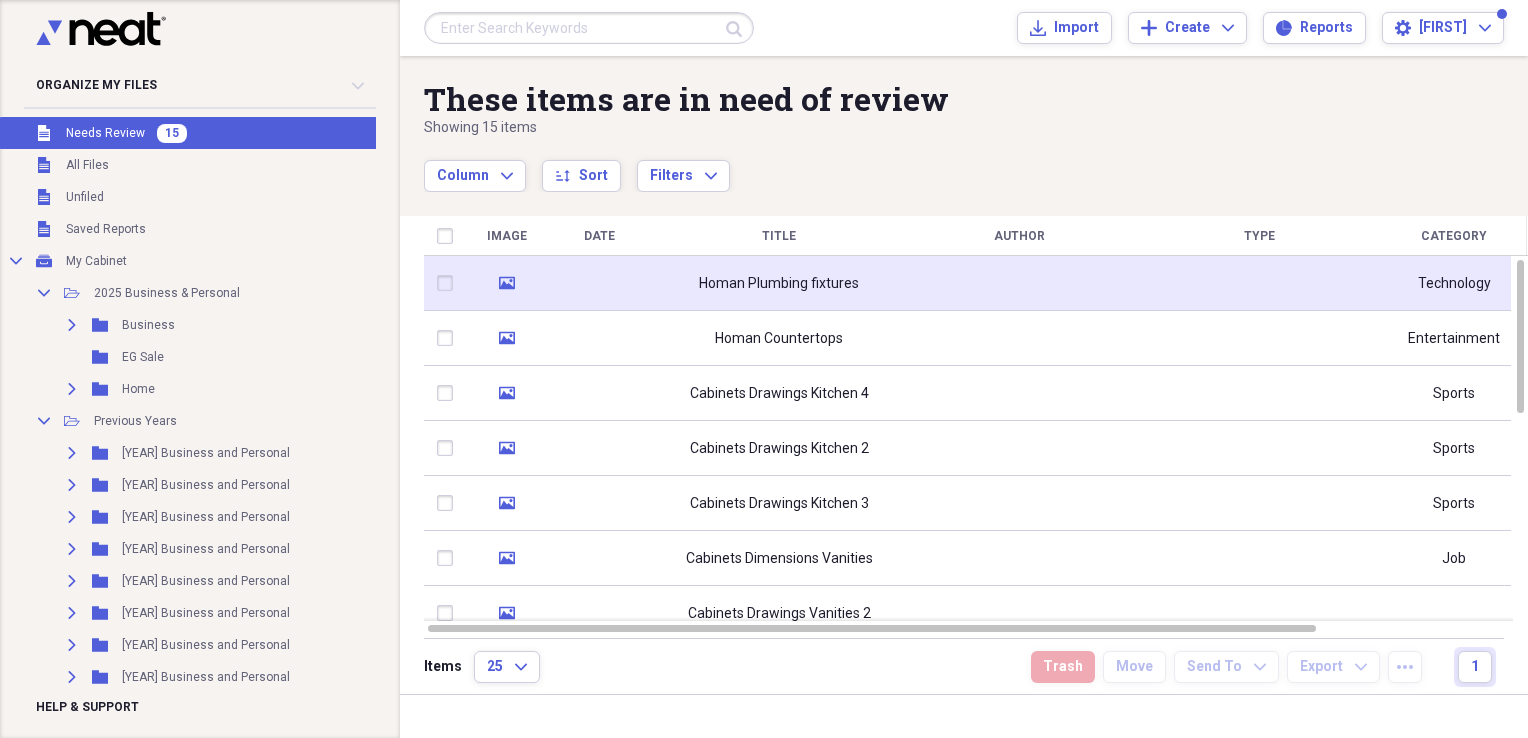 click at bounding box center [599, 283] 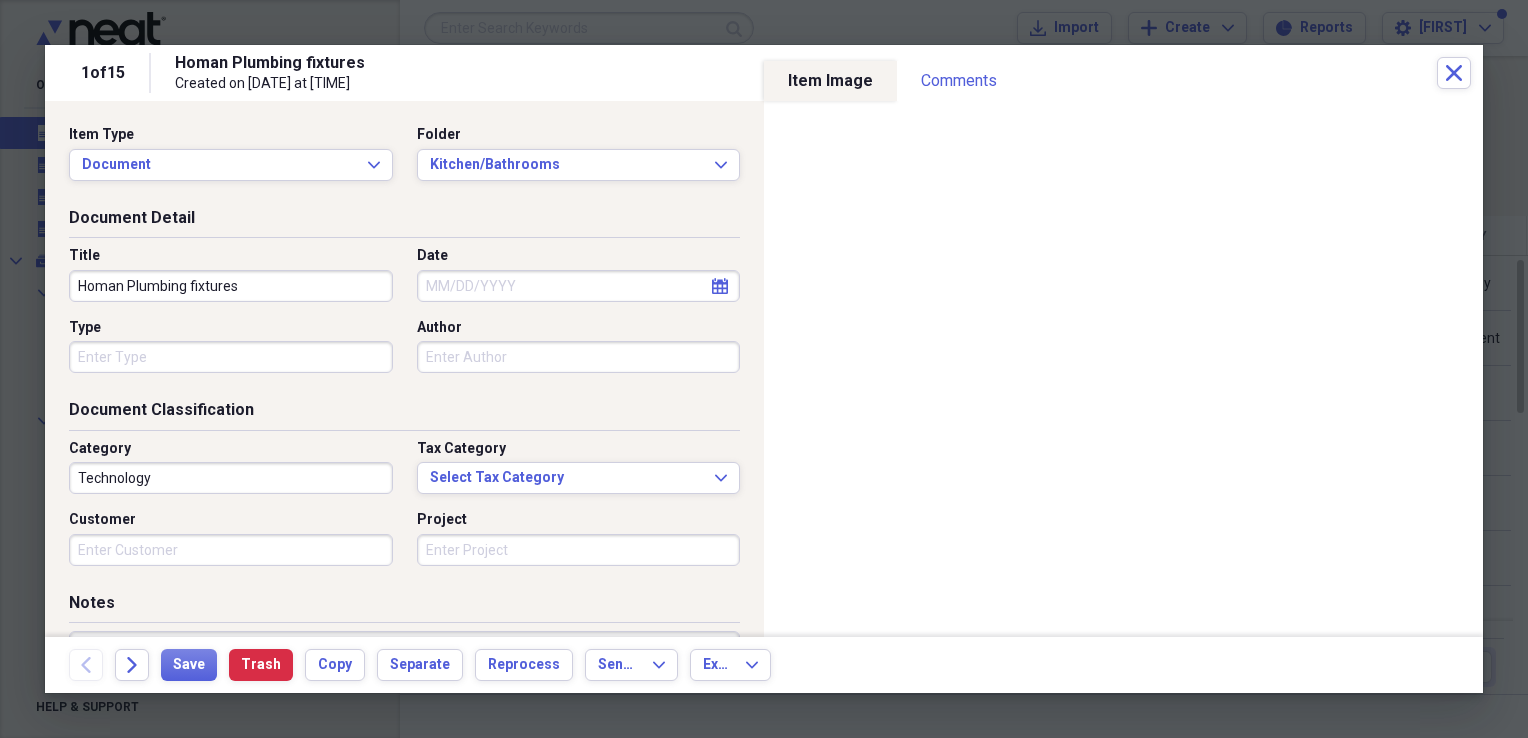 click on "Homan Plumbing fixtures" at bounding box center [231, 286] 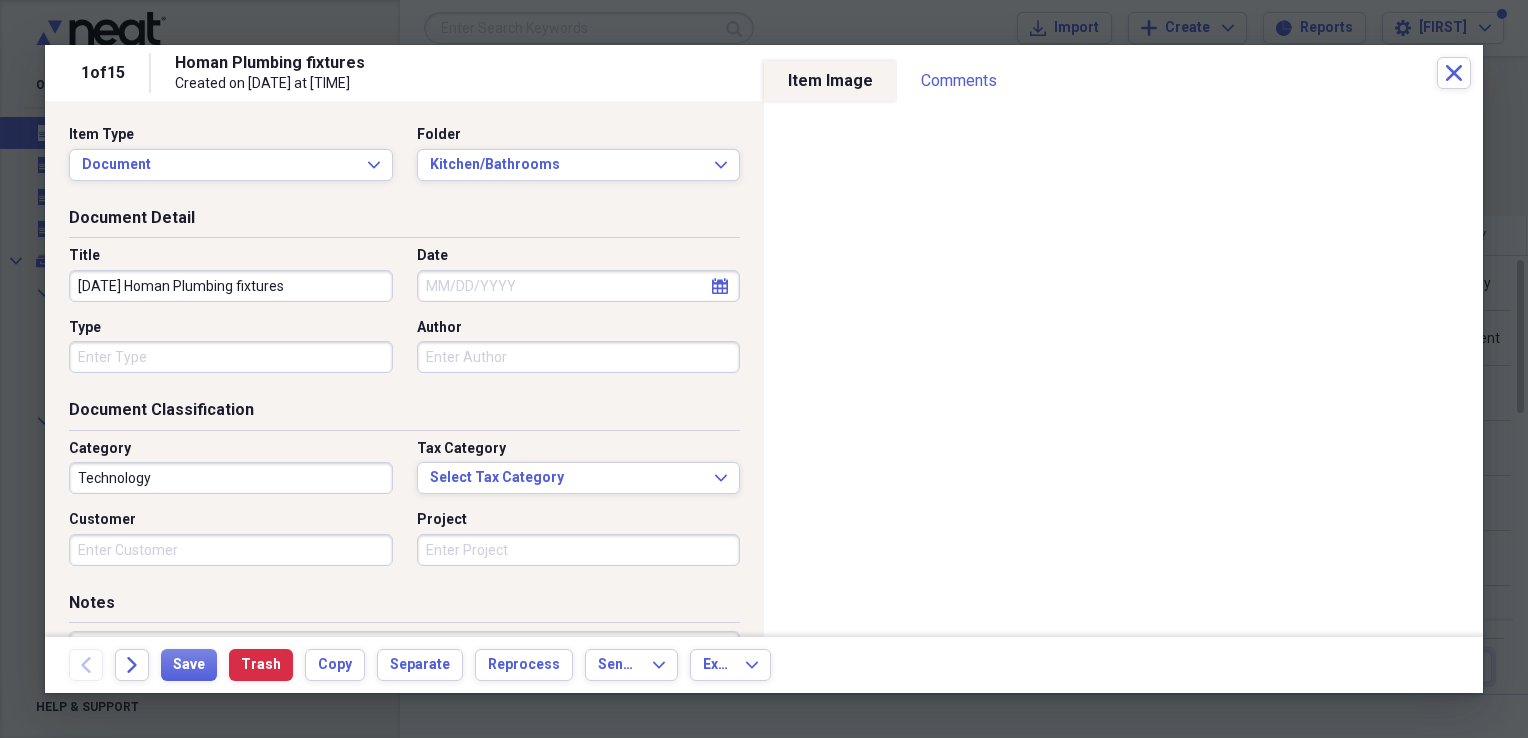 type on "[DATE] Homan Plumbing fixtures" 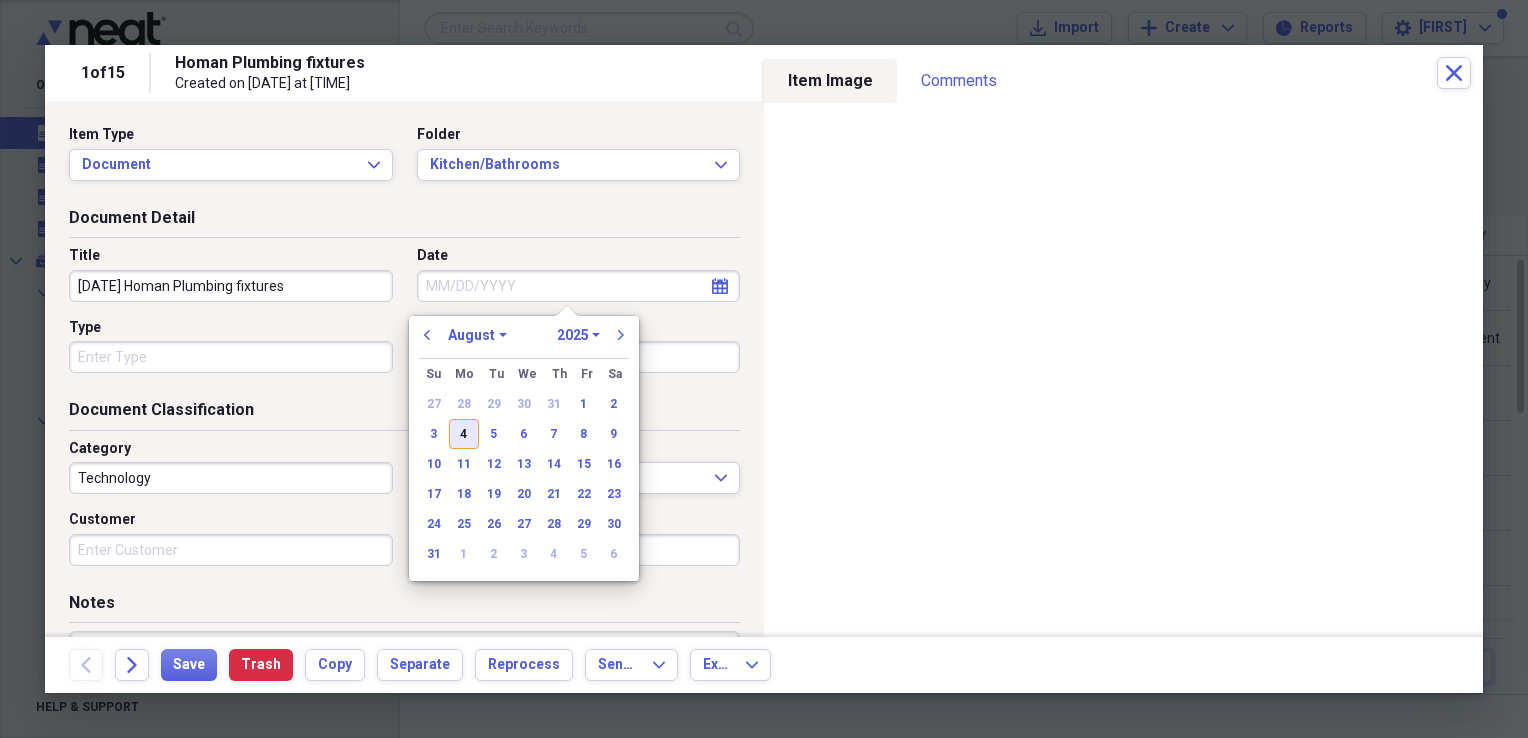 click on "4" at bounding box center [464, 434] 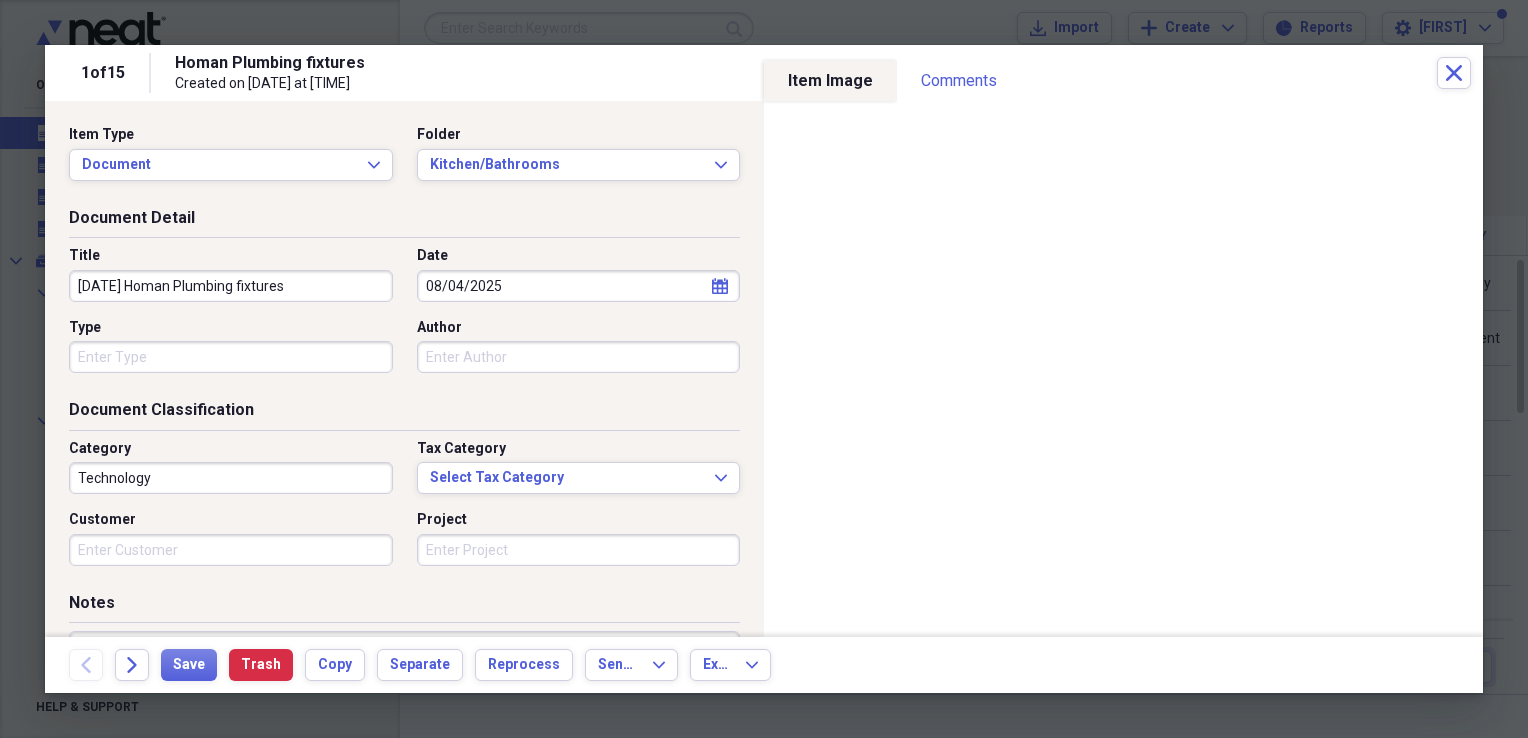 click on "Technology" at bounding box center [231, 478] 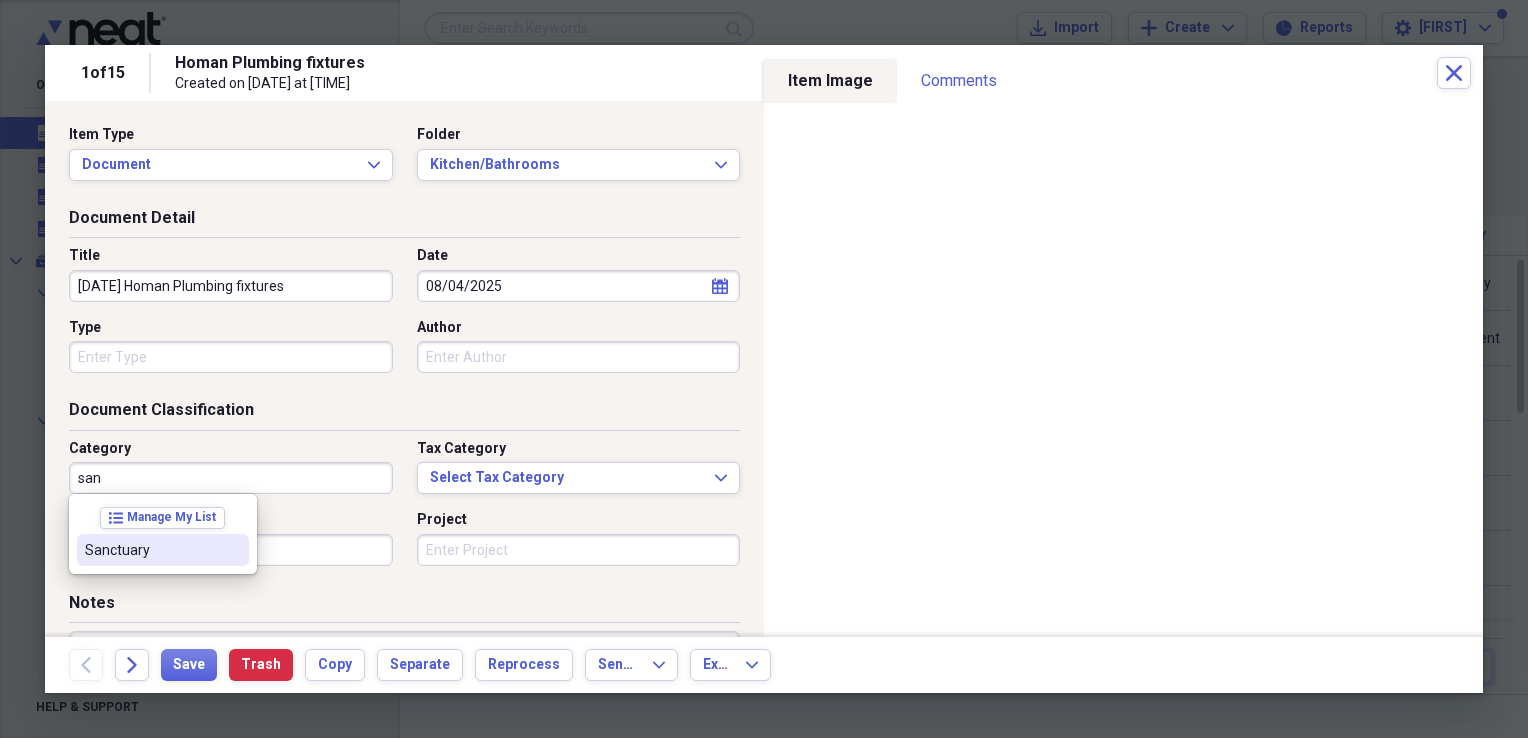 click on "Sanctuary" at bounding box center (163, 550) 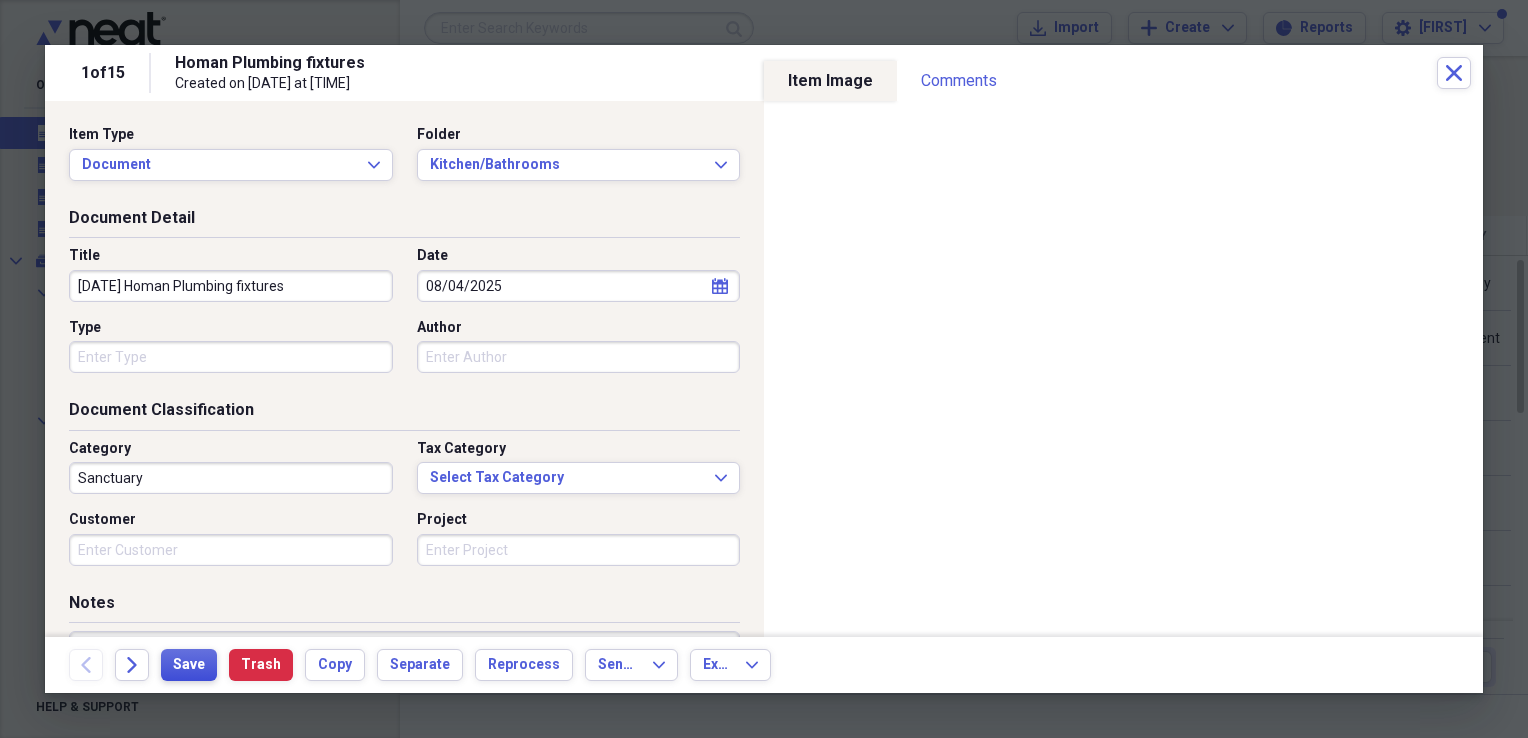 click on "Save" at bounding box center (189, 665) 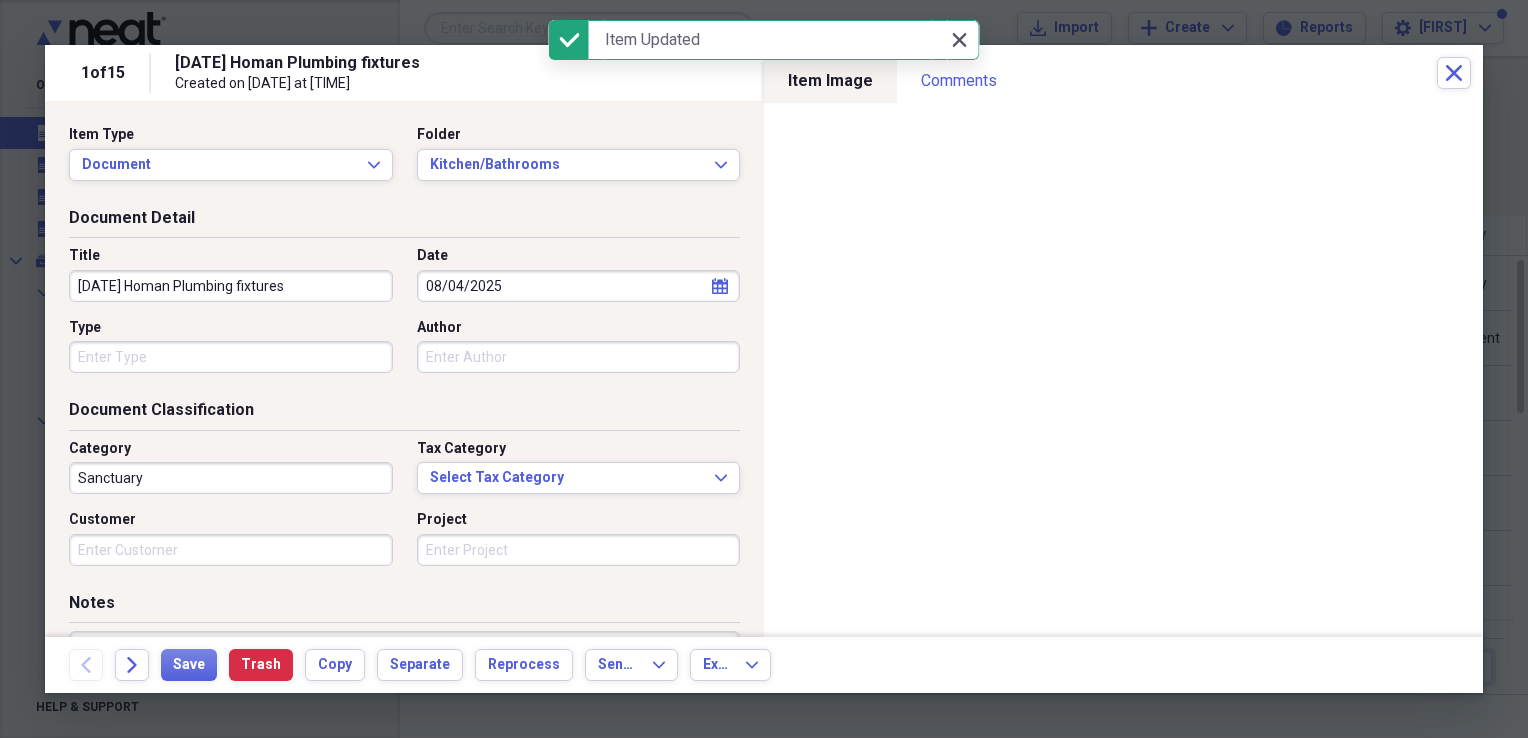 click on "Close" 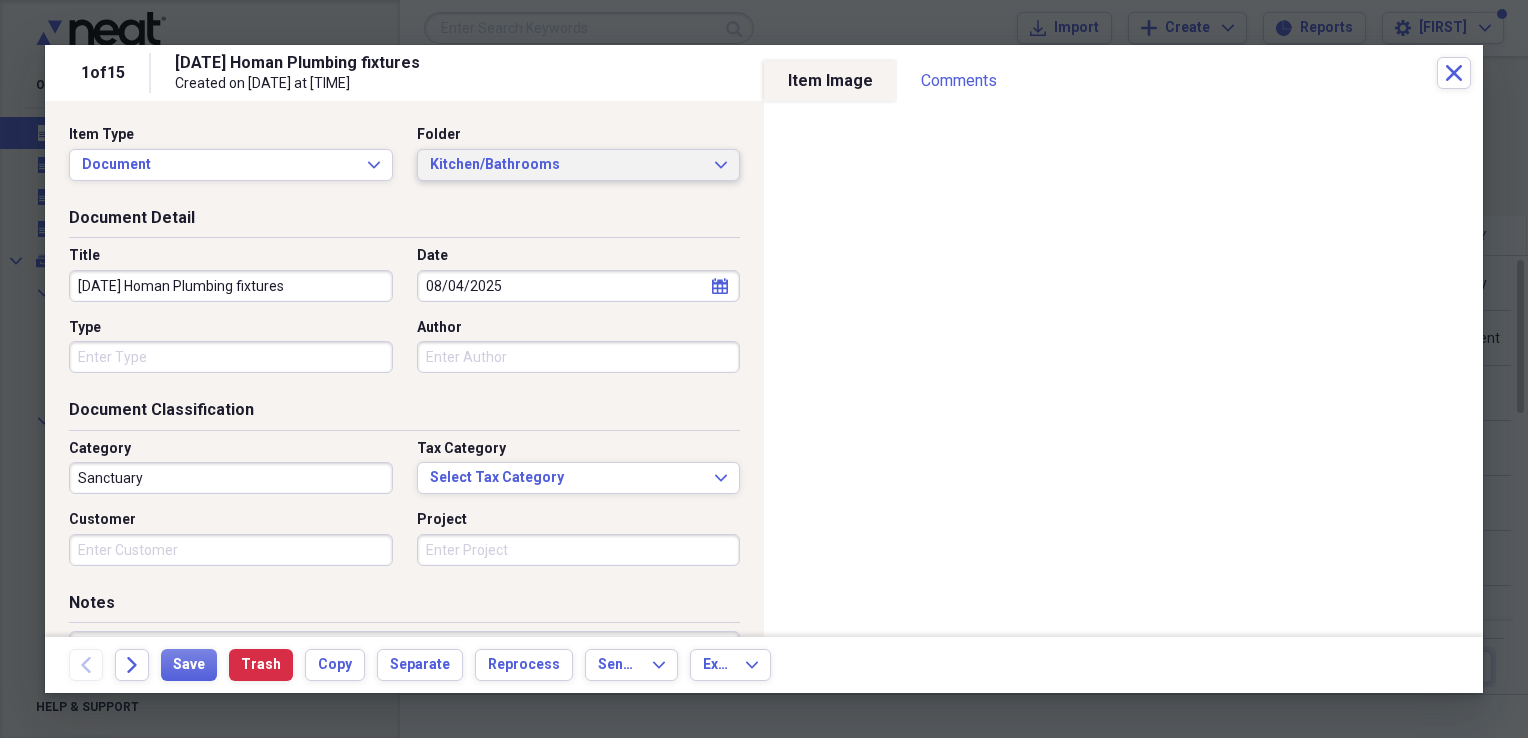 click on "Expand" 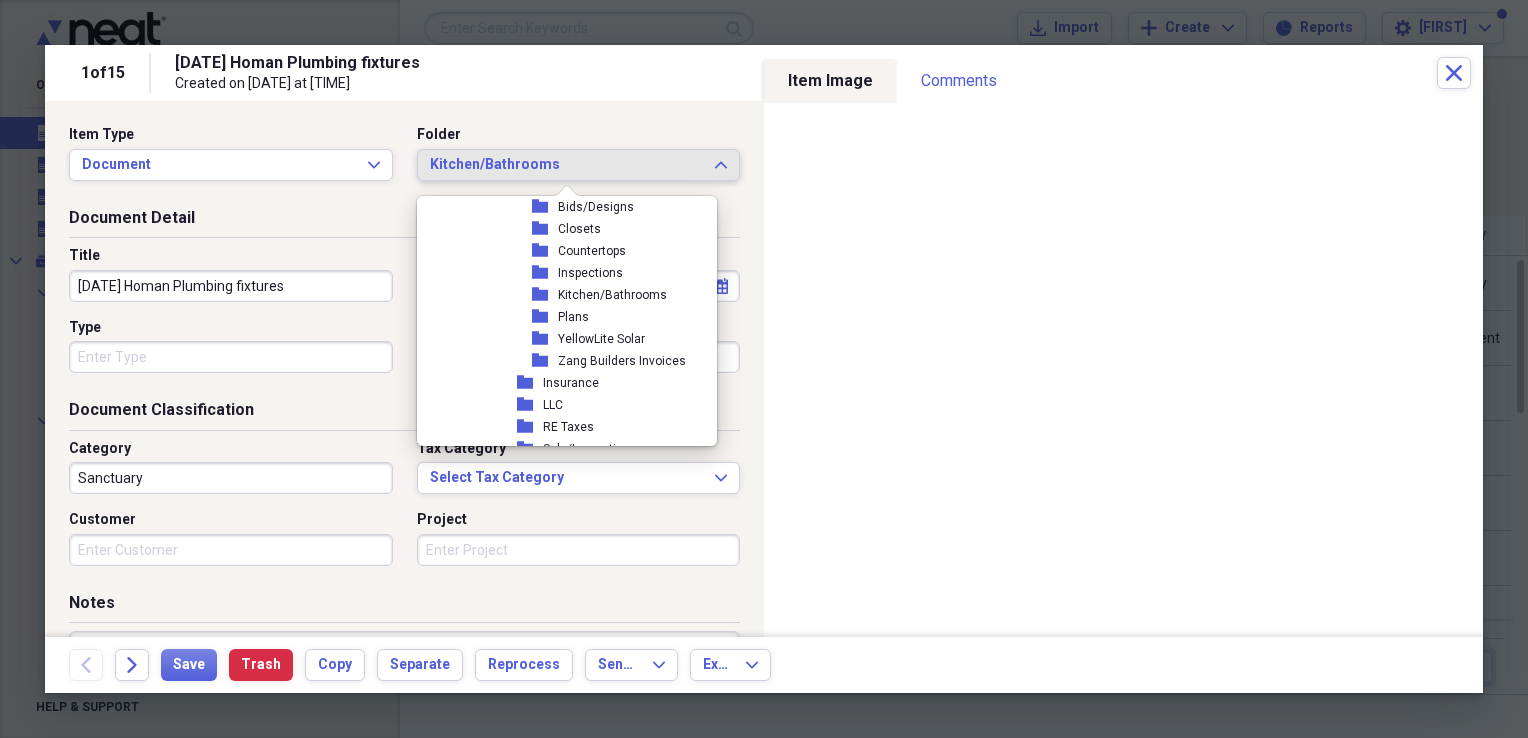 scroll, scrollTop: 199, scrollLeft: 0, axis: vertical 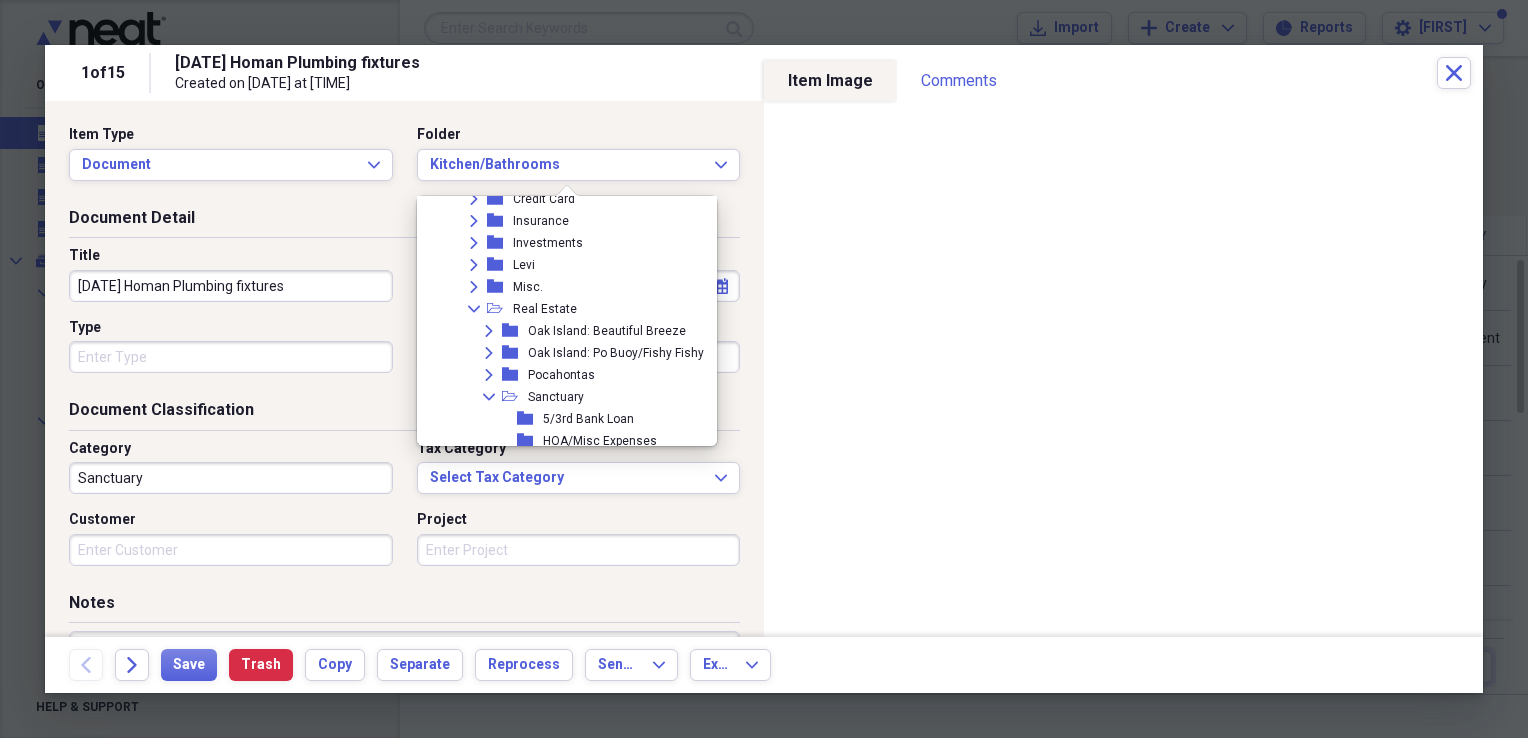 click on "Item Type Document Expand Folder Kitchen/Bathrooms Expand" at bounding box center (404, 166) 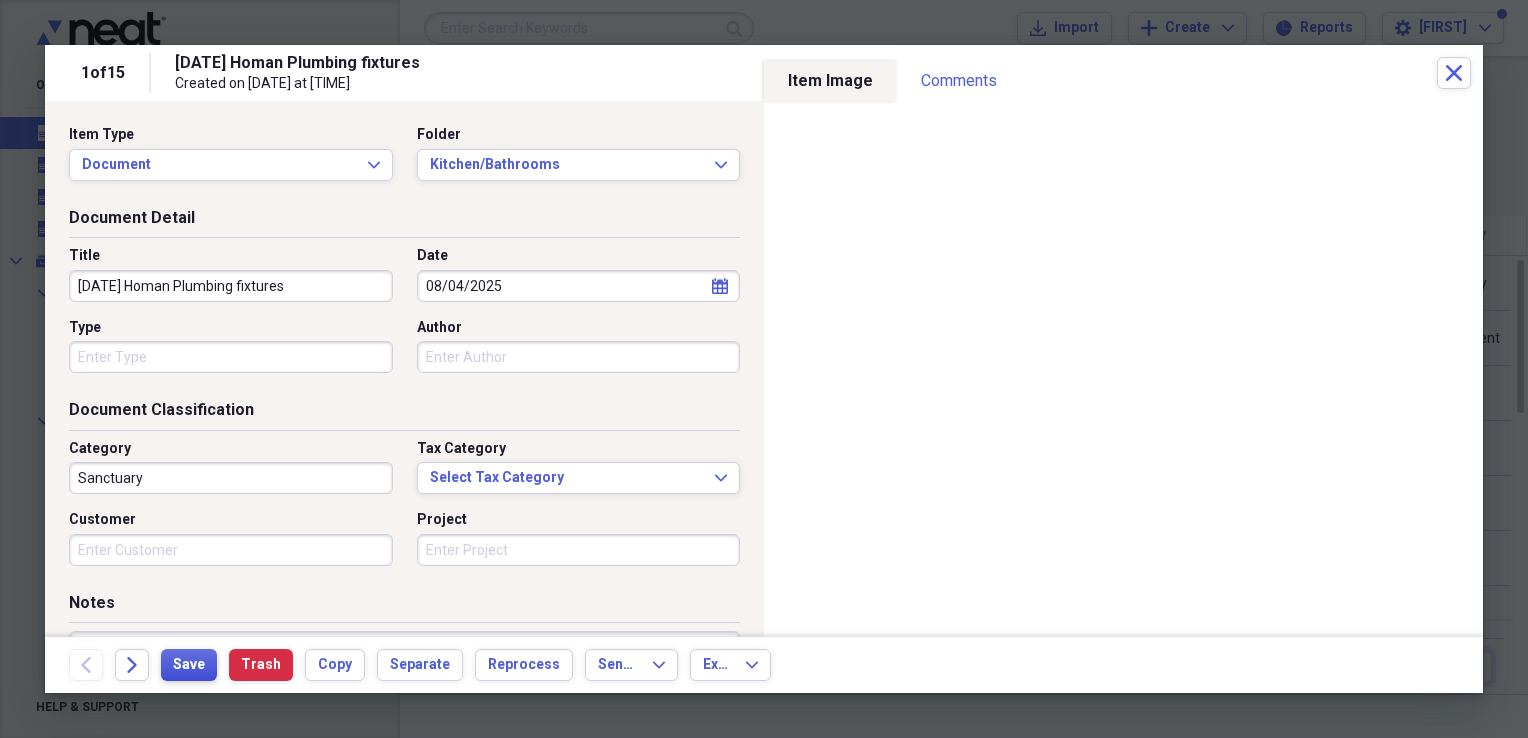 click on "Save" at bounding box center [189, 665] 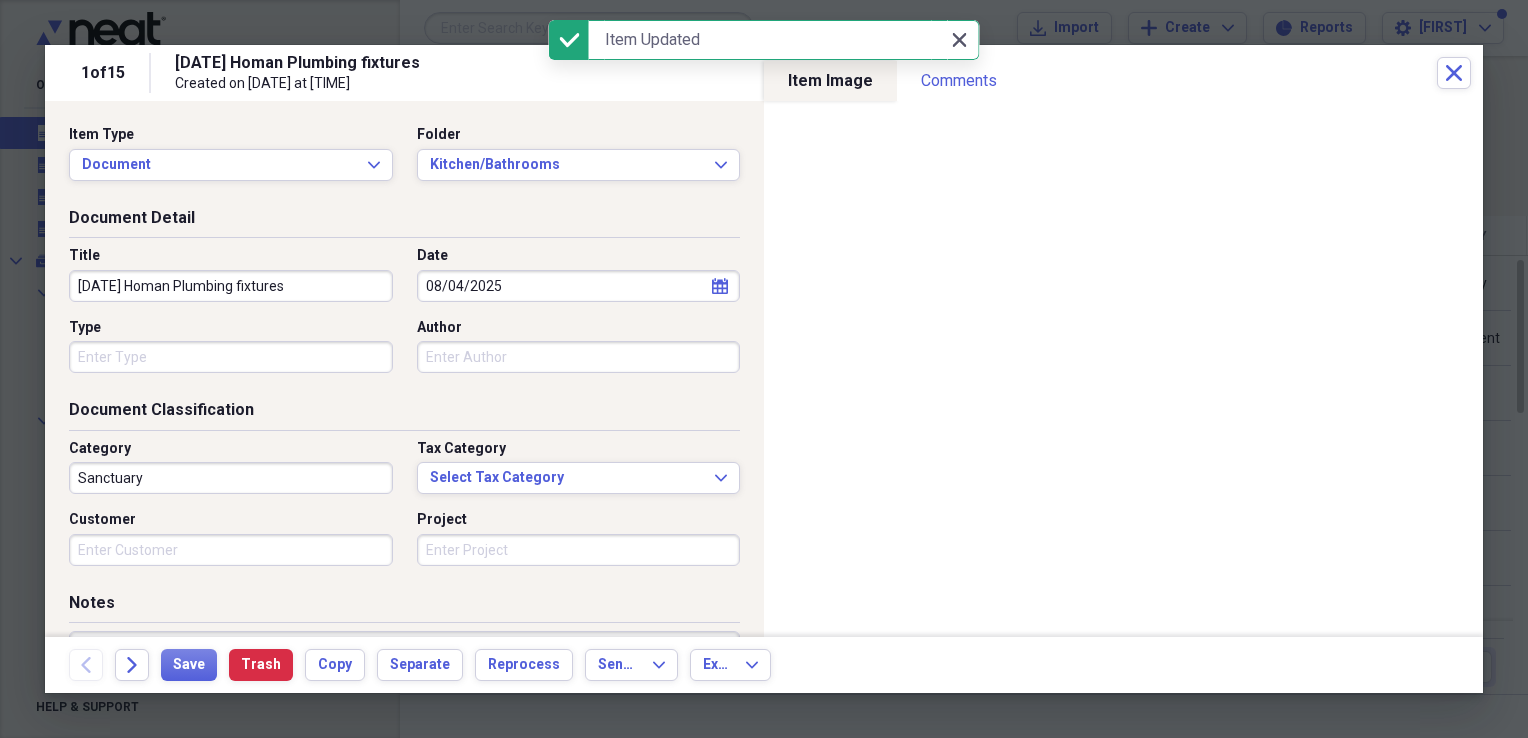 click 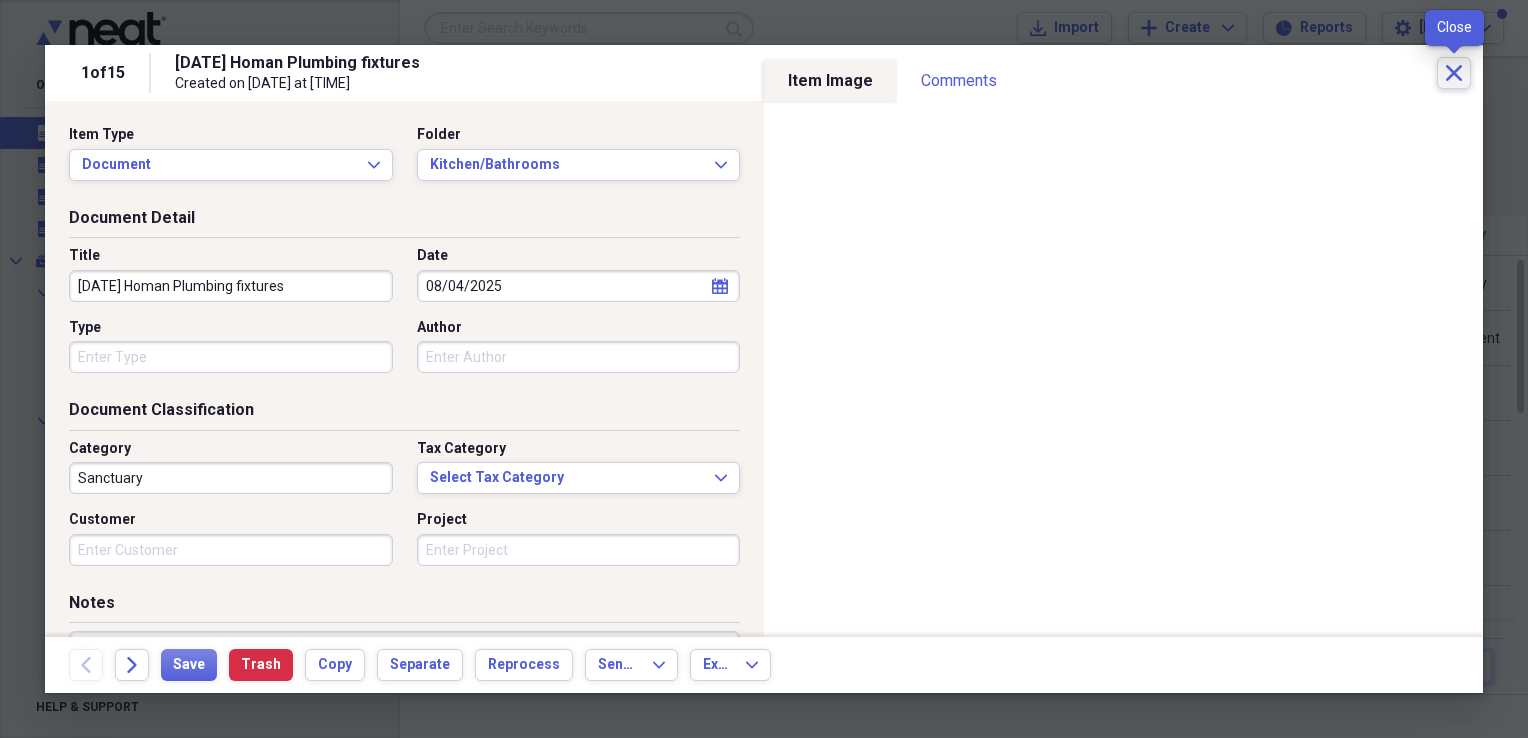 click on "Close" 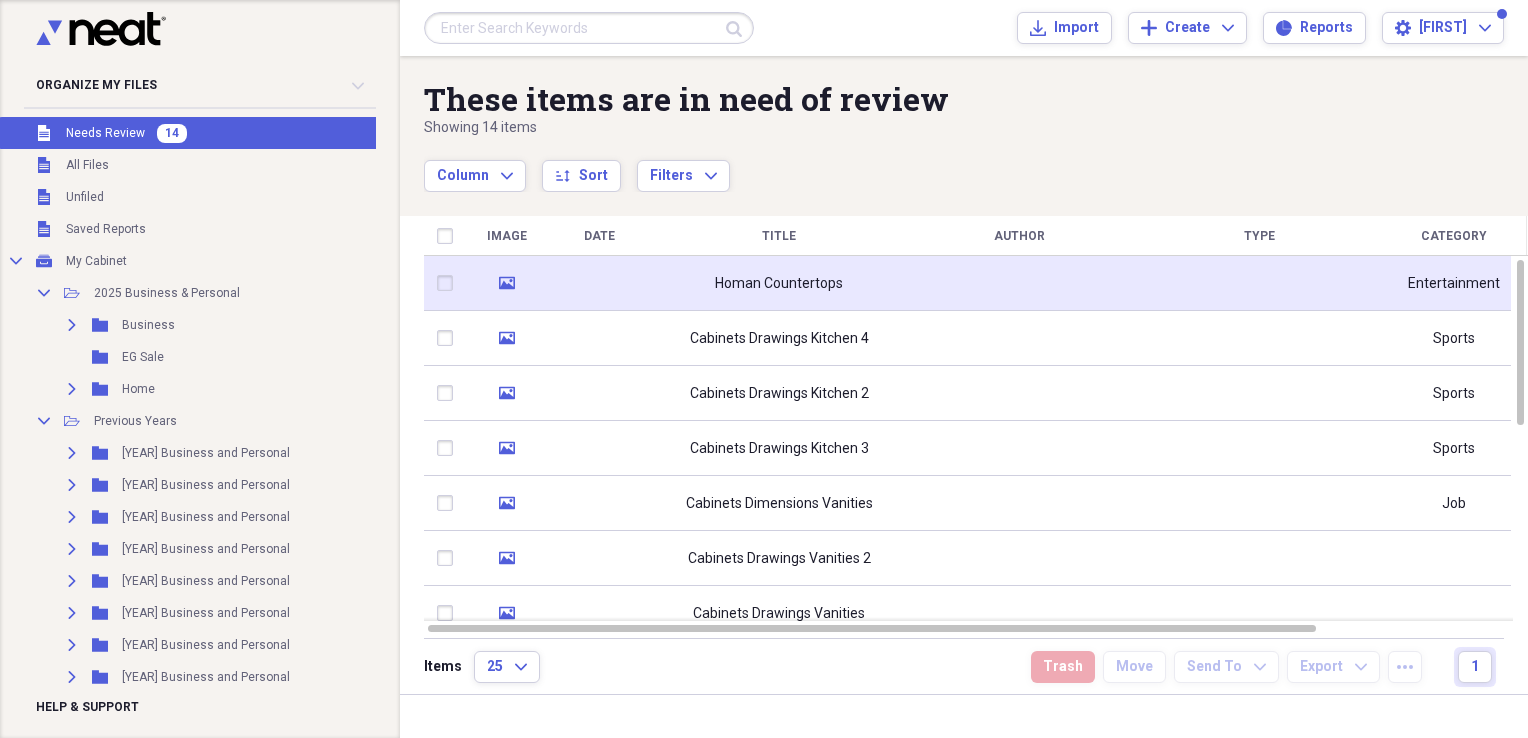 click on "Homan Countertops" at bounding box center [779, 283] 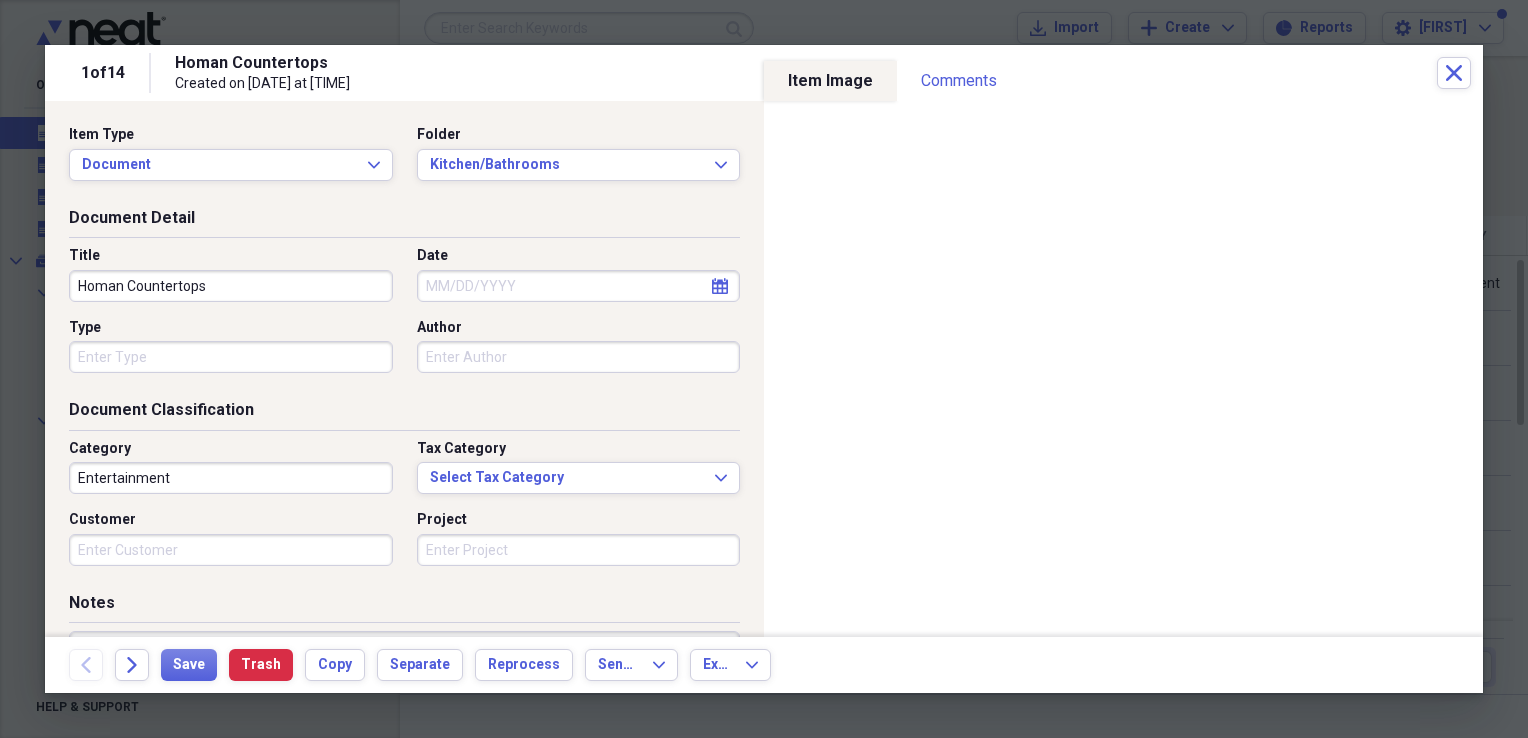 click on "Homan Countertops" at bounding box center (231, 286) 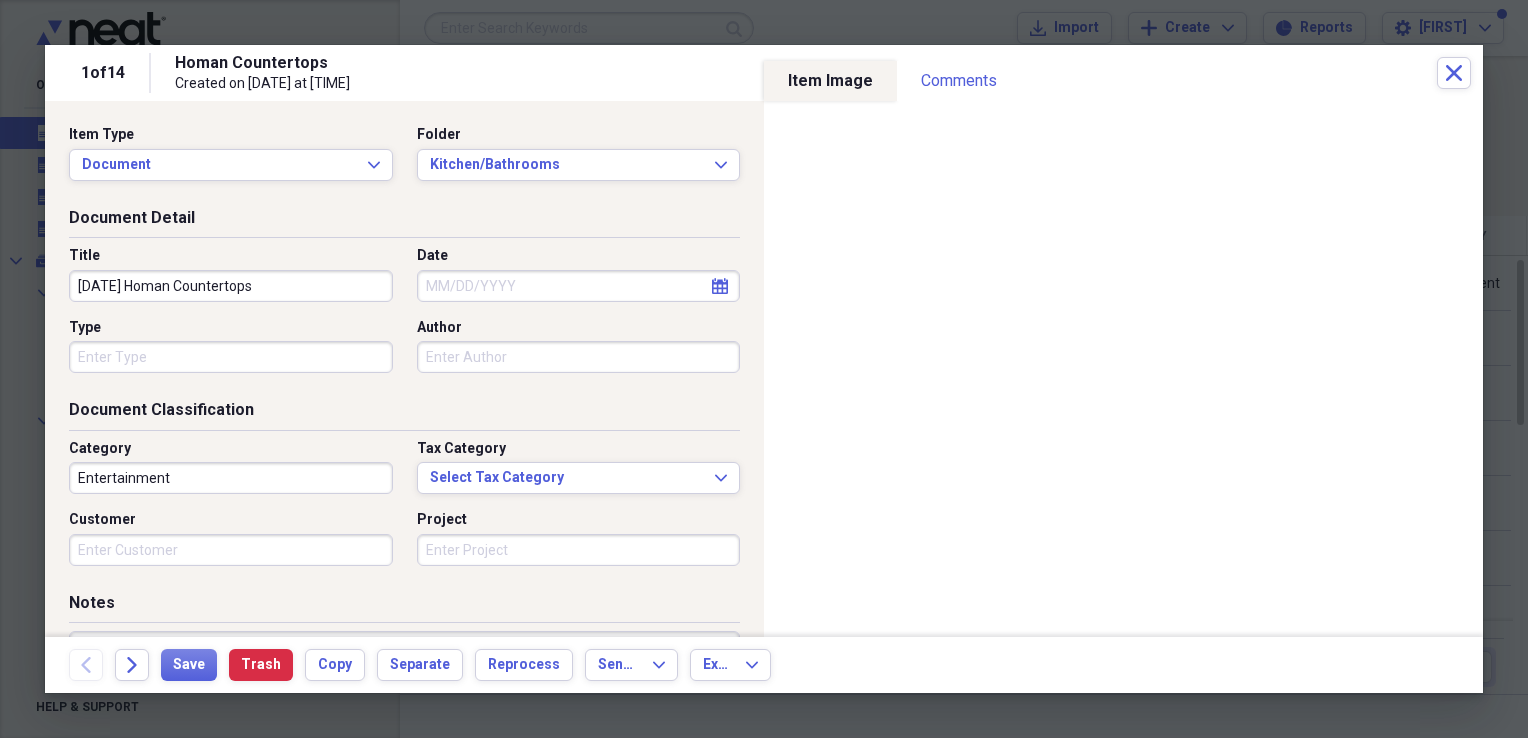 type on "[DATE] Homan Countertops" 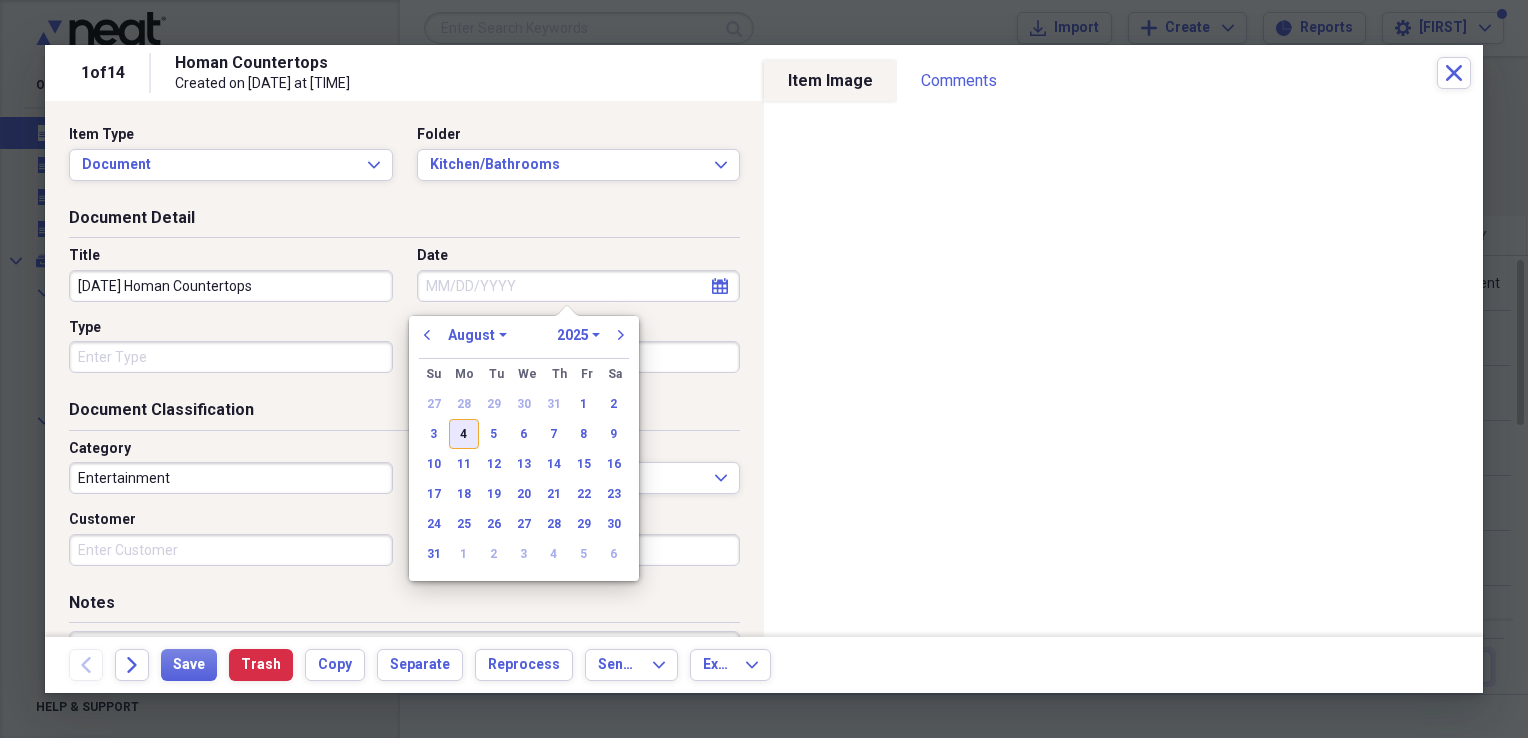 click on "4" at bounding box center (464, 434) 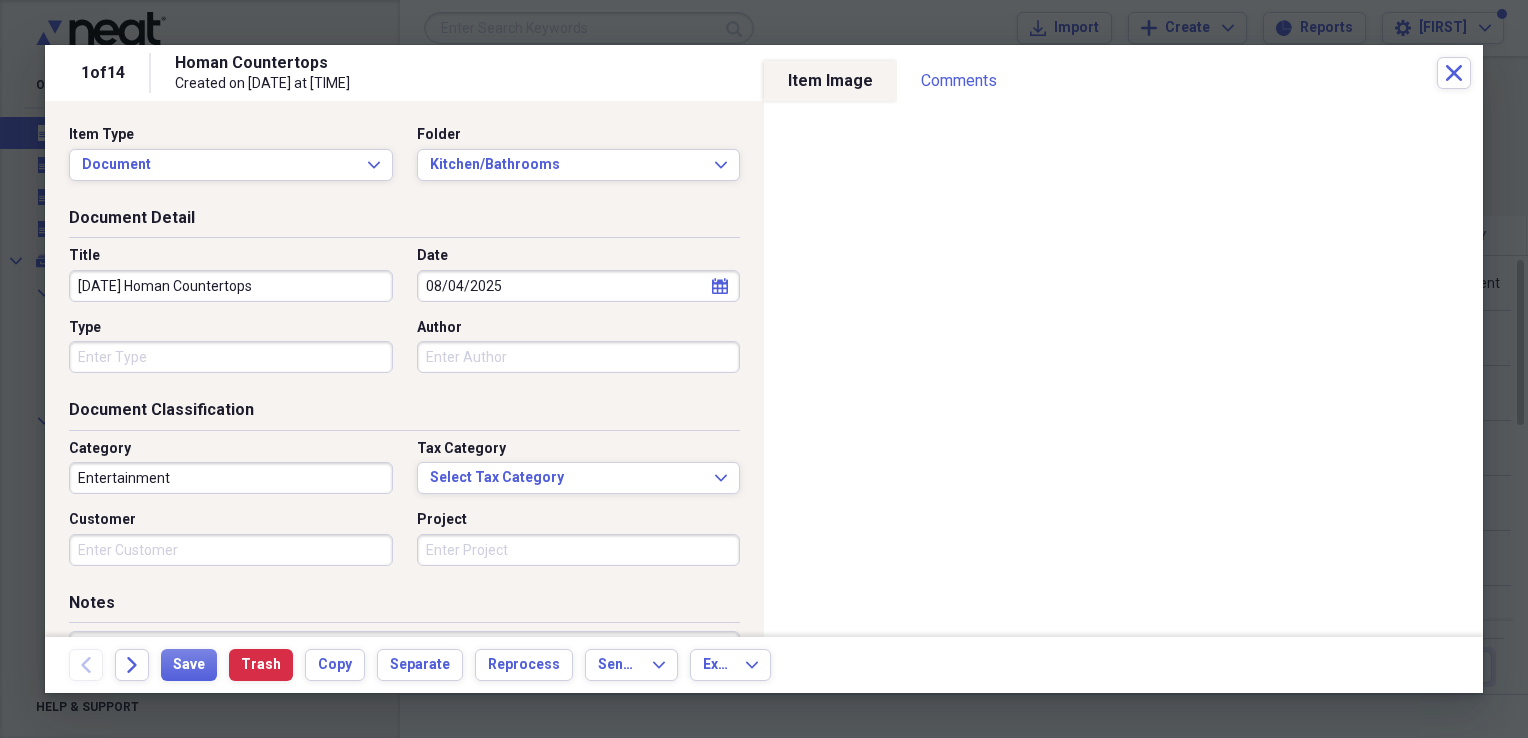 click on "Entertainment" at bounding box center [231, 478] 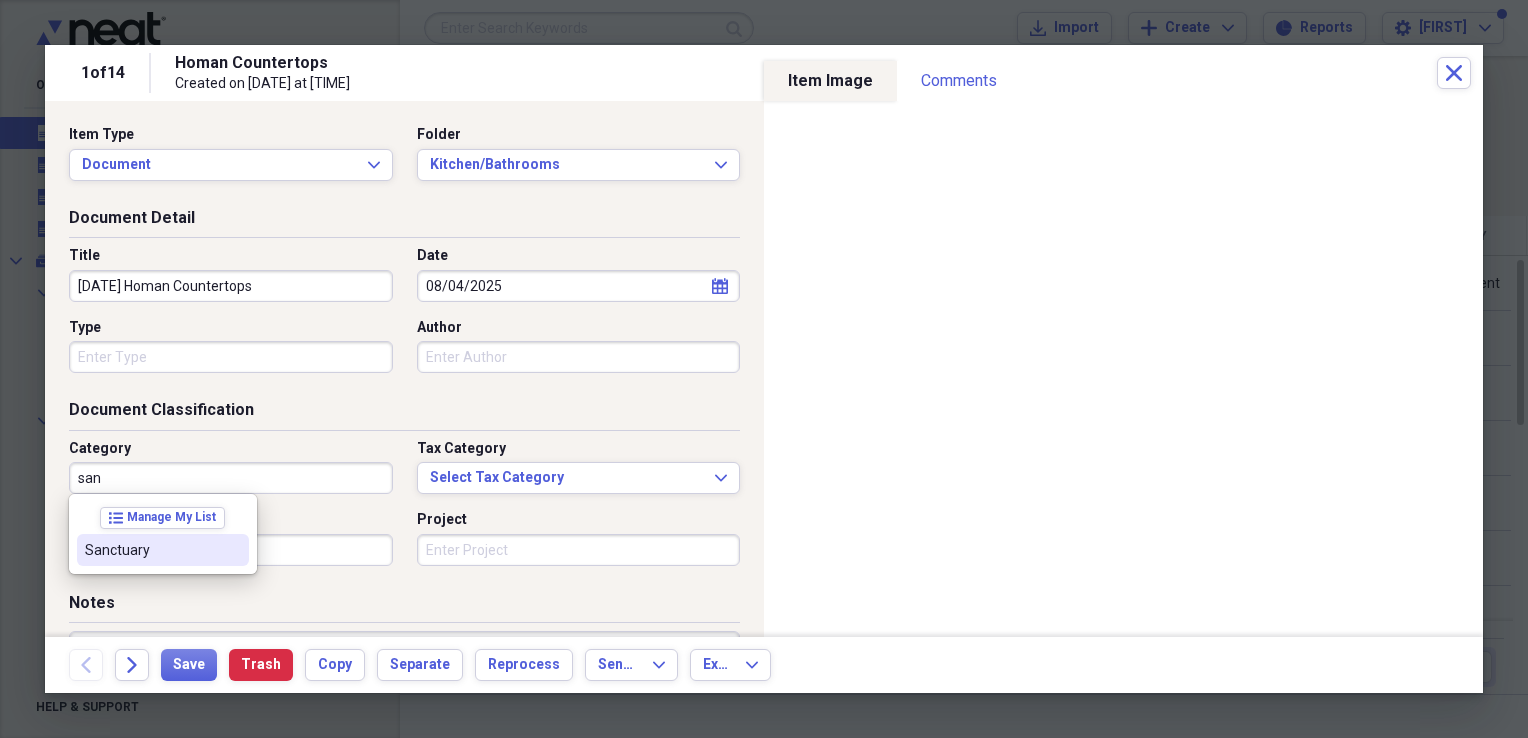 click on "Sanctuary" at bounding box center [151, 550] 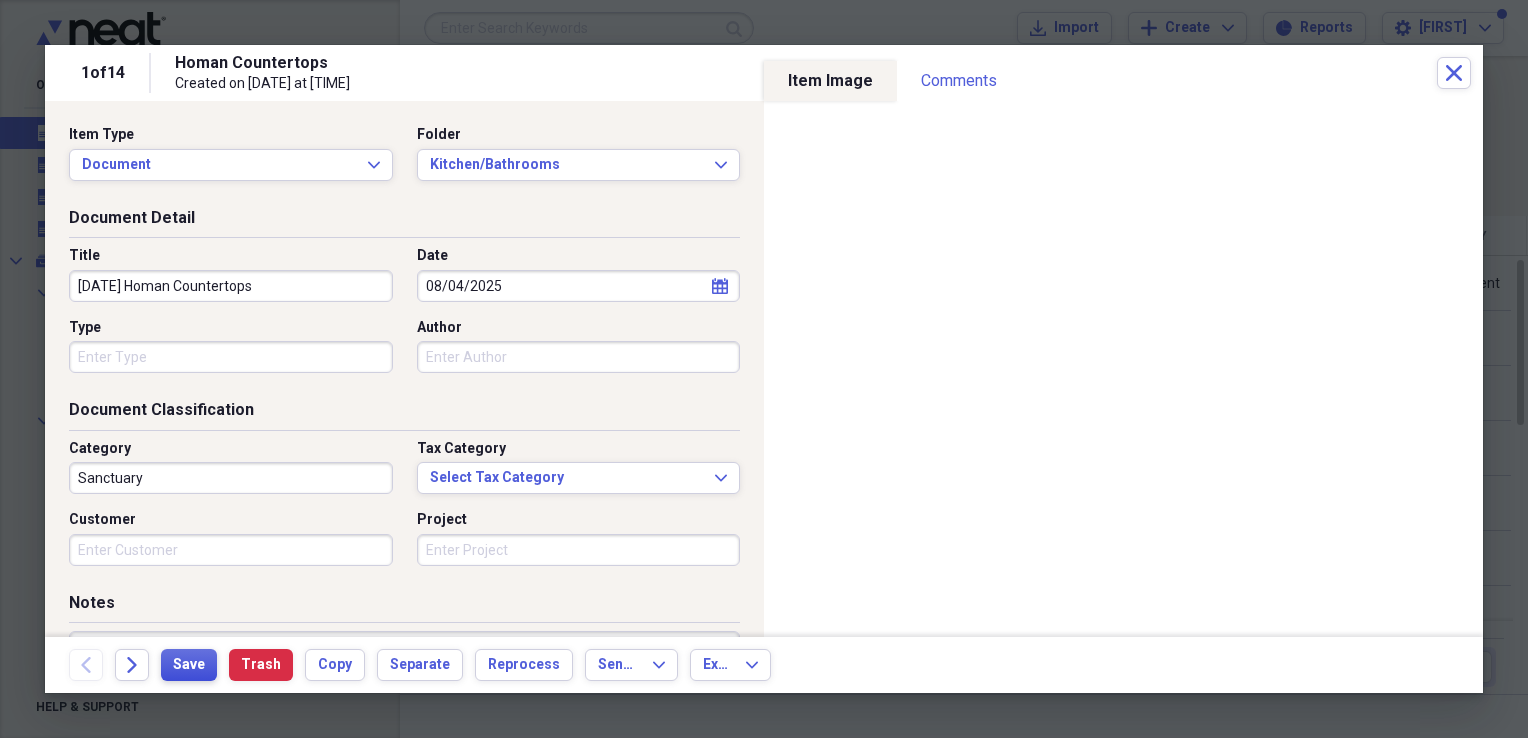 click on "Save" at bounding box center (189, 665) 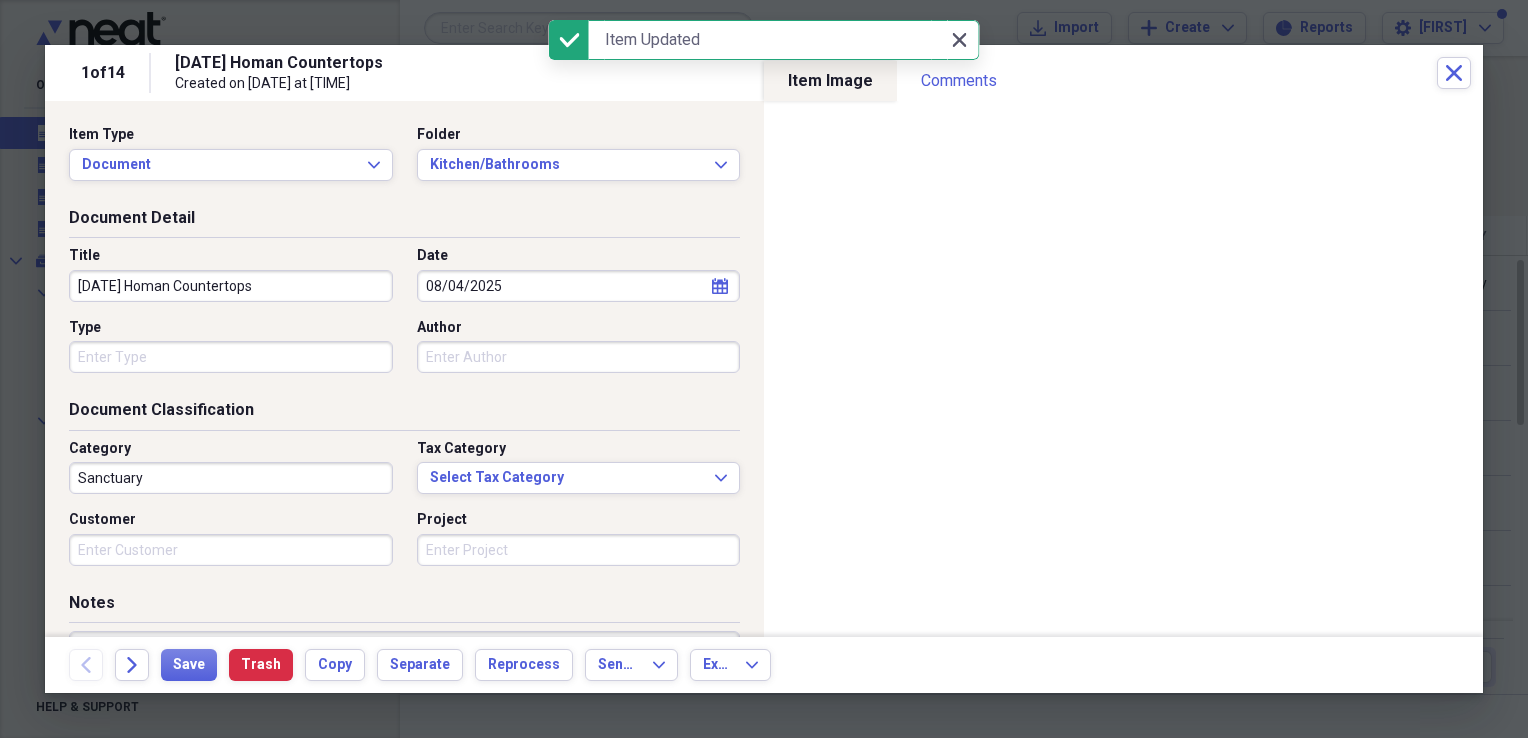 click 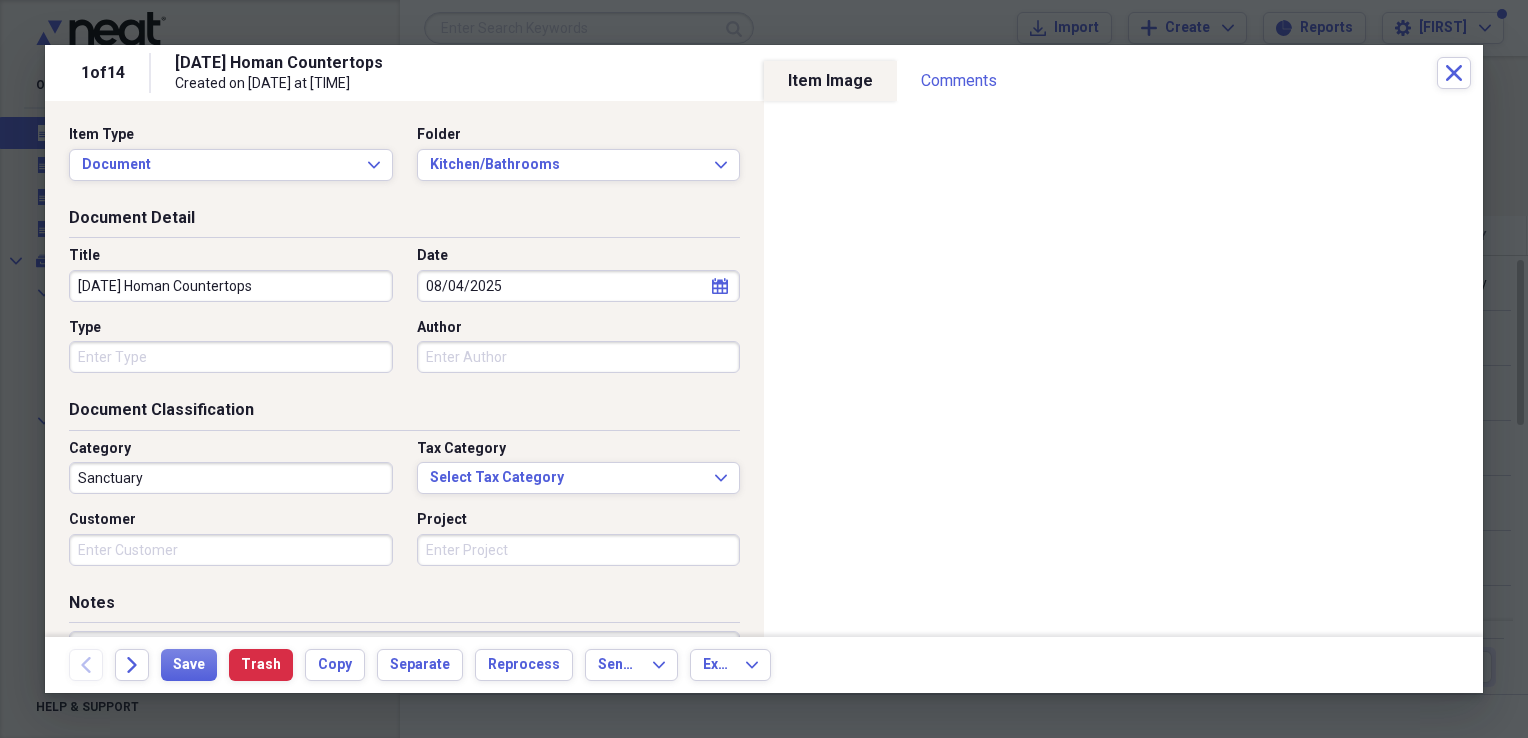 click on "1 of 14 [DATE] Homan Countertops Created on [DATE] at [TIME] Close" at bounding box center [764, 73] 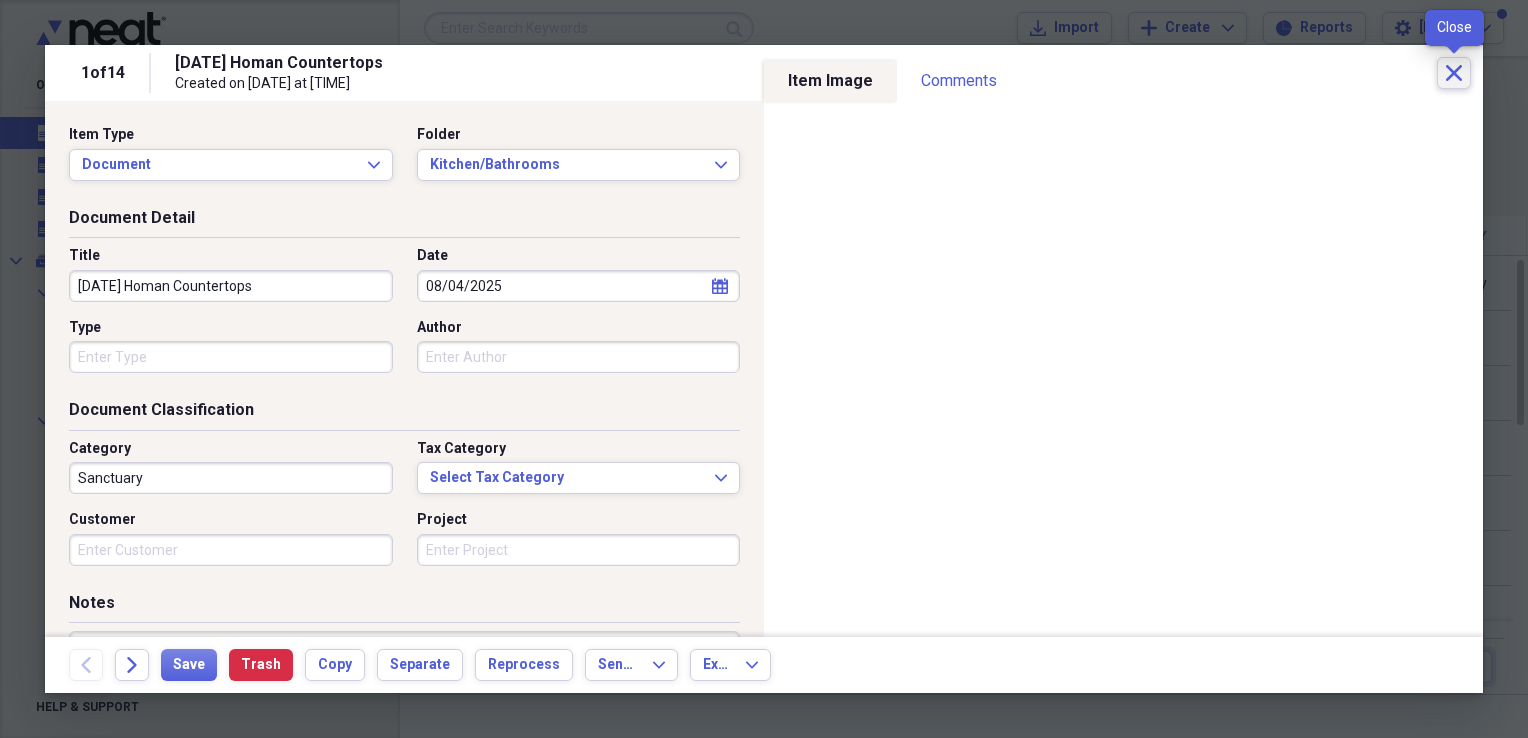 click on "Close" 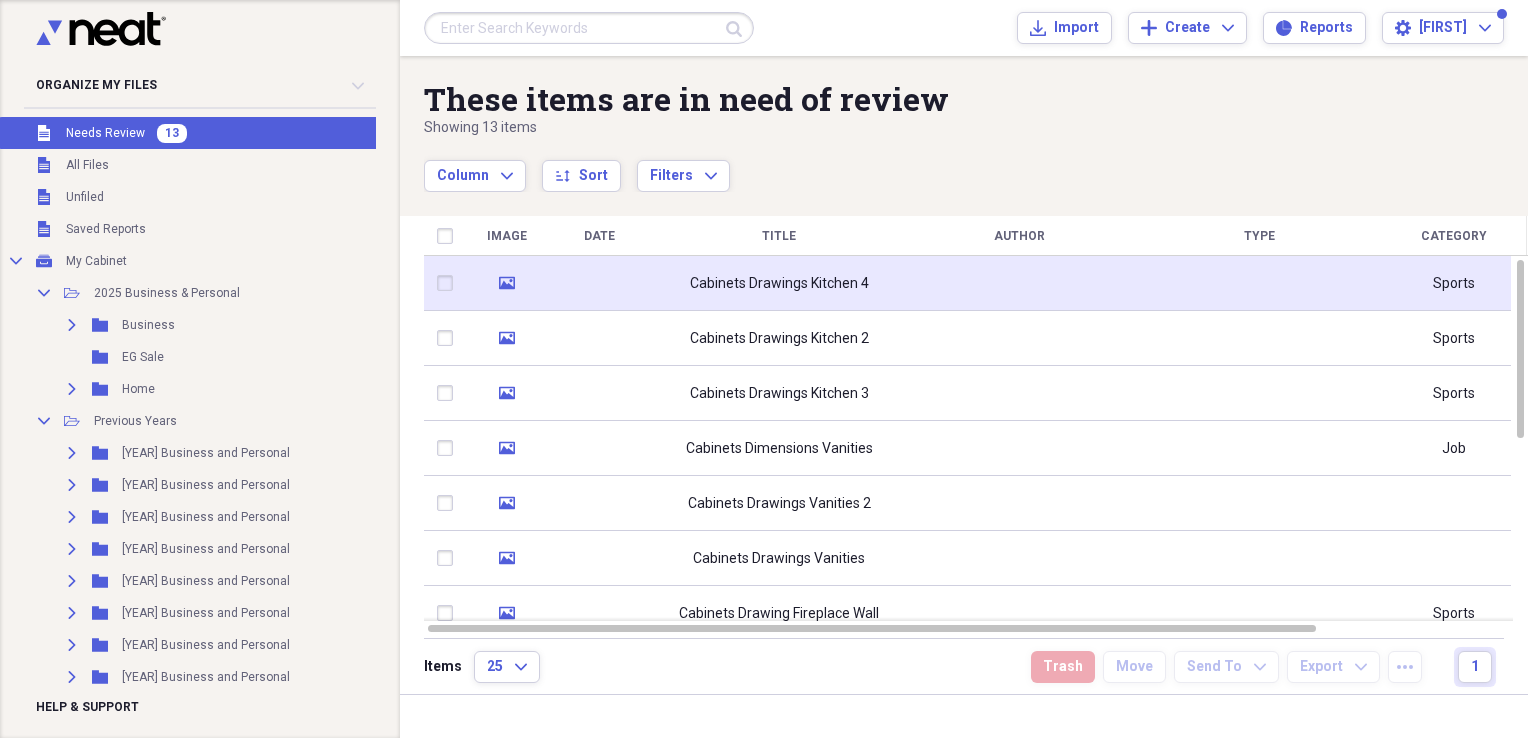 click at bounding box center [599, 283] 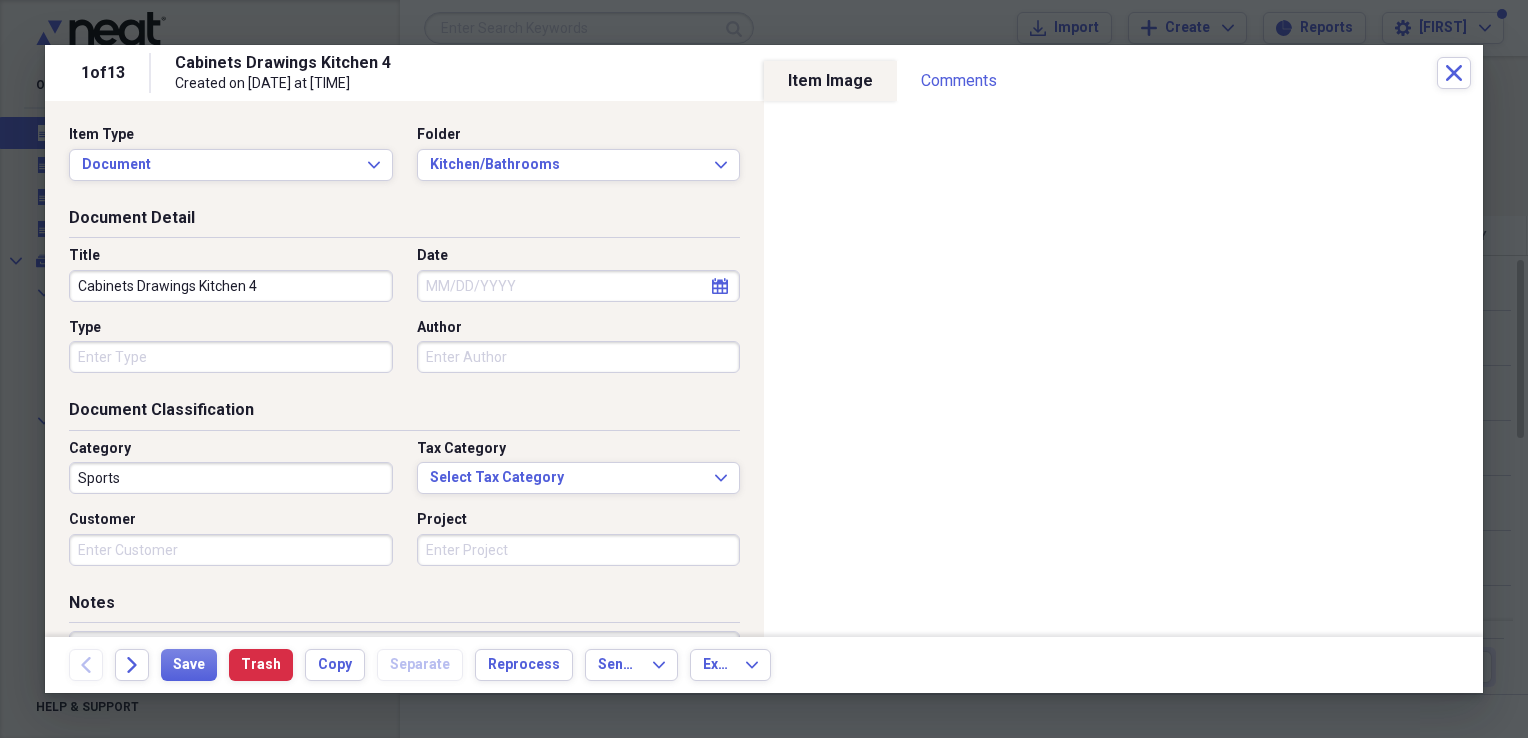 click on "Cabinets Drawings Kitchen 4" at bounding box center [231, 286] 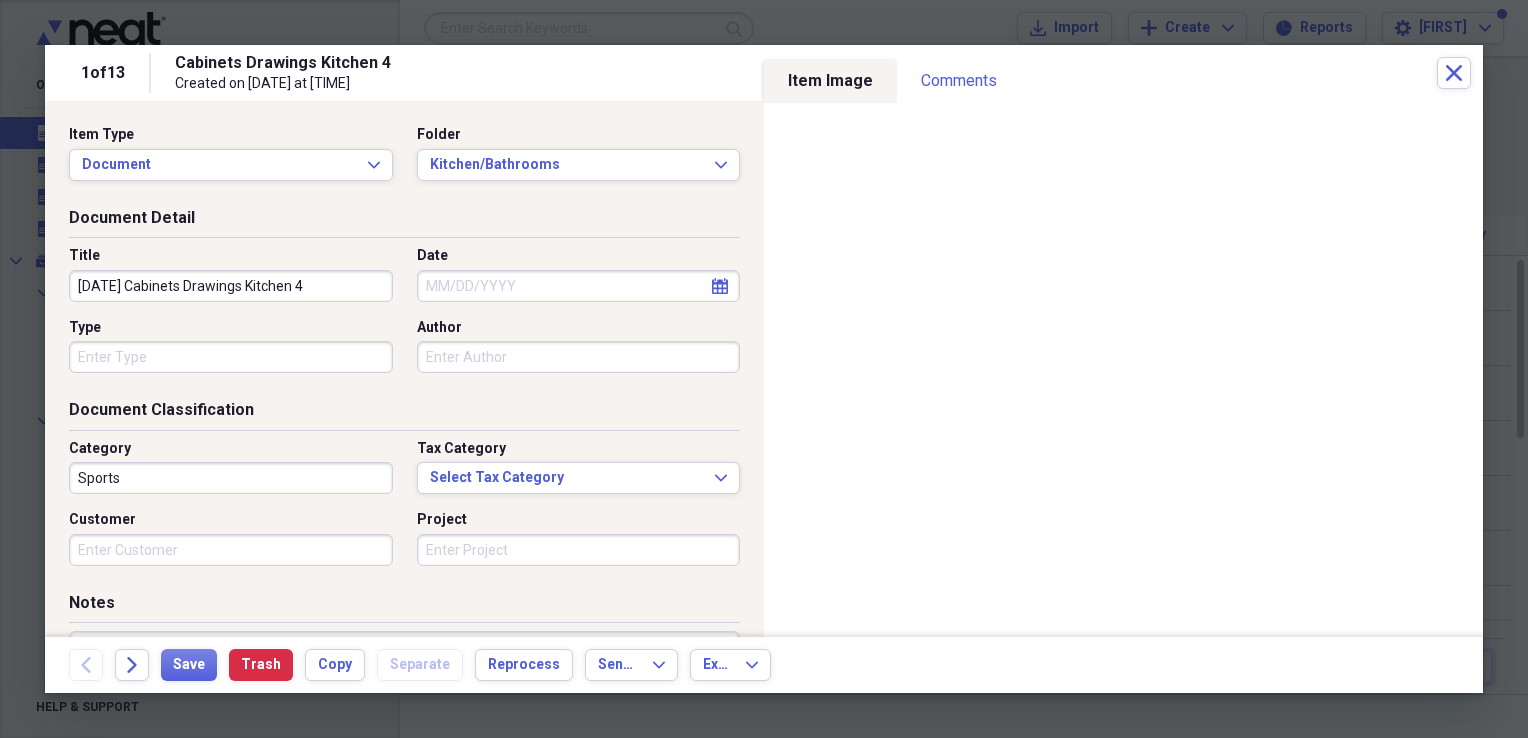 type on "[DATE] Cabinets Drawings Kitchen 4" 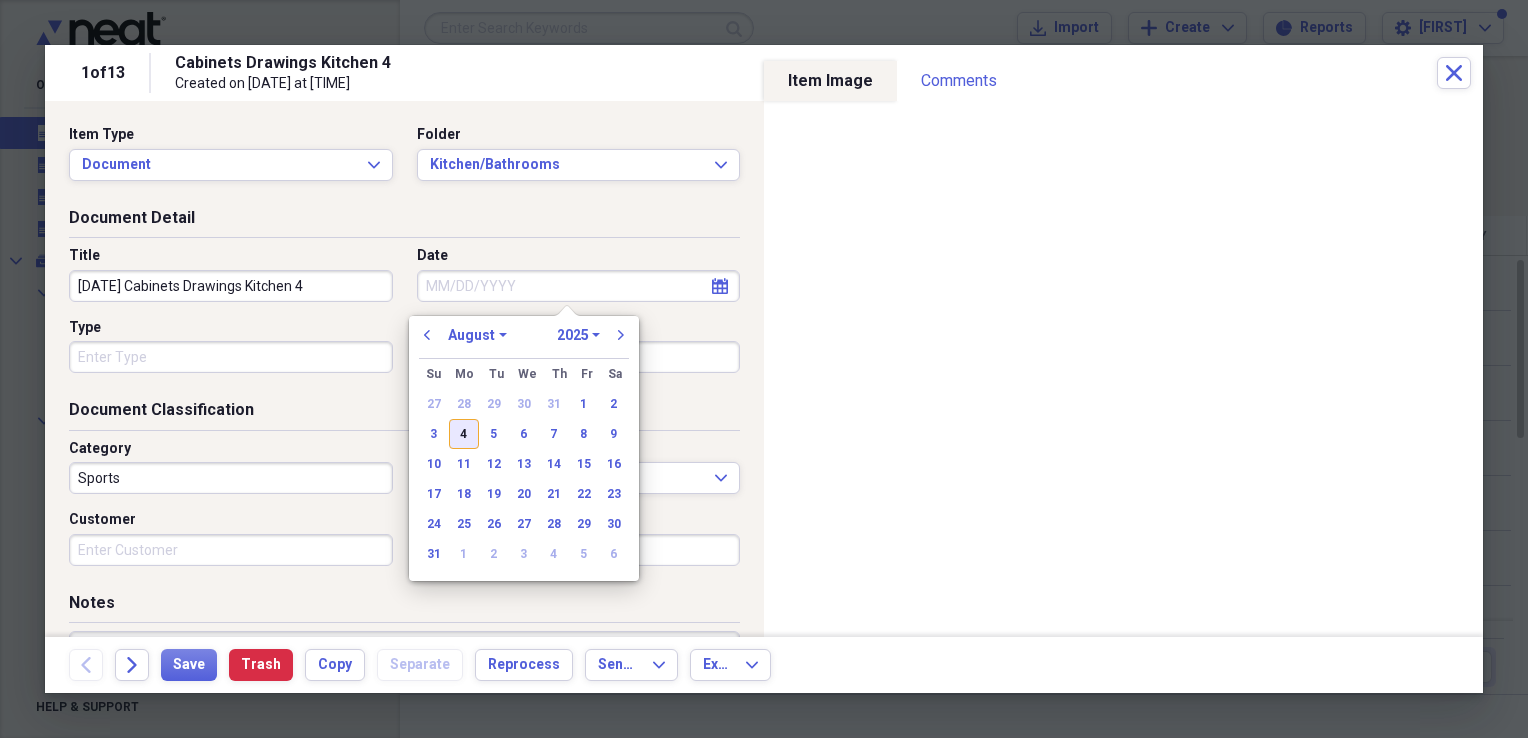 click on "4" at bounding box center [464, 434] 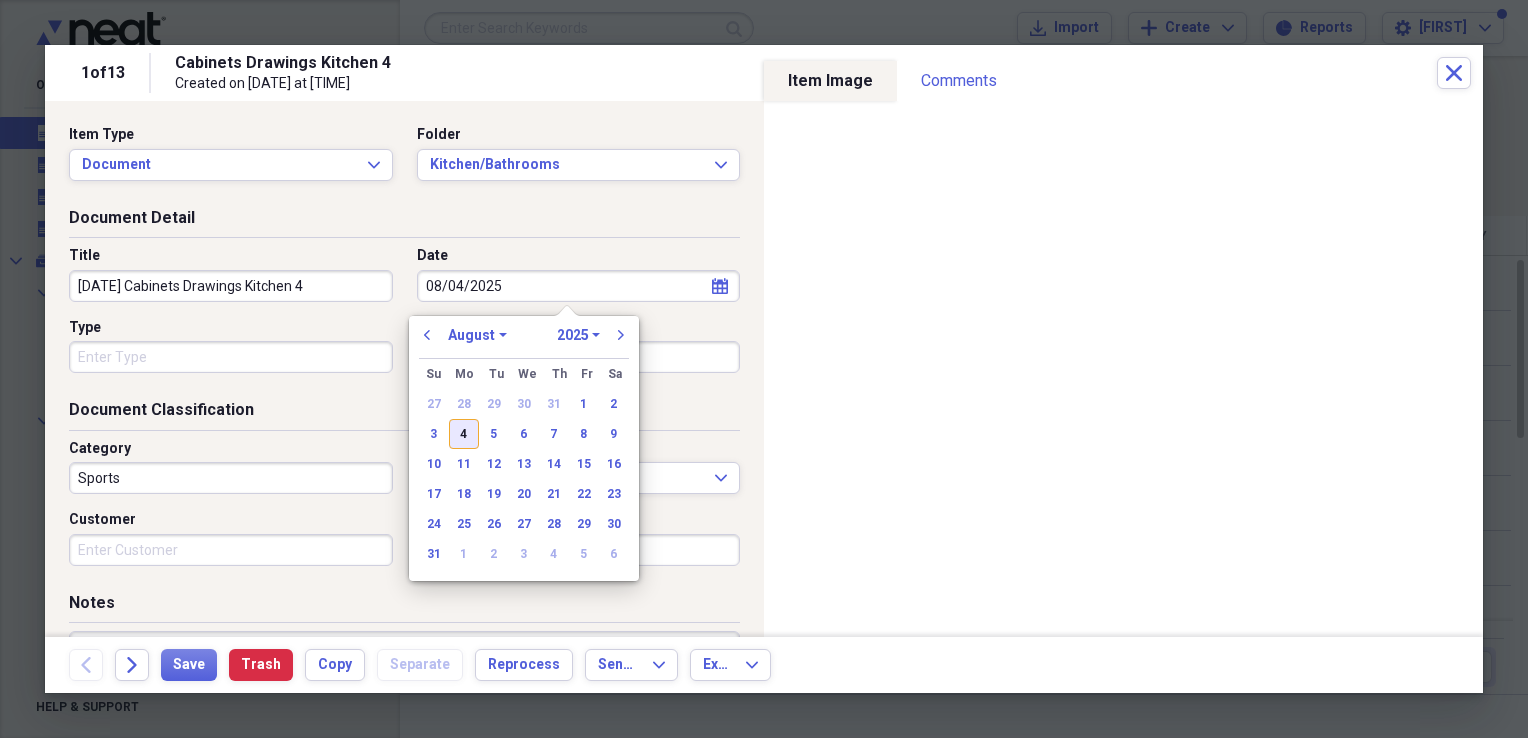 type on "08/04/2025" 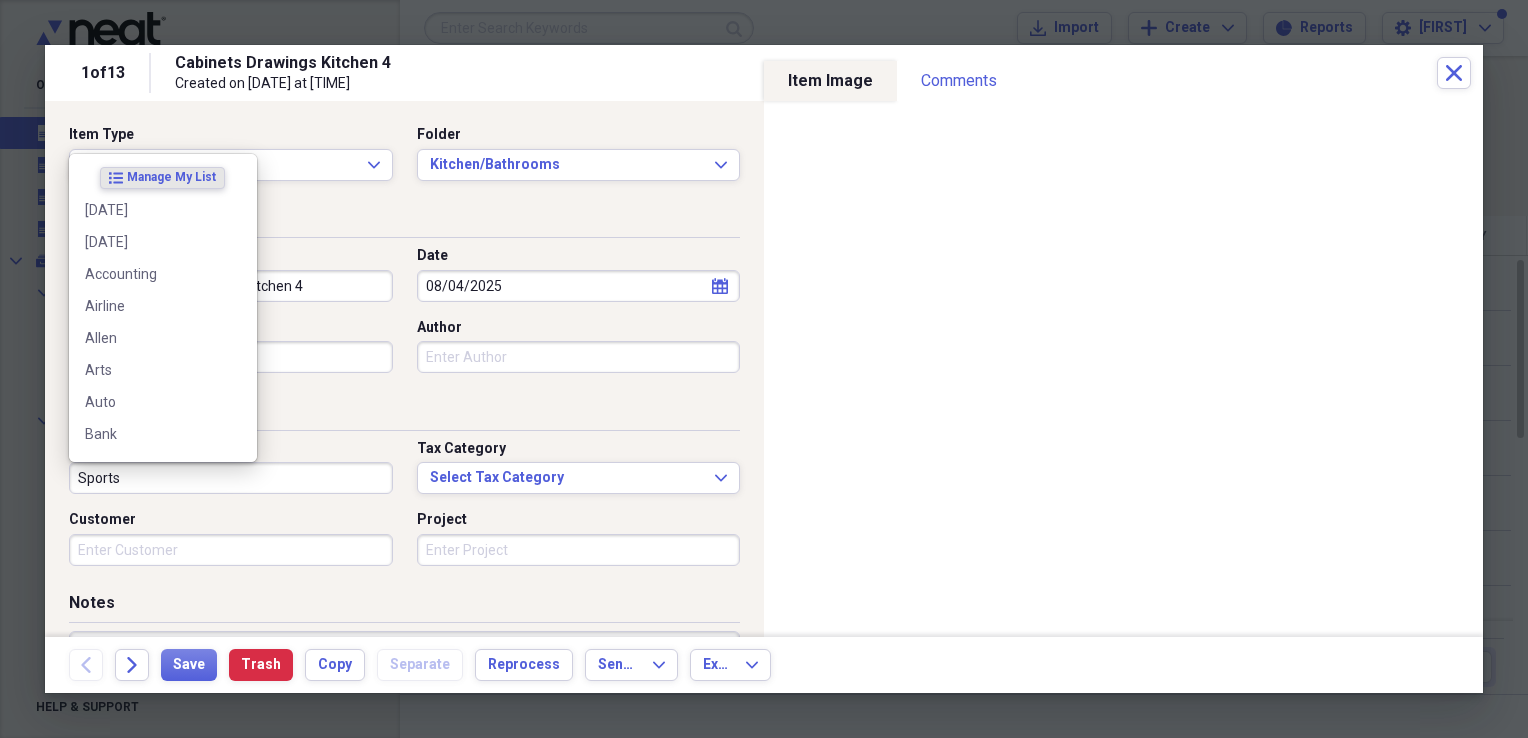 click on "Sports" at bounding box center [231, 478] 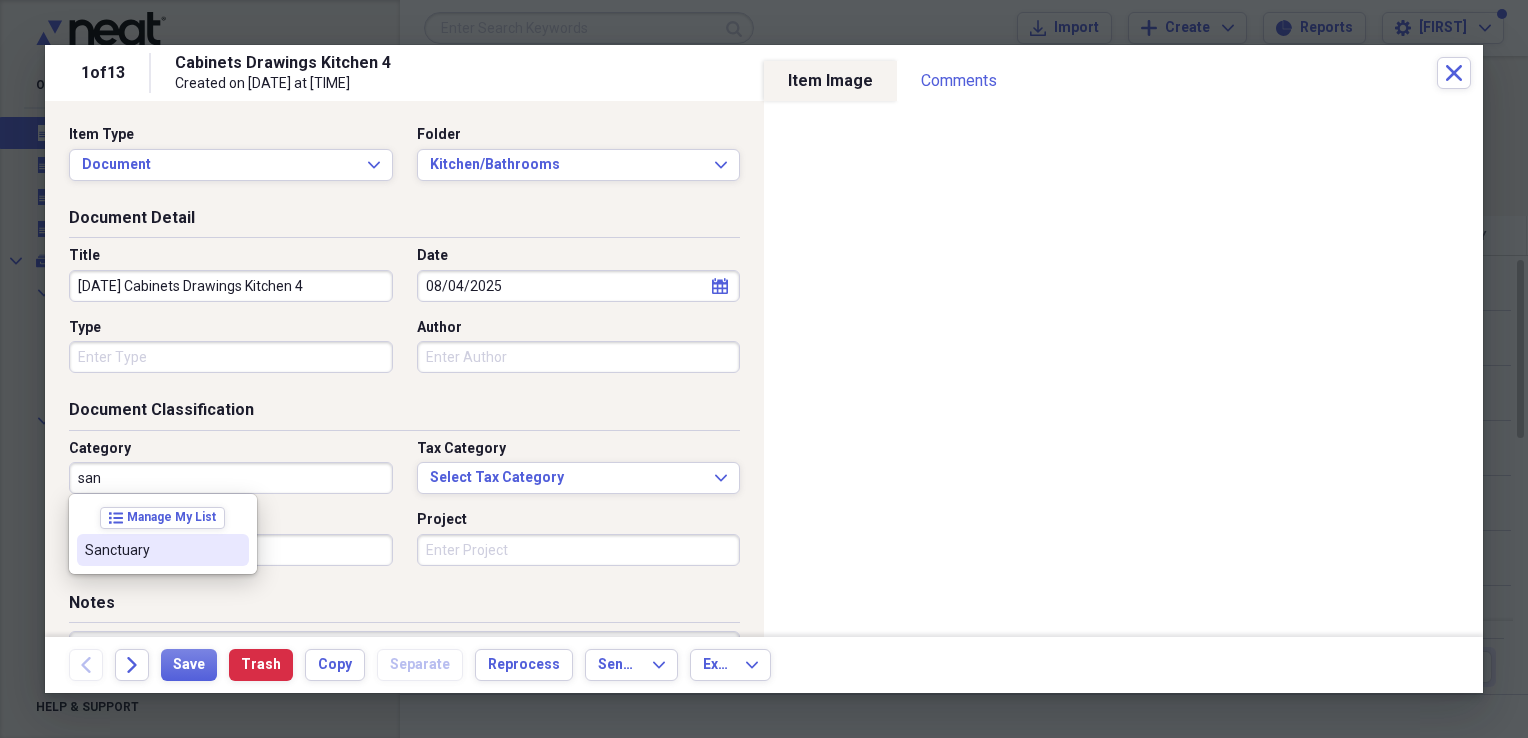 click on "Sanctuary" at bounding box center (151, 550) 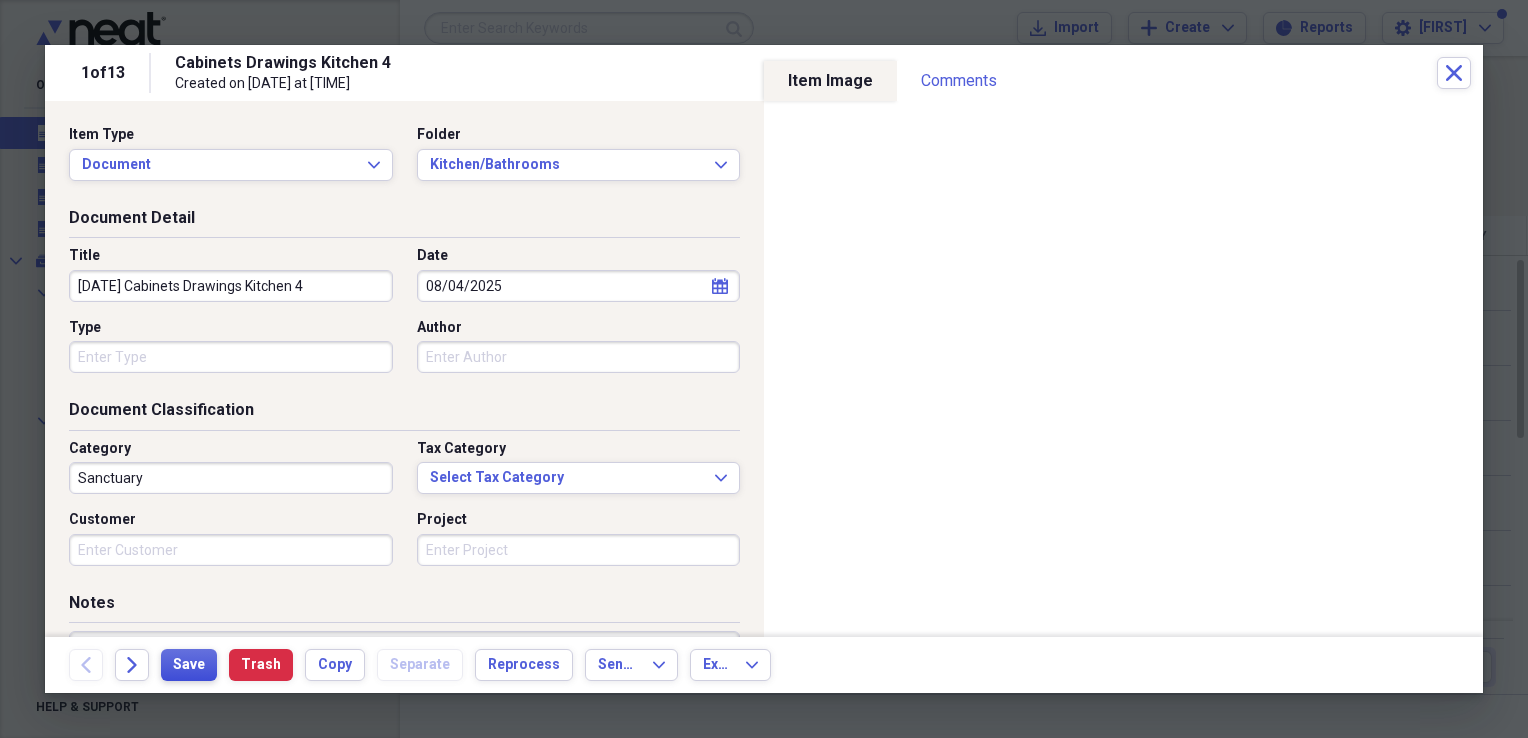 click on "Save" at bounding box center (189, 665) 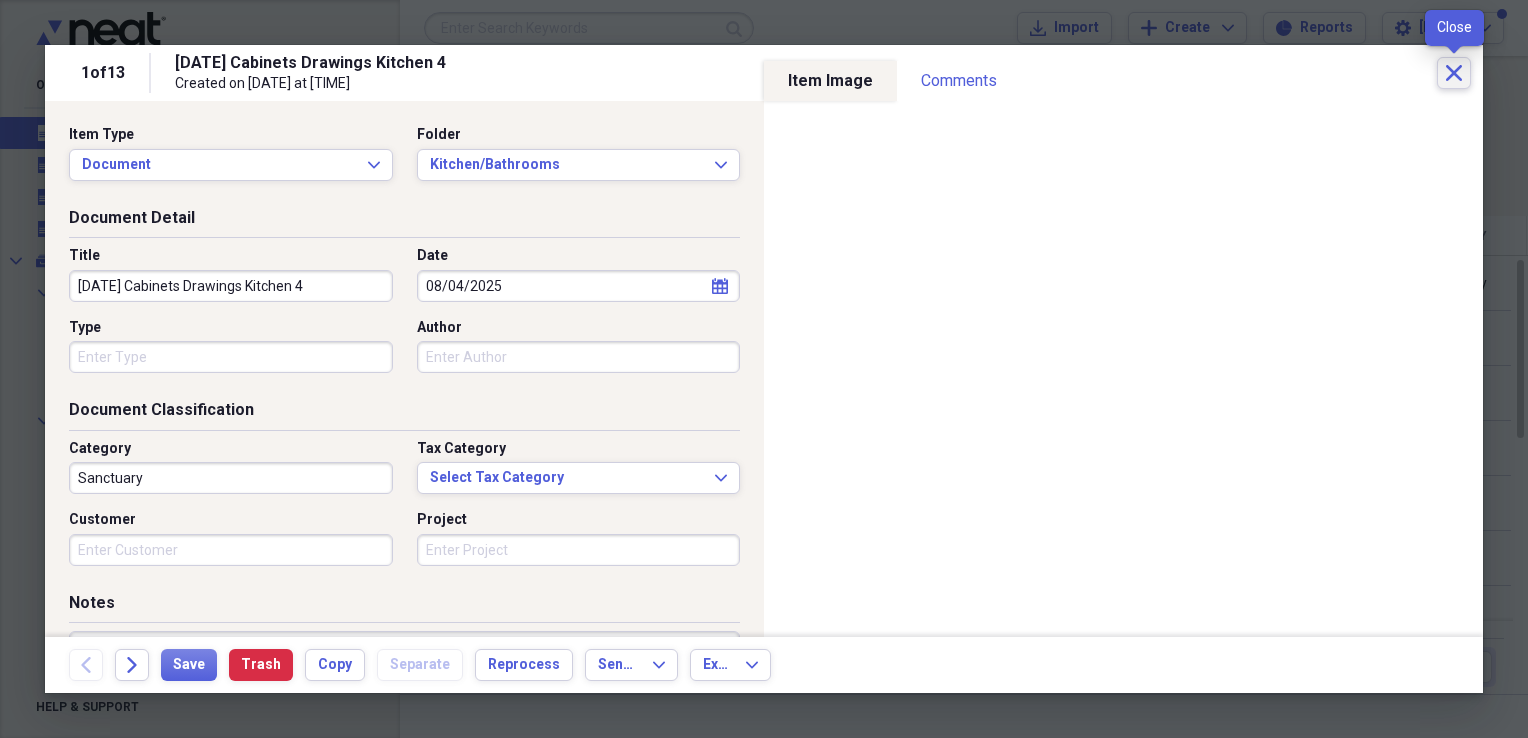 click on "Close" at bounding box center (1454, 73) 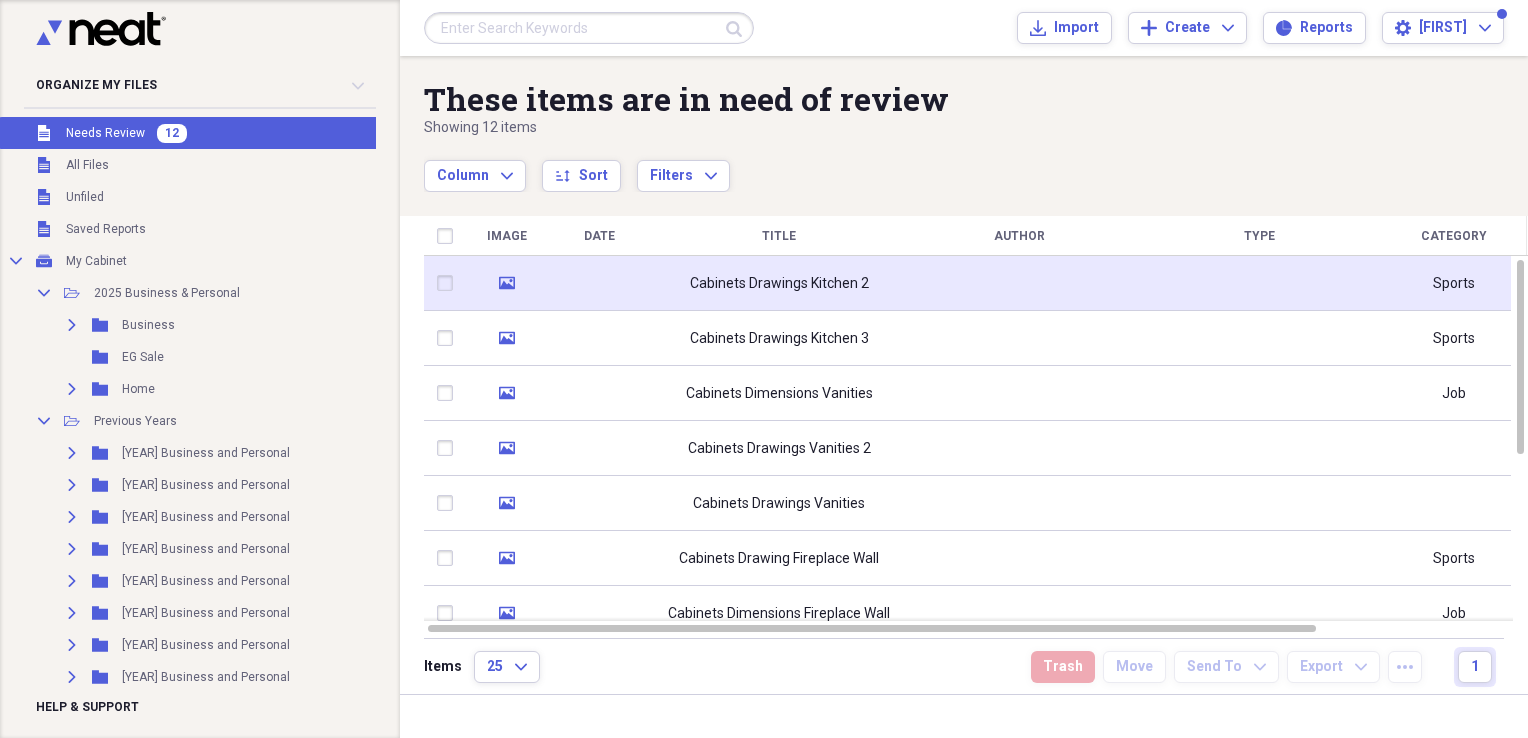 click at bounding box center [599, 283] 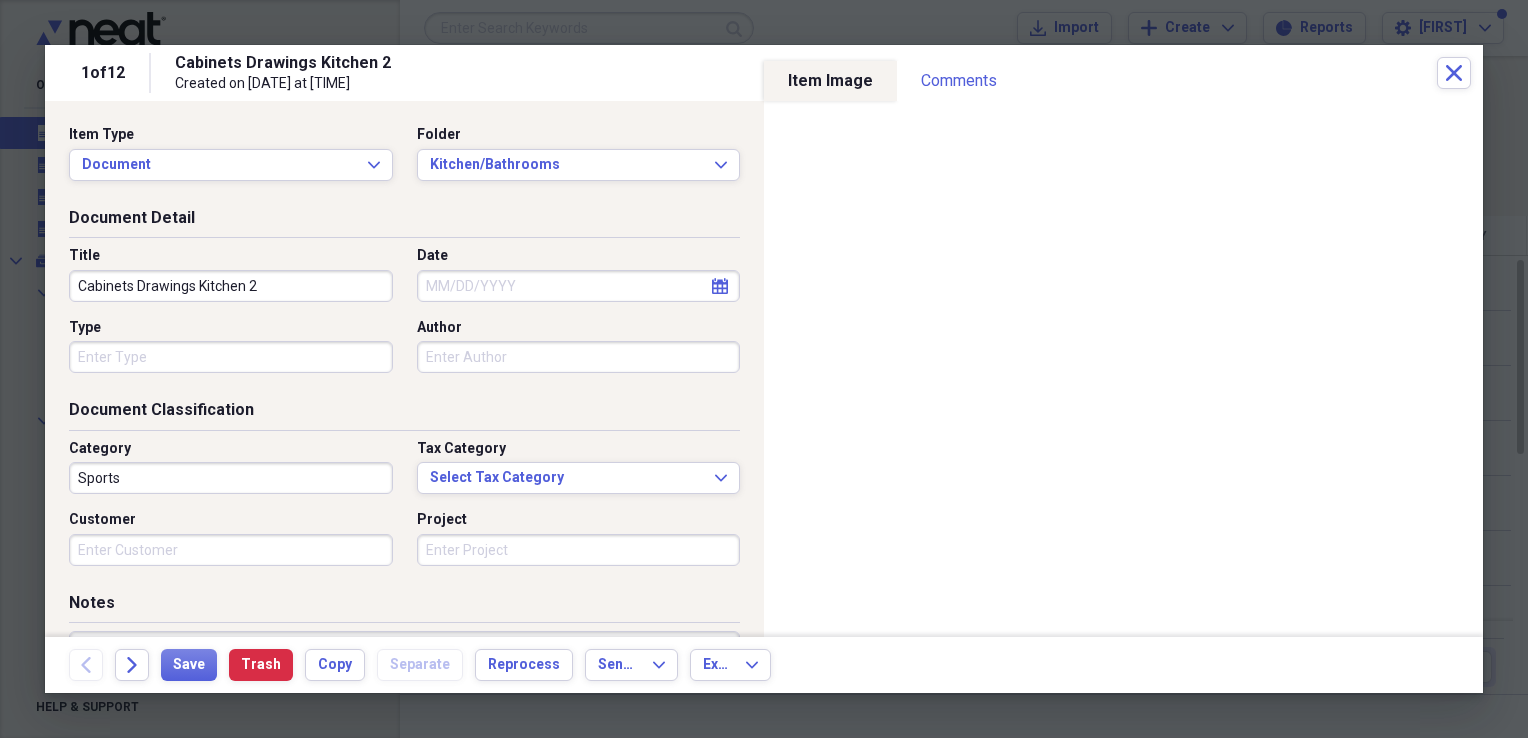 click on "Cabinets Drawings Kitchen 2" at bounding box center [231, 286] 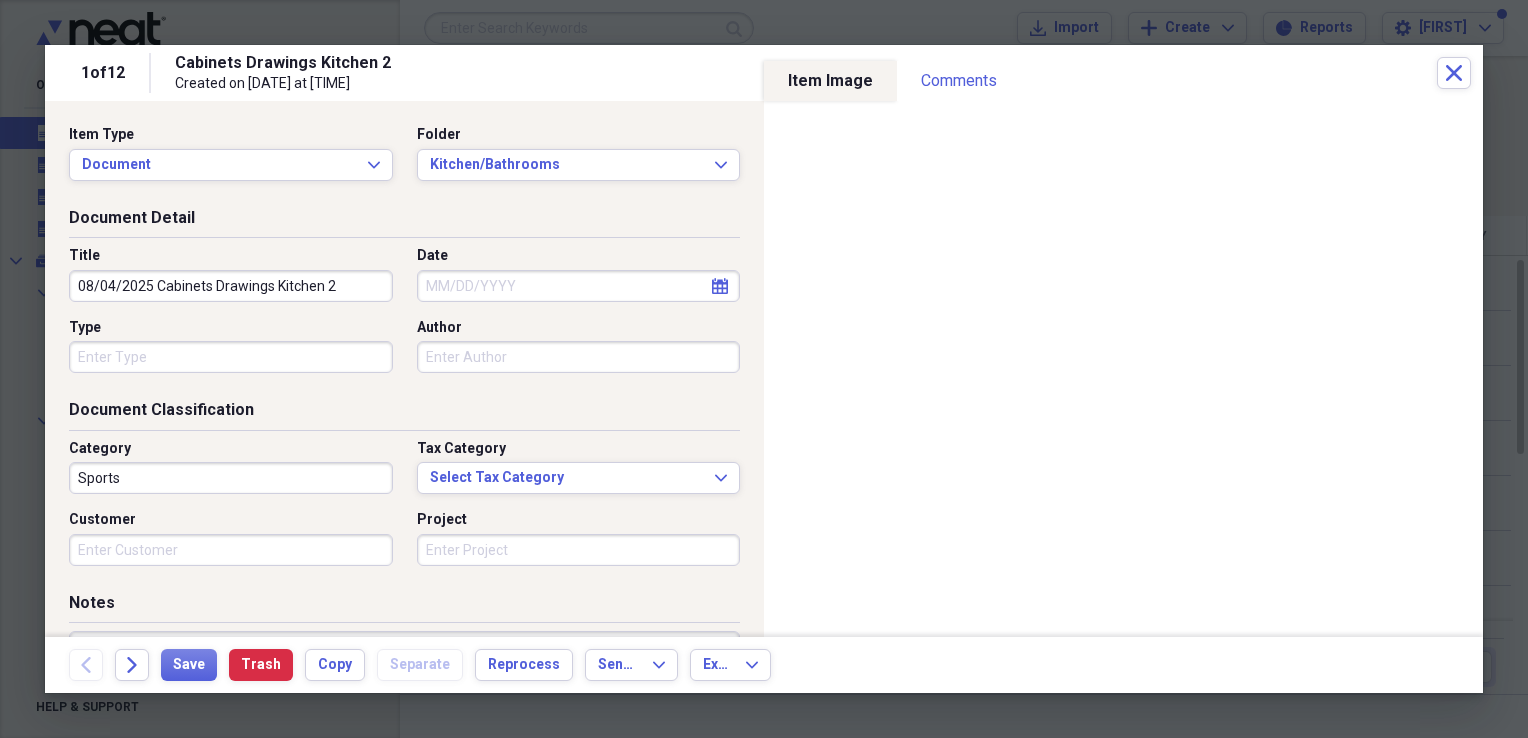 type on "08/04/2025 Cabinets Drawings Kitchen 2" 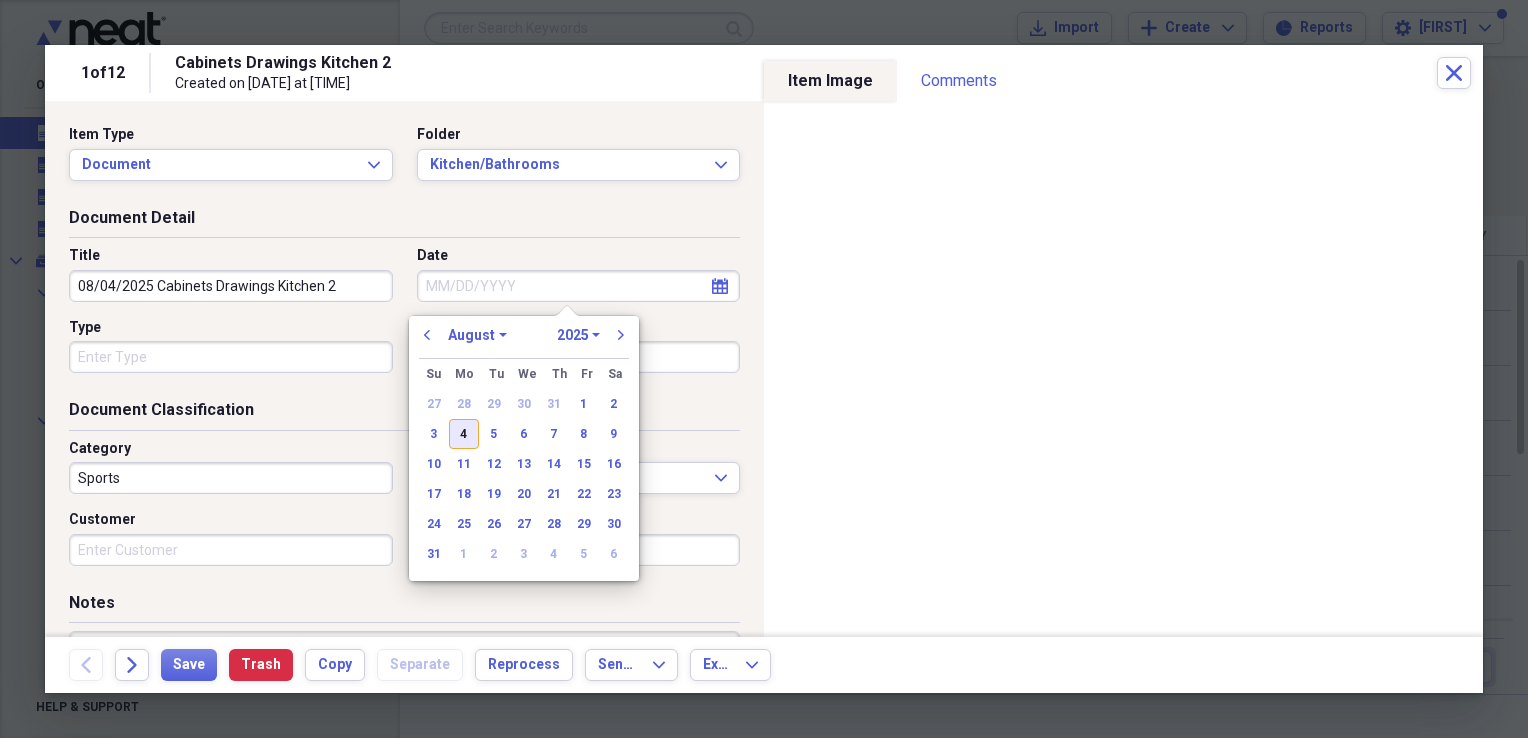 click on "4" at bounding box center [464, 434] 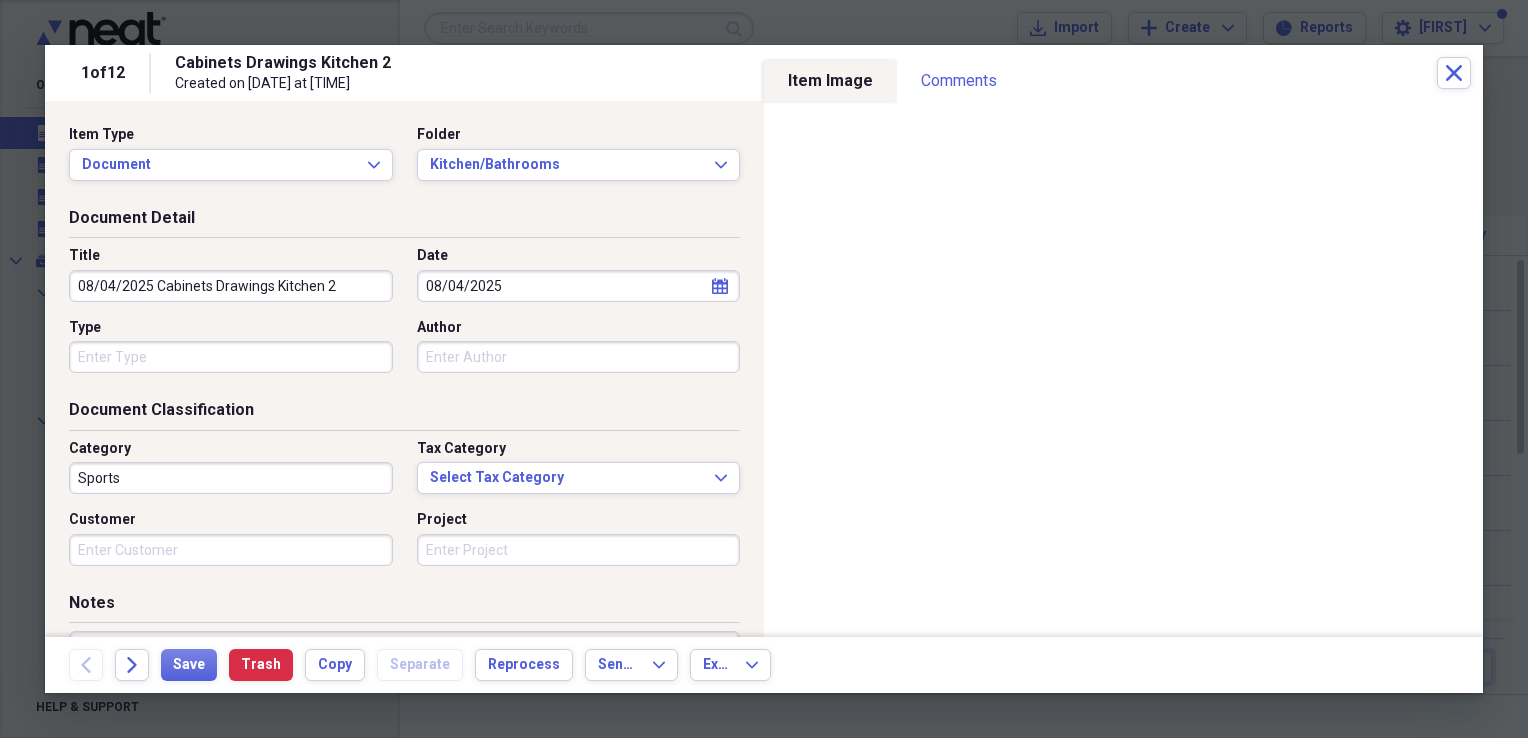 click on "Sports" at bounding box center (231, 478) 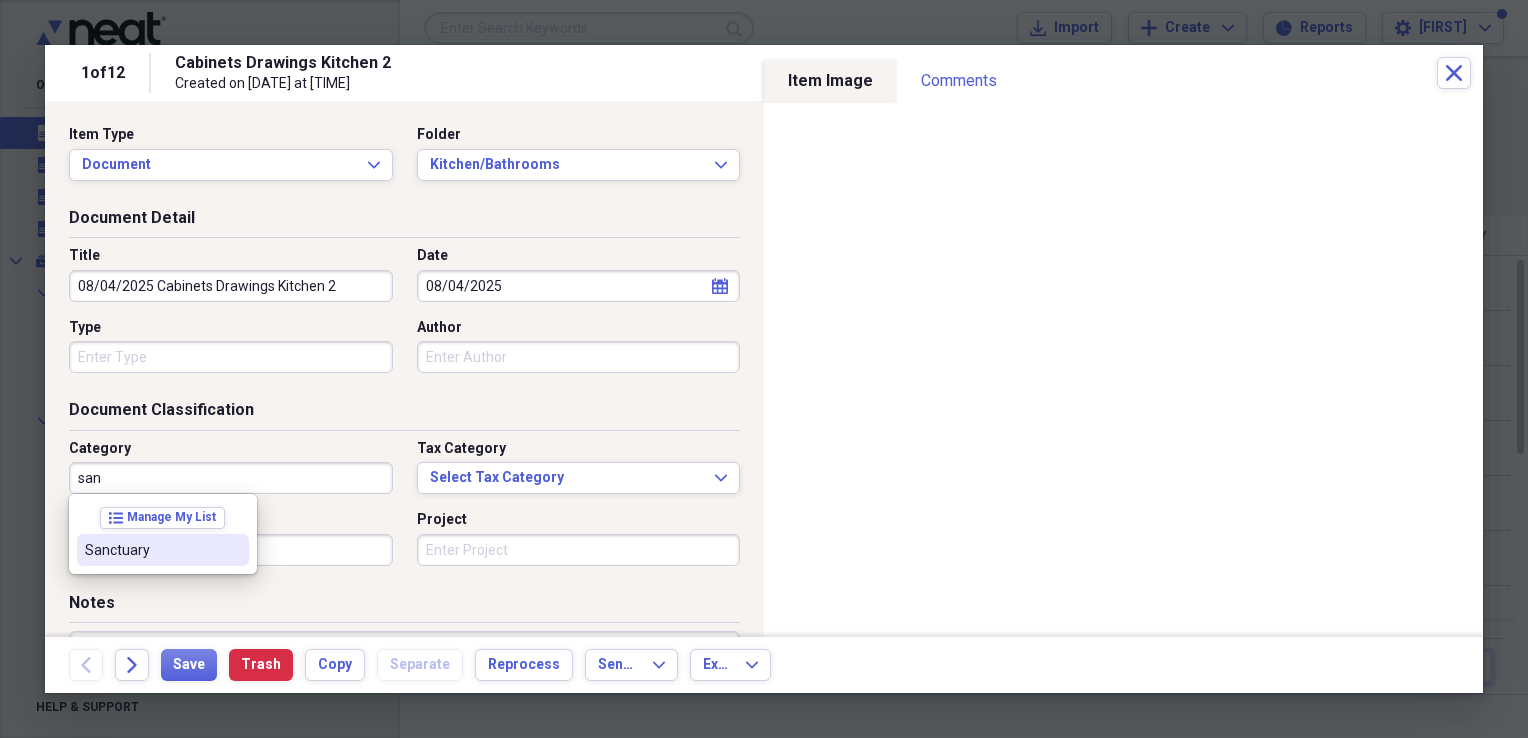 click on "Sanctuary" at bounding box center [163, 550] 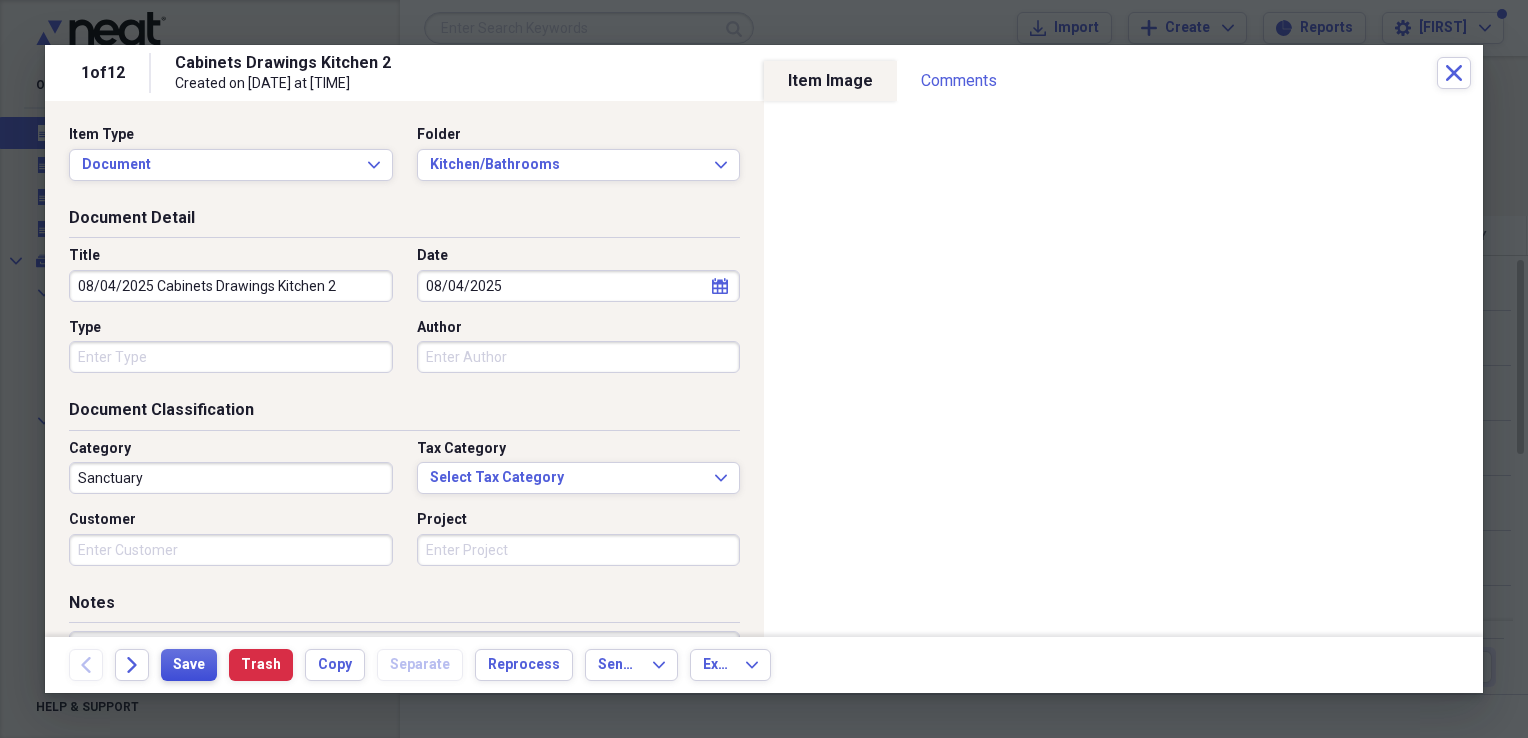 click on "Save" at bounding box center (189, 665) 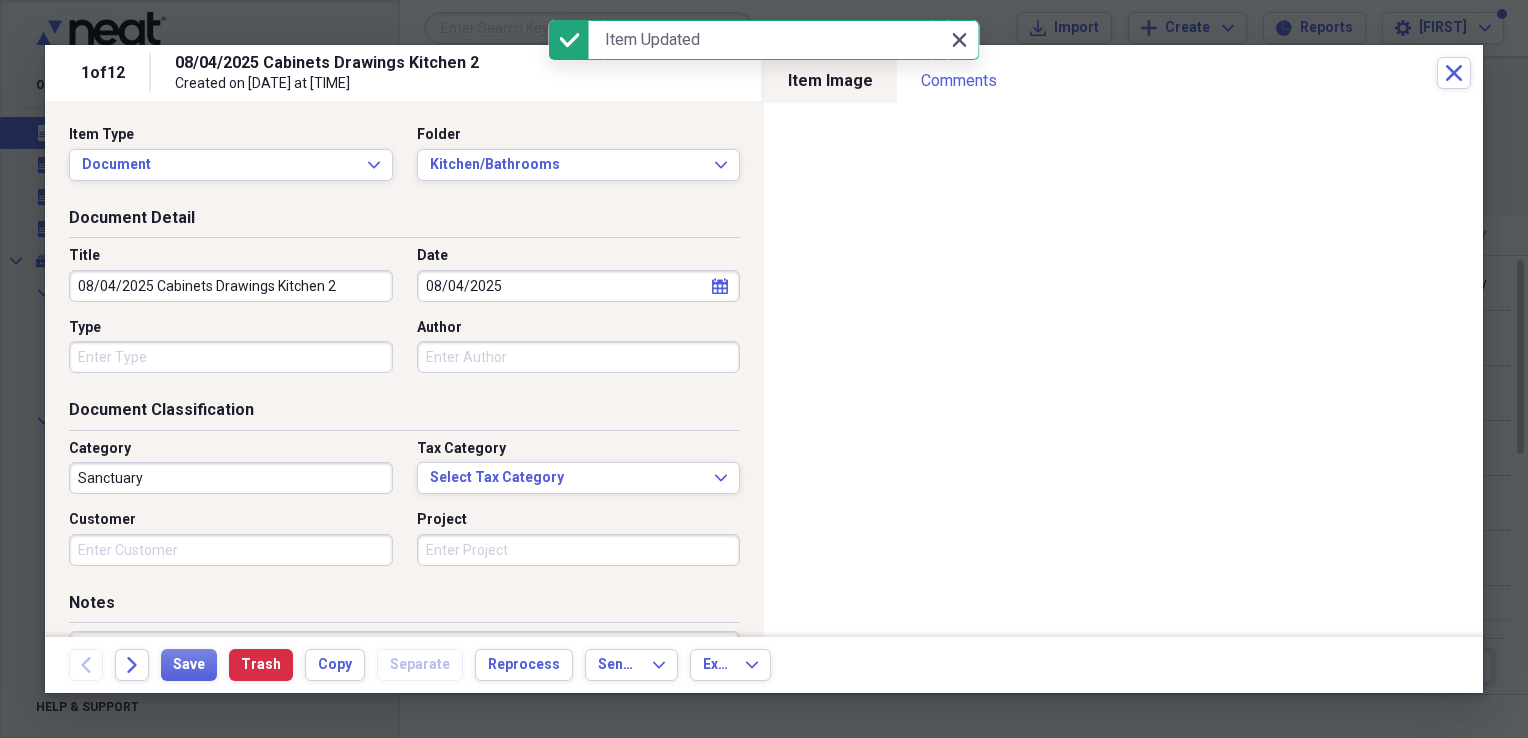 click on "Close Close" at bounding box center (959, 40) 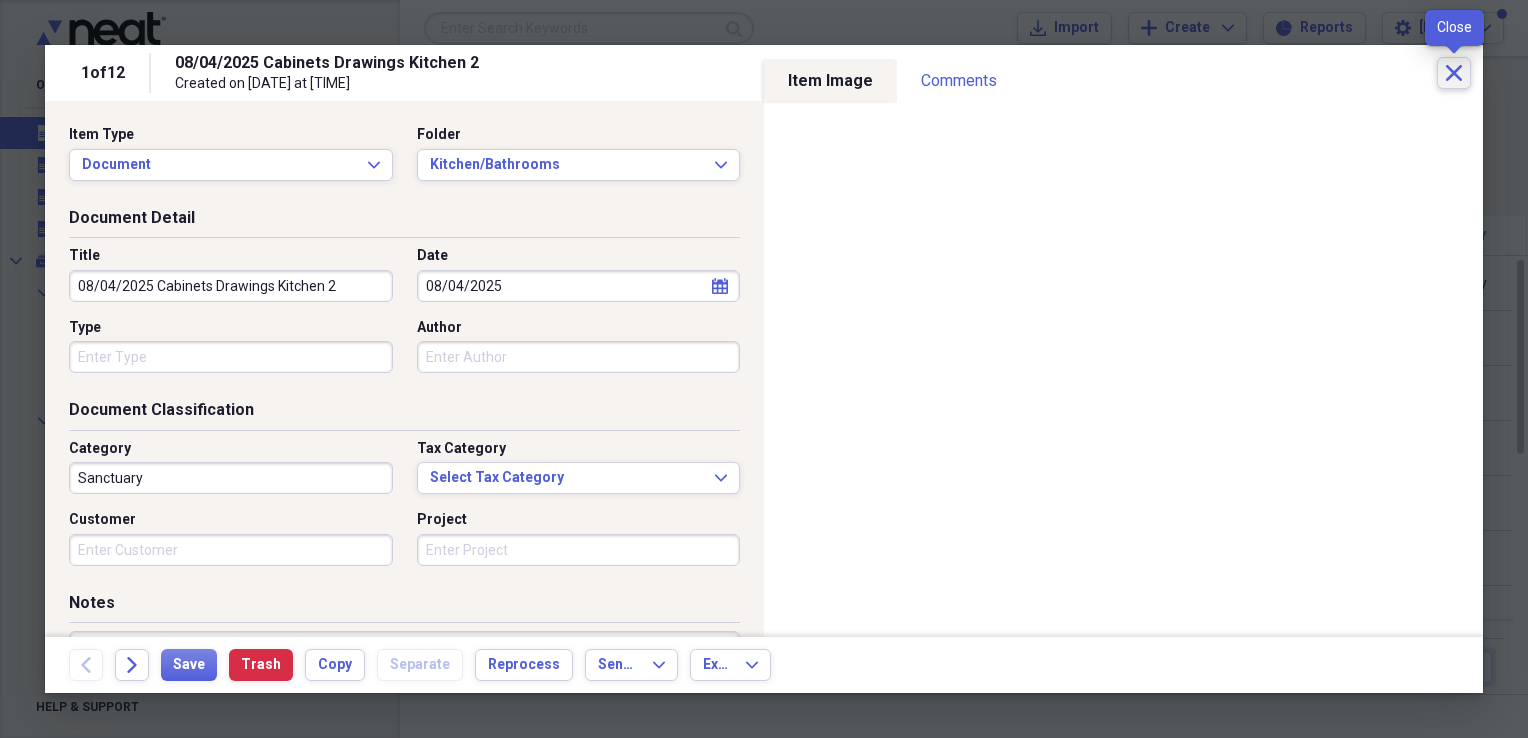click 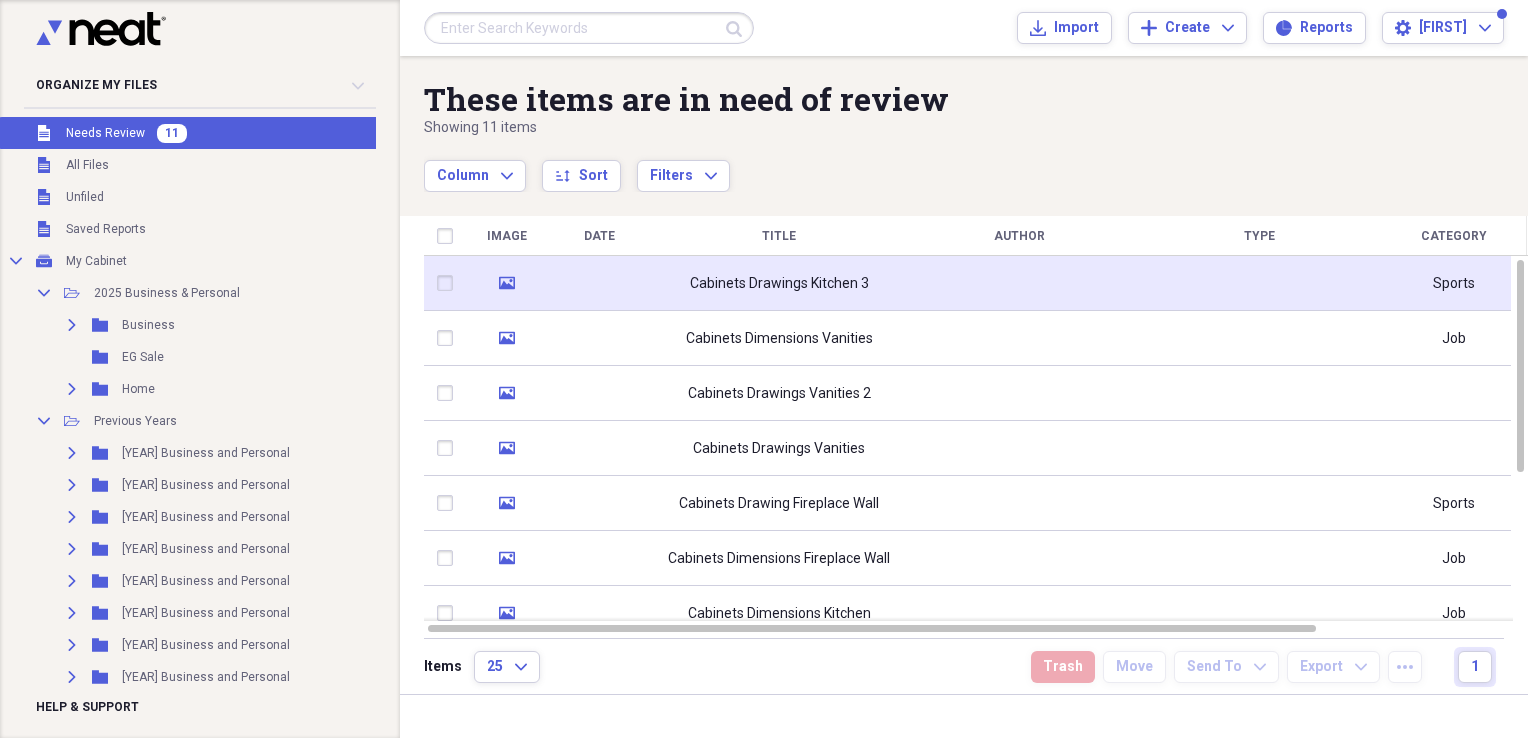 click on "Cabinets Drawings Kitchen 3" at bounding box center (779, 283) 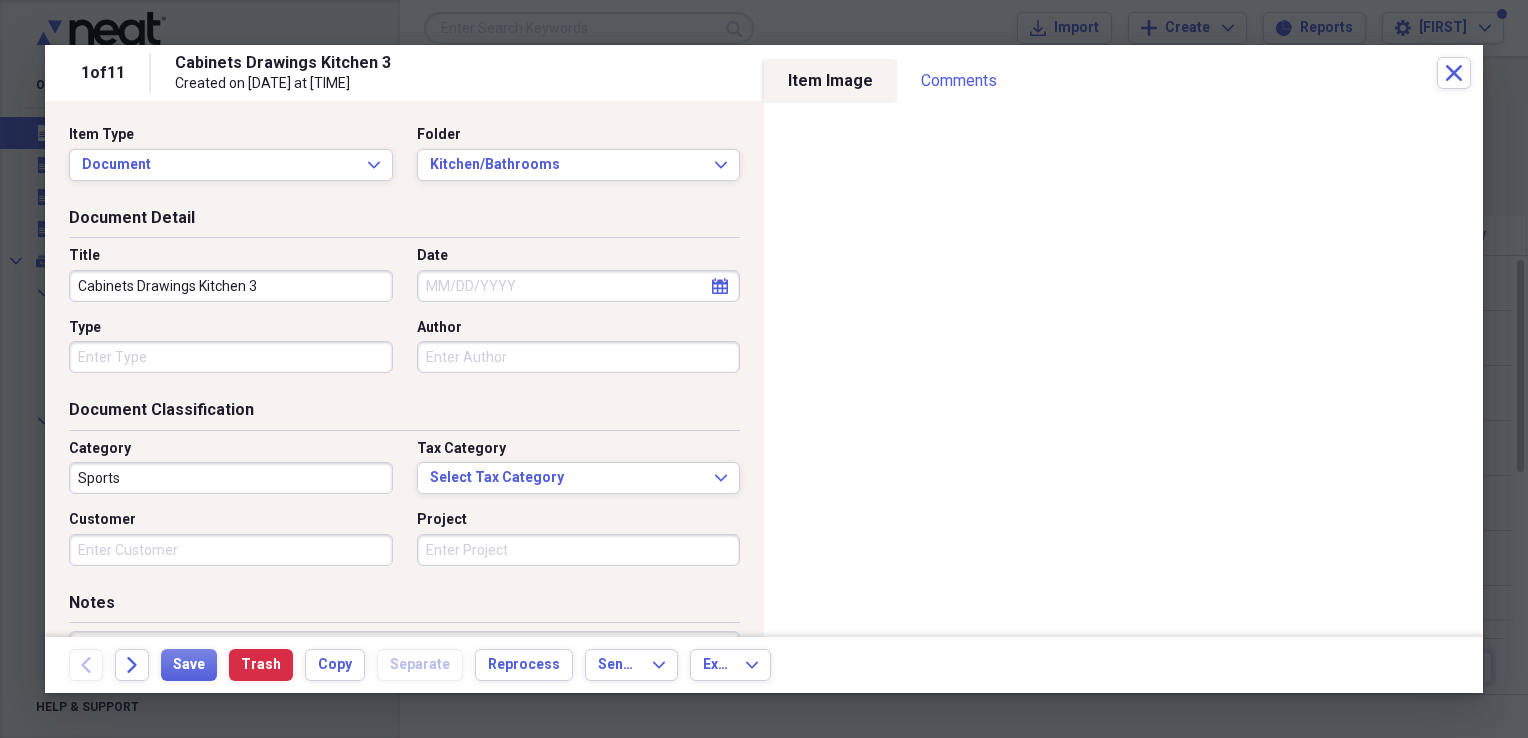 click on "Cabinets Drawings Kitchen 3" at bounding box center (231, 286) 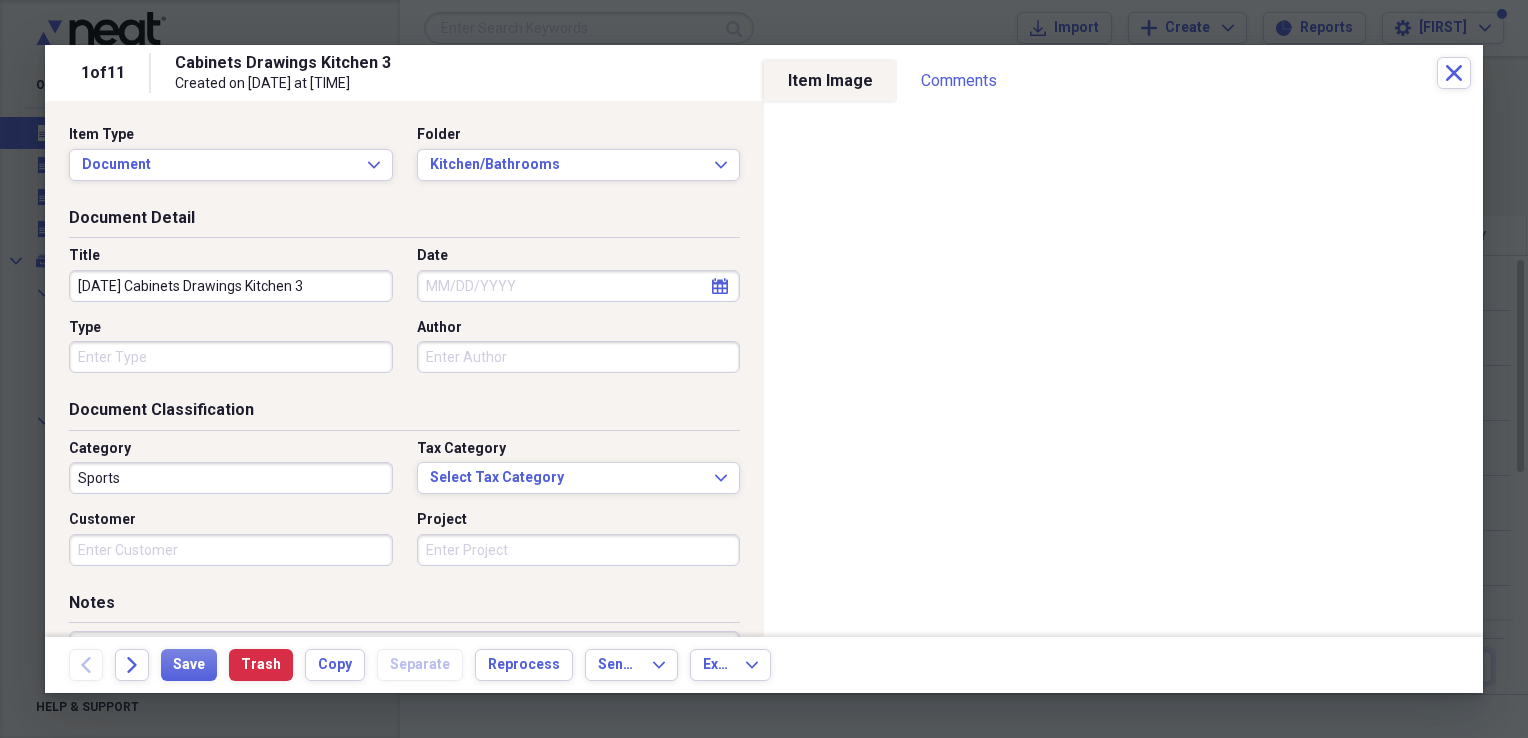 type on "[DATE] Cabinets Drawings Kitchen 3" 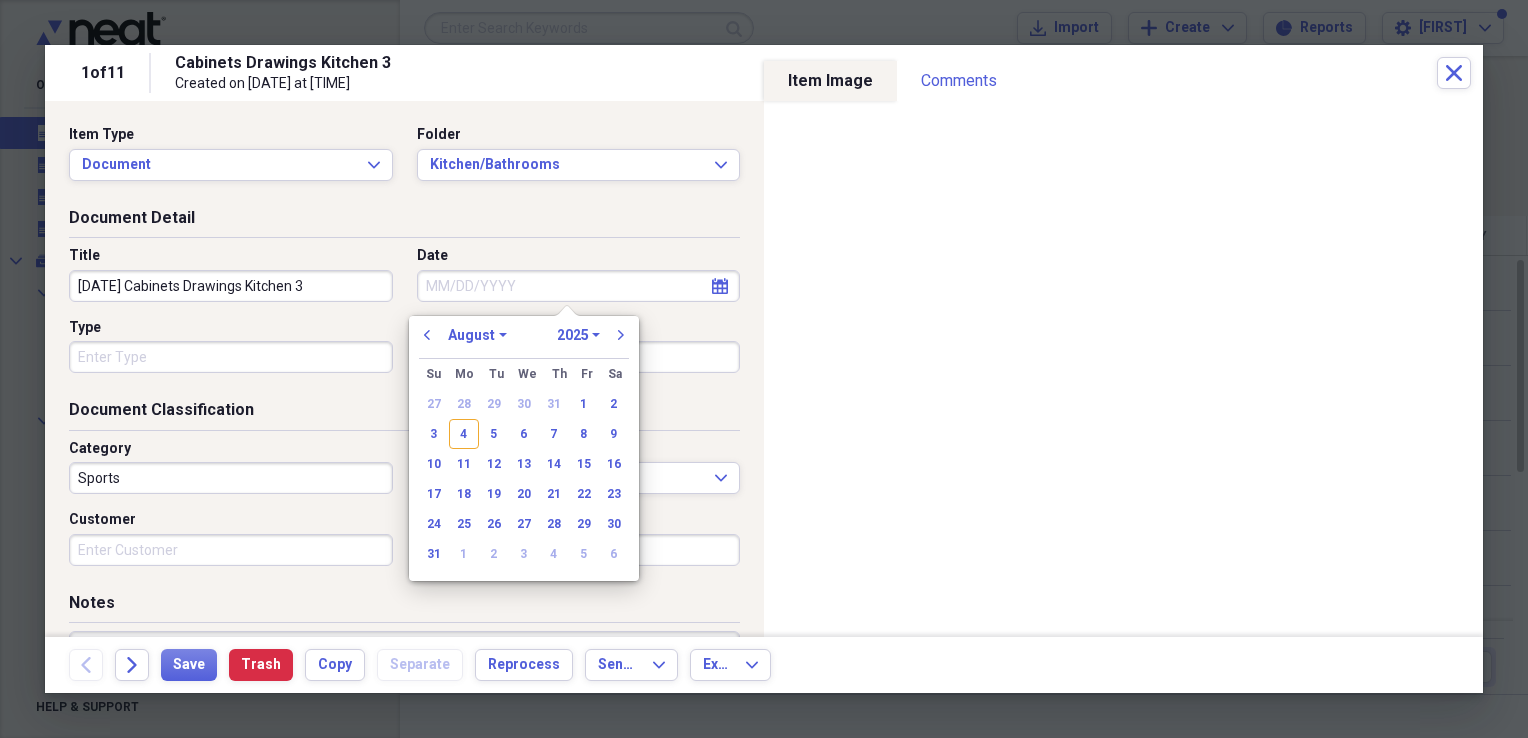 click on "Date" at bounding box center [579, 286] 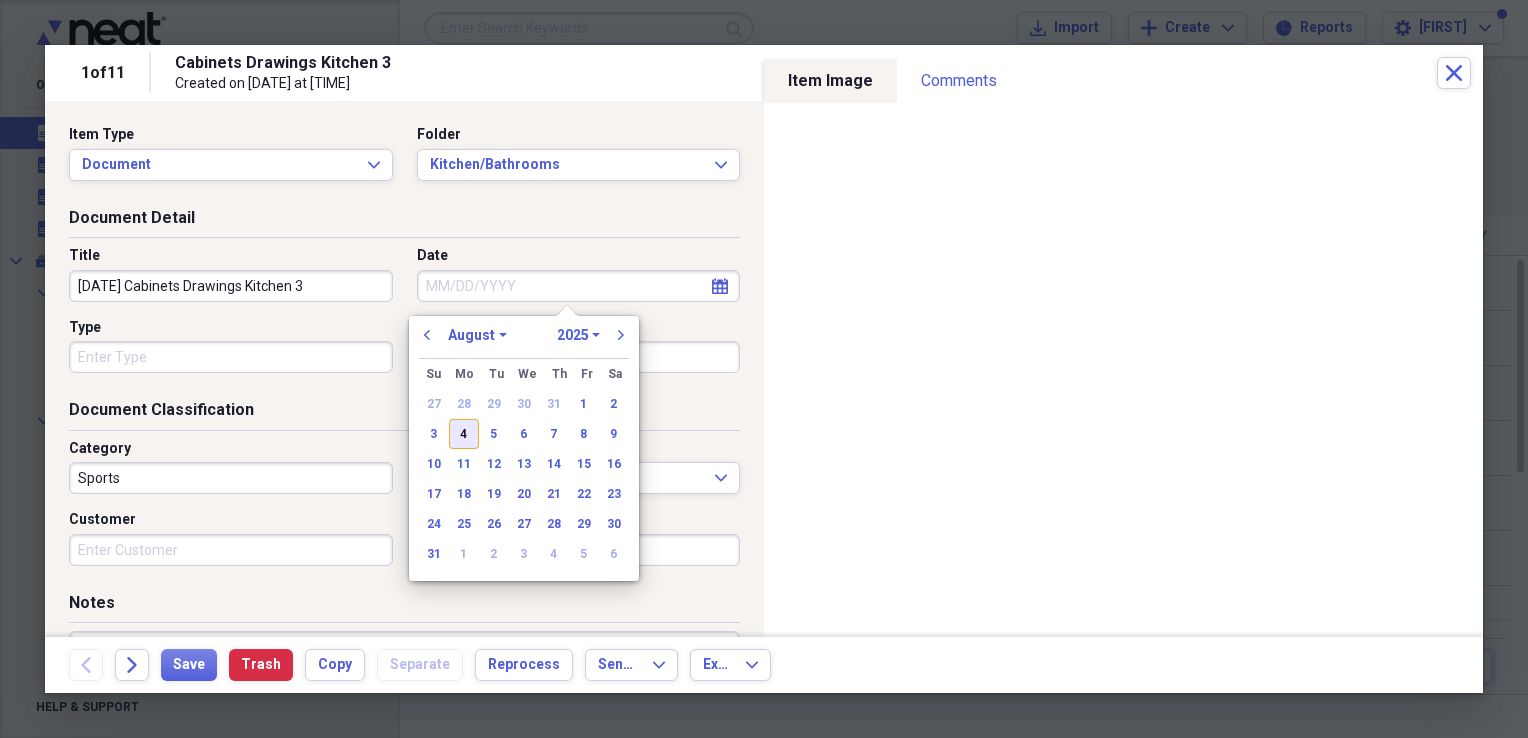 click on "4" at bounding box center [464, 434] 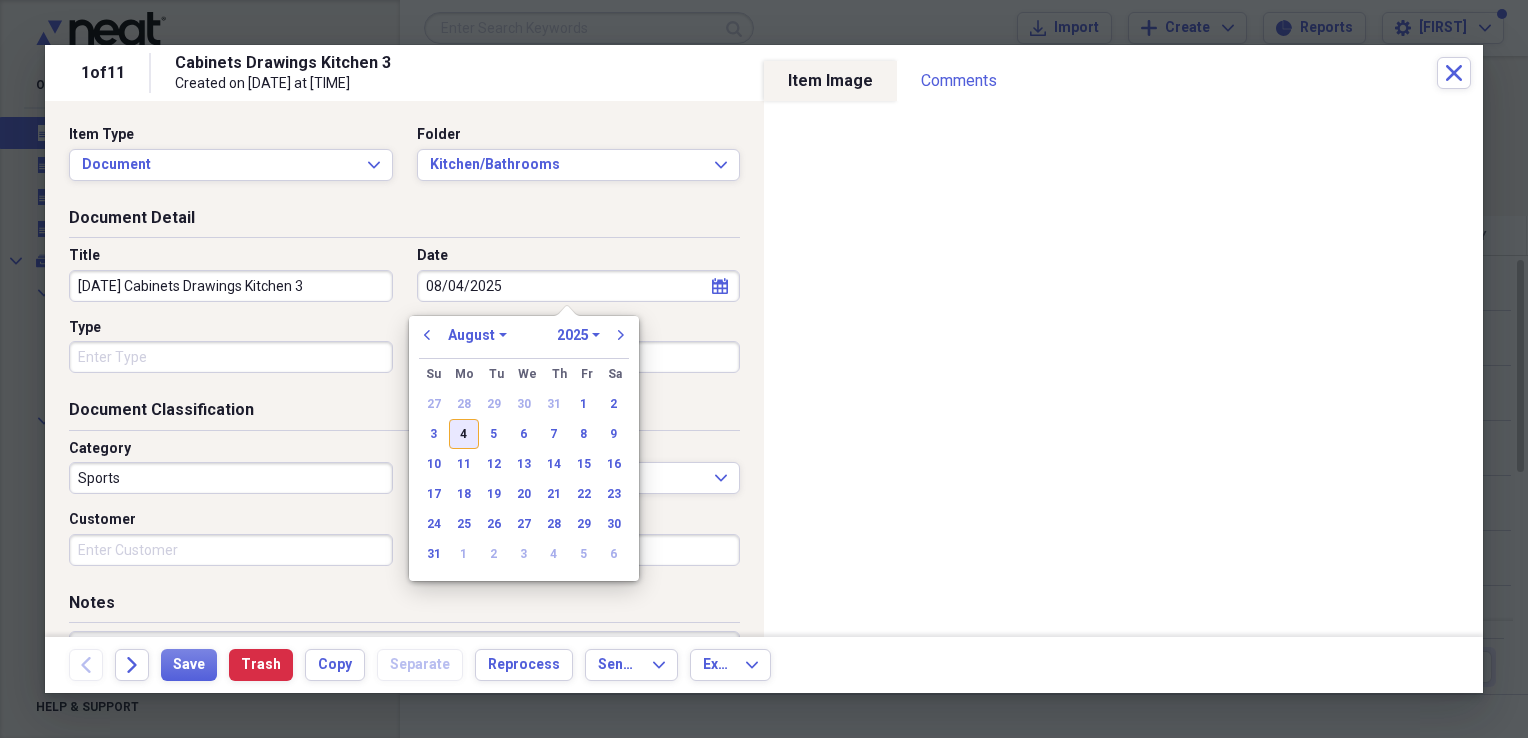 type on "08/04/2025" 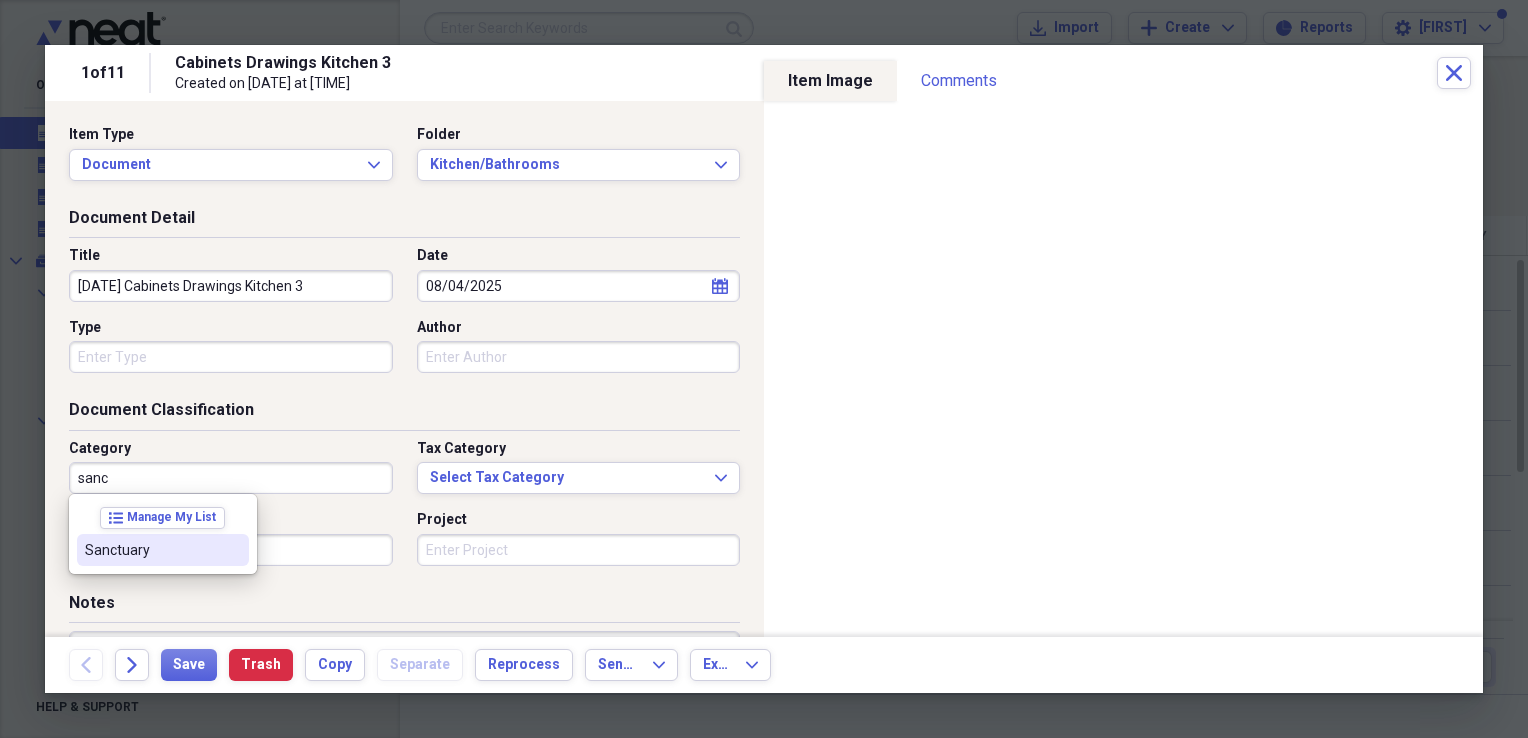 click on "Sanctuary" at bounding box center (151, 550) 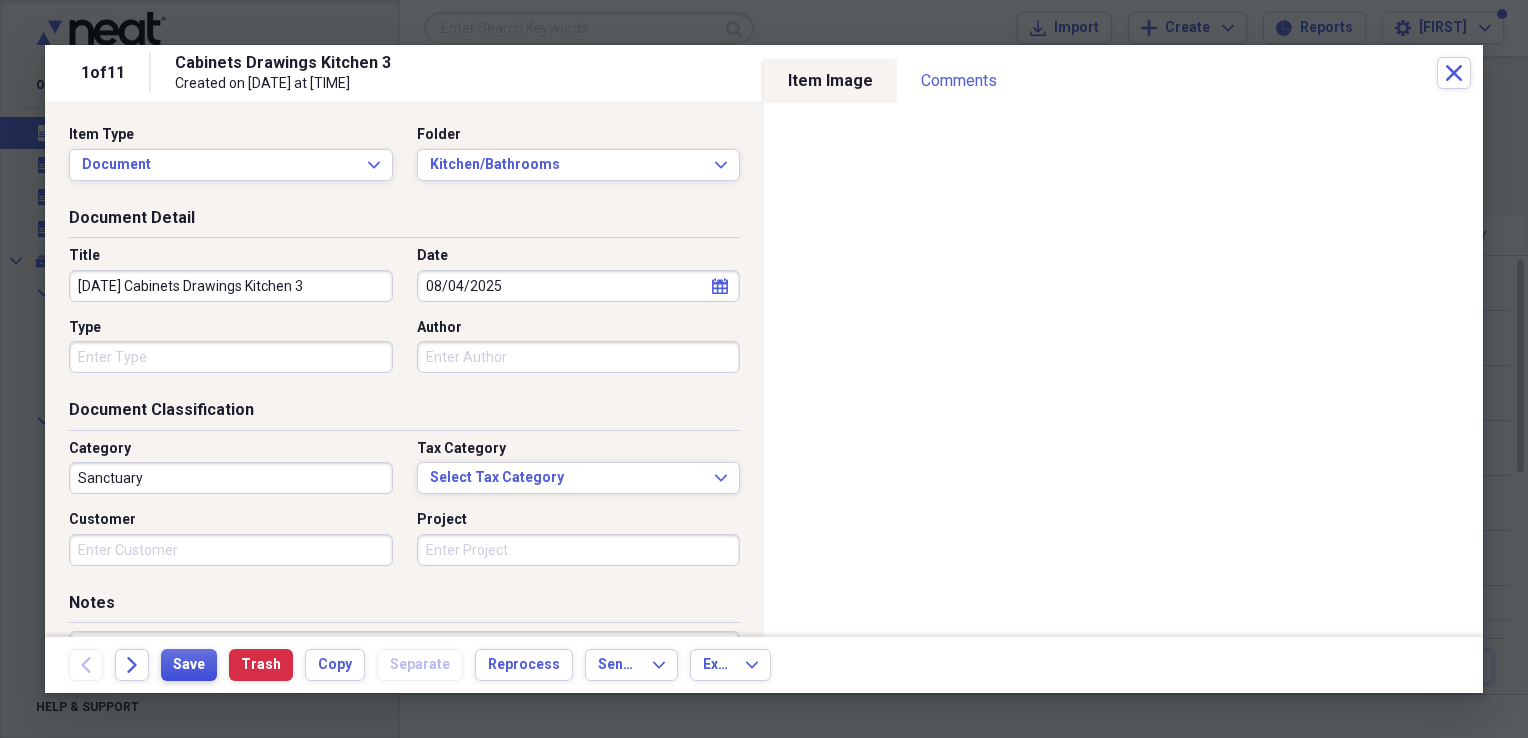 click on "Save" at bounding box center (189, 665) 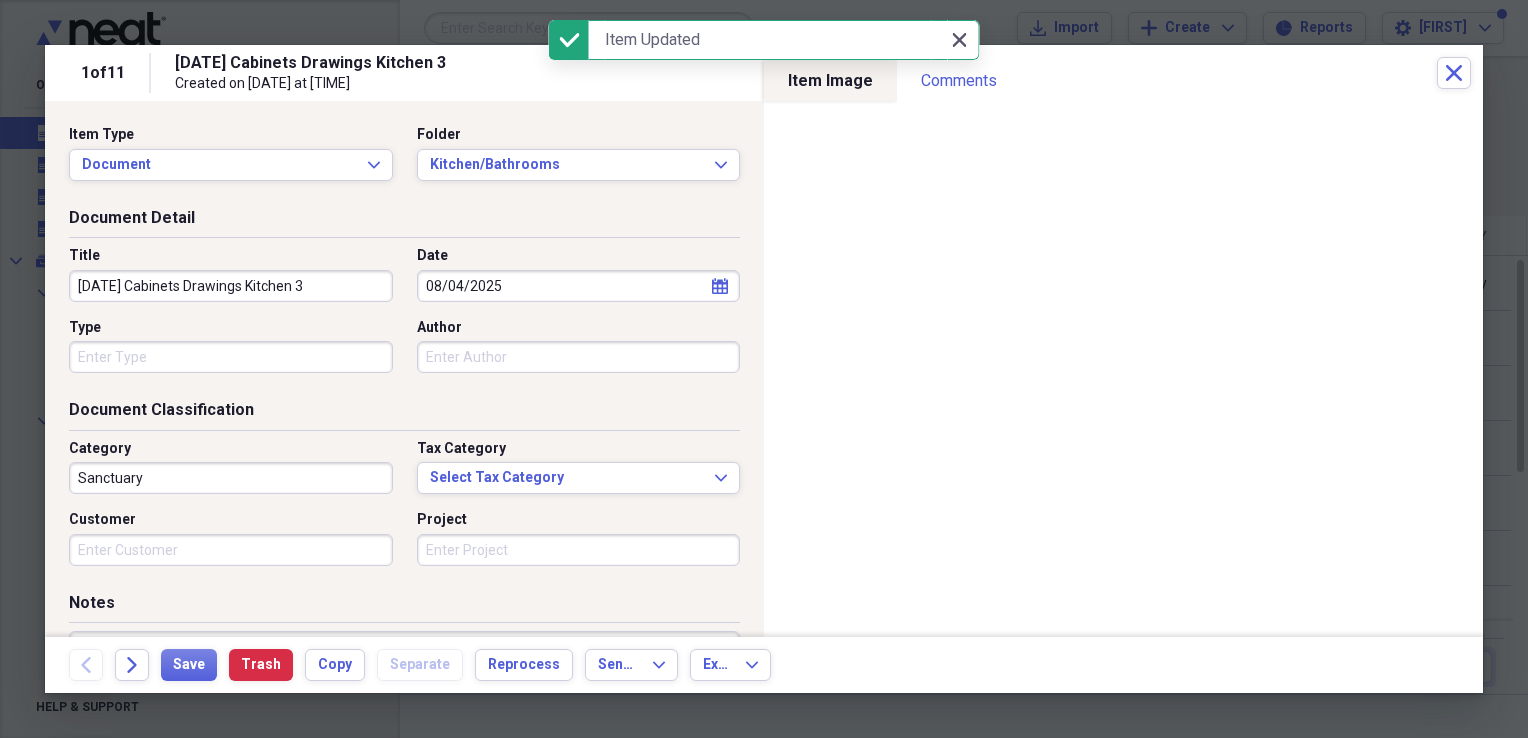 click on "Close Close" at bounding box center [959, 40] 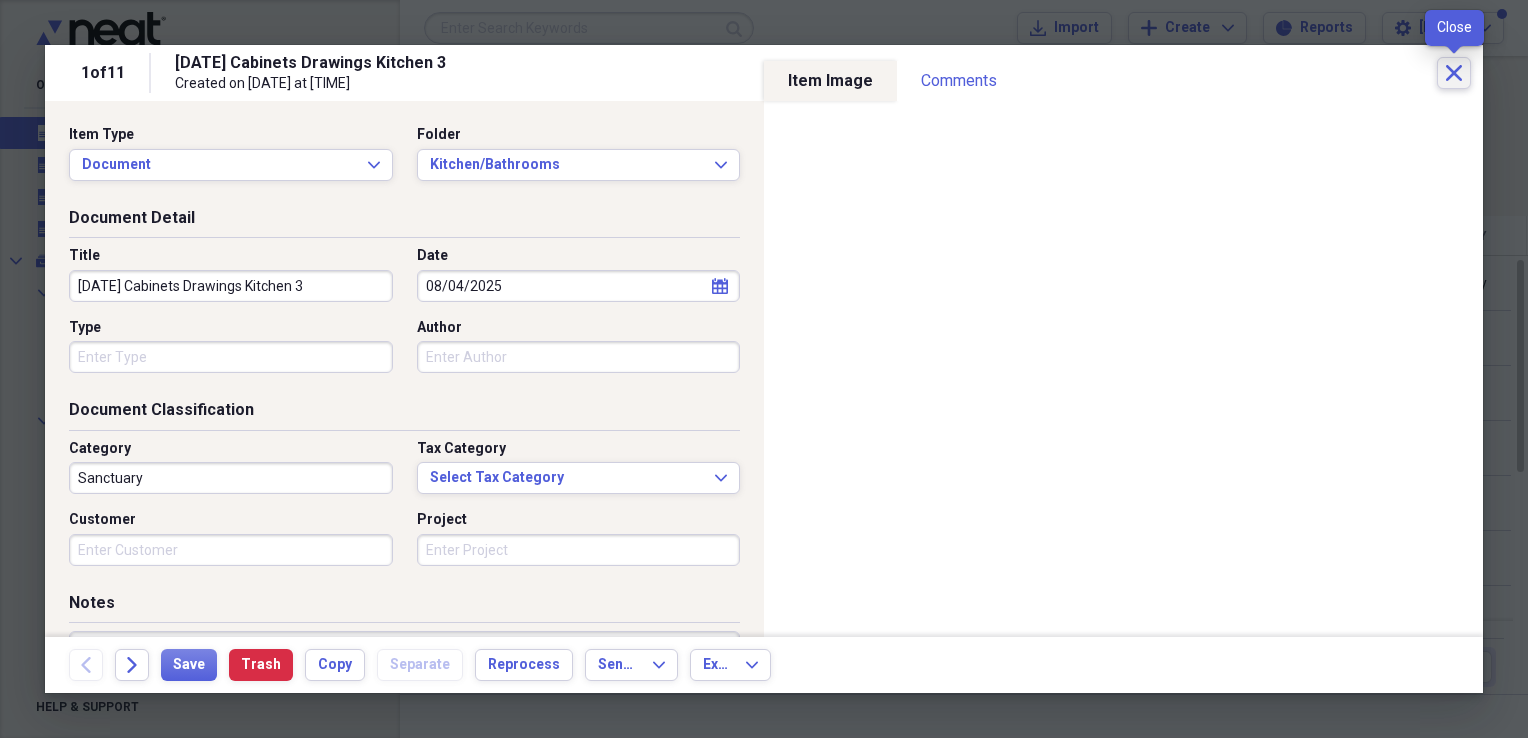 click on "Close" 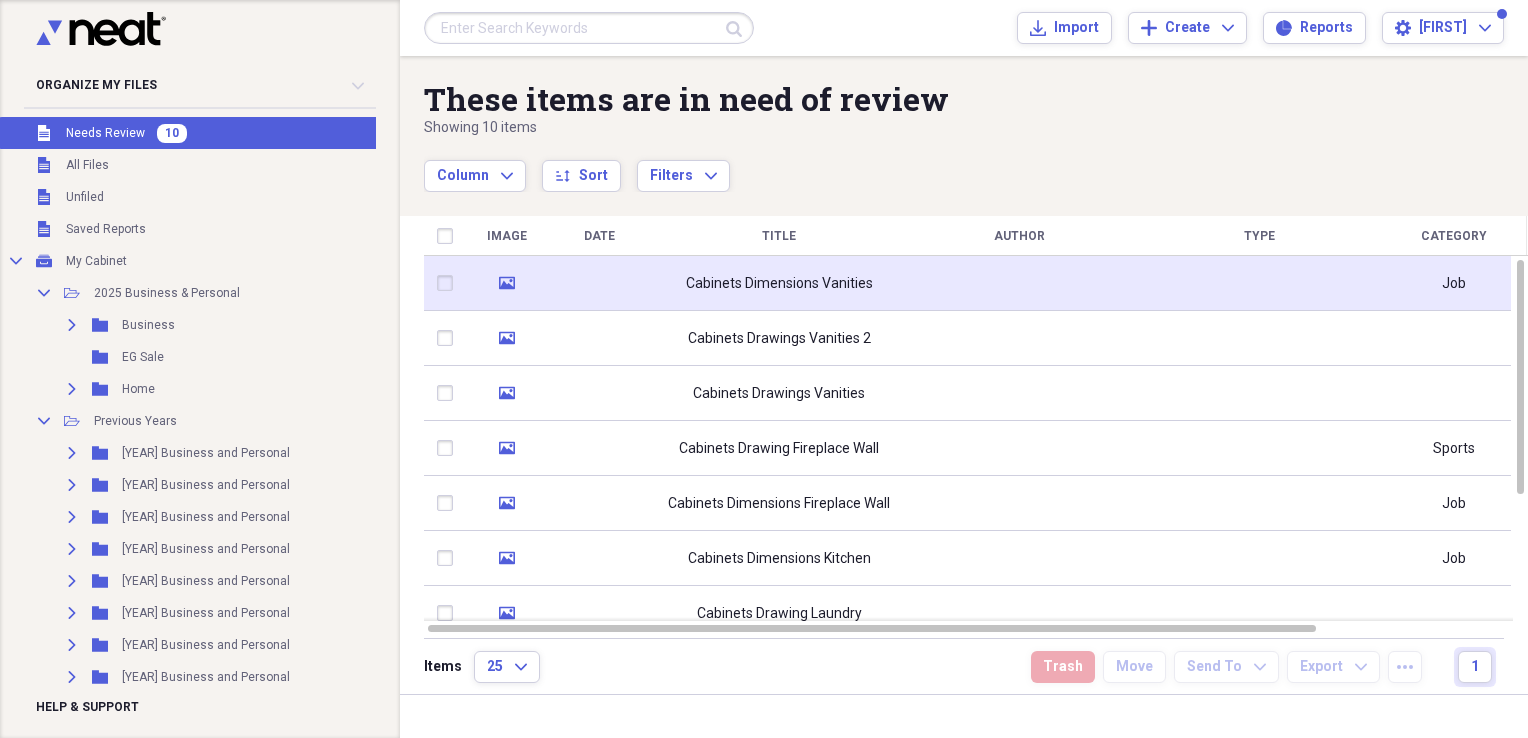 click at bounding box center [599, 283] 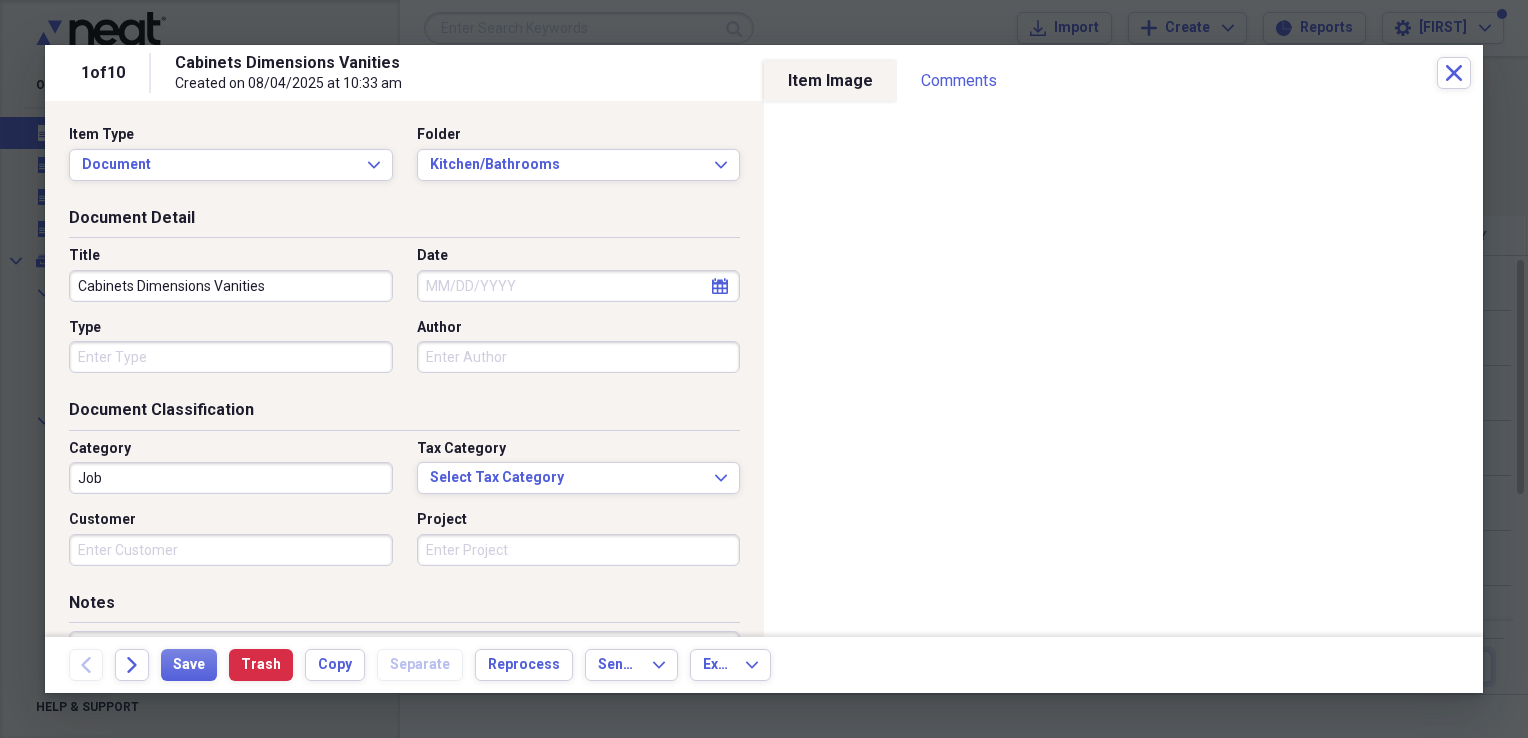 click on "Cabinets Dimensions Vanities" at bounding box center [231, 286] 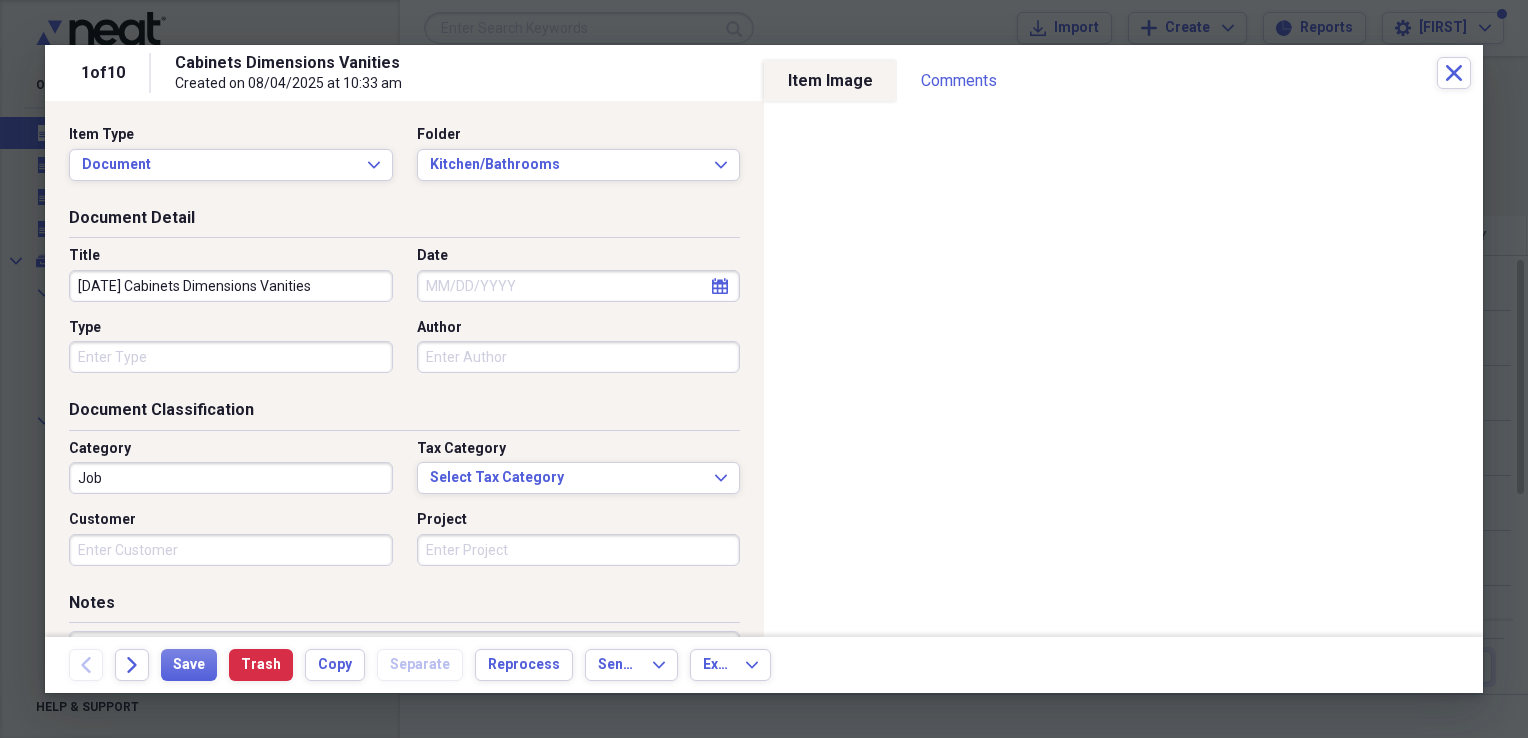 type on "[DATE] Cabinets Dimensions Vanities" 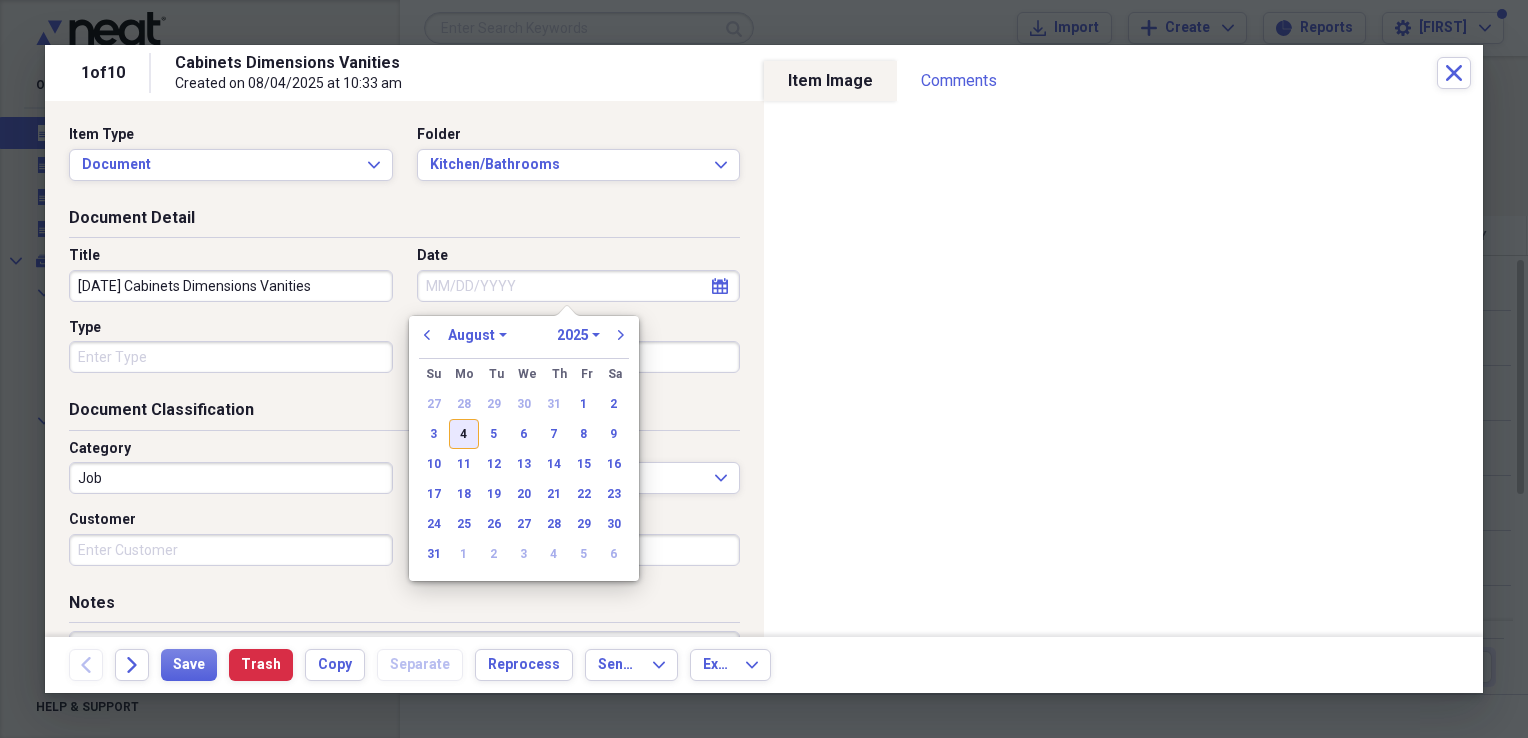 click on "4" at bounding box center [464, 434] 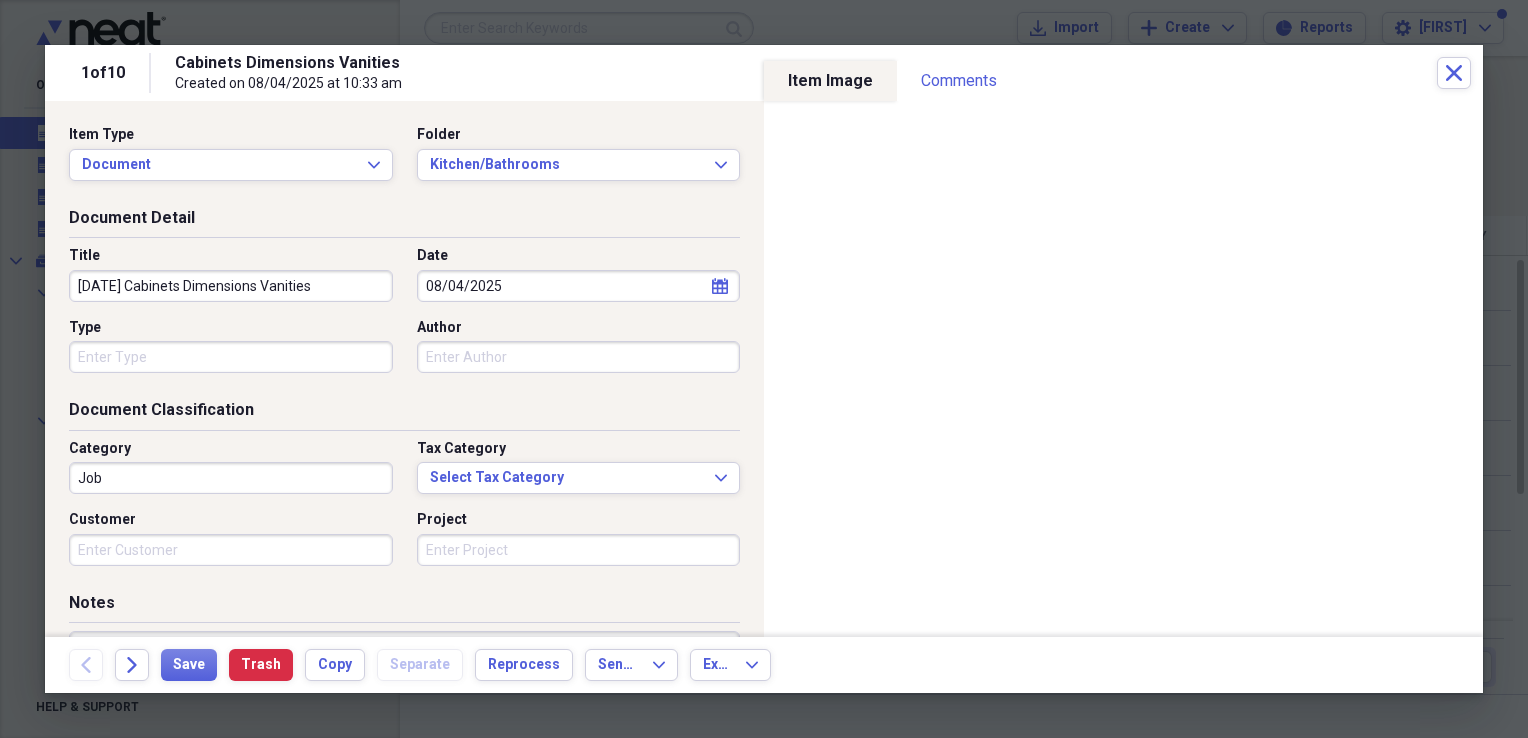 click on "Job" at bounding box center (231, 478) 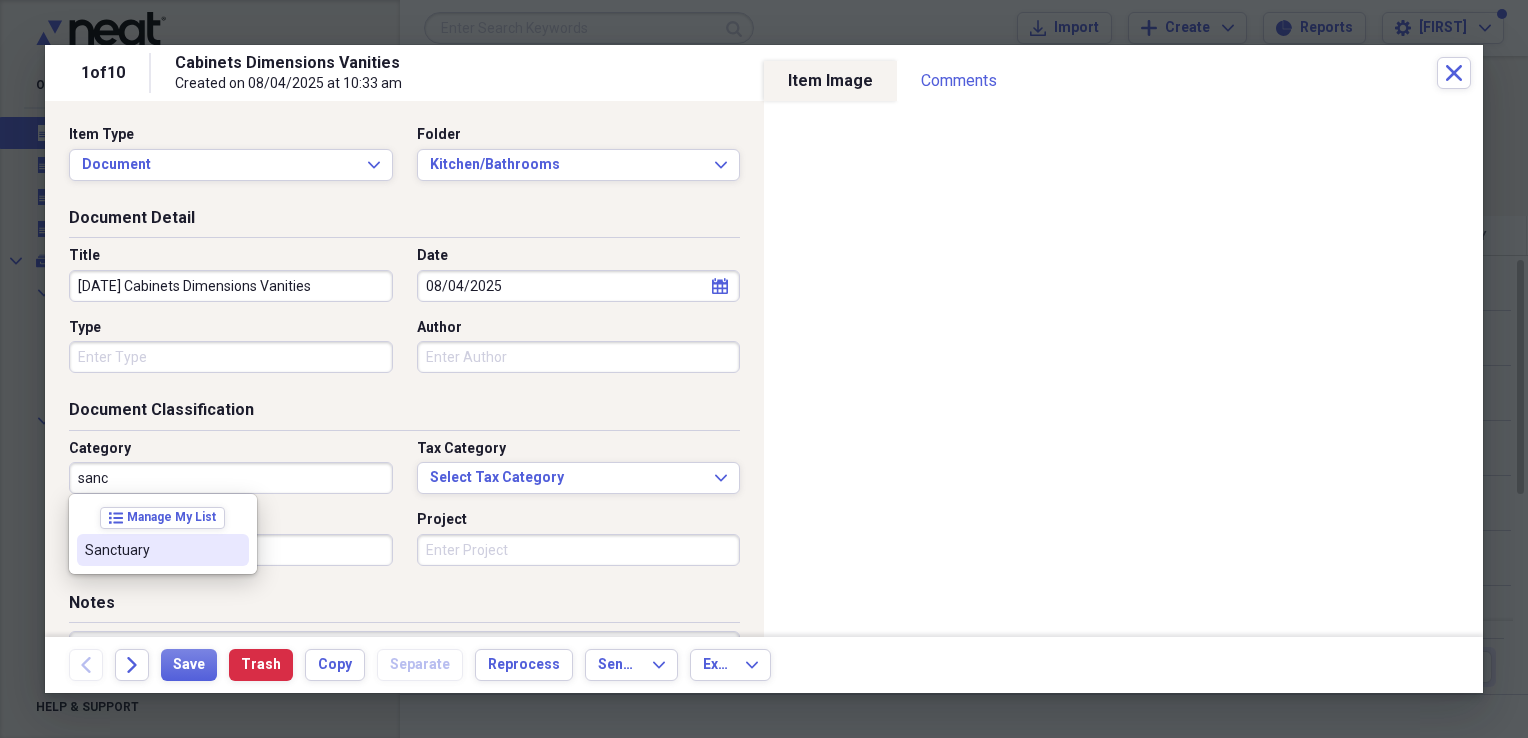 click on "Sanctuary" at bounding box center [151, 550] 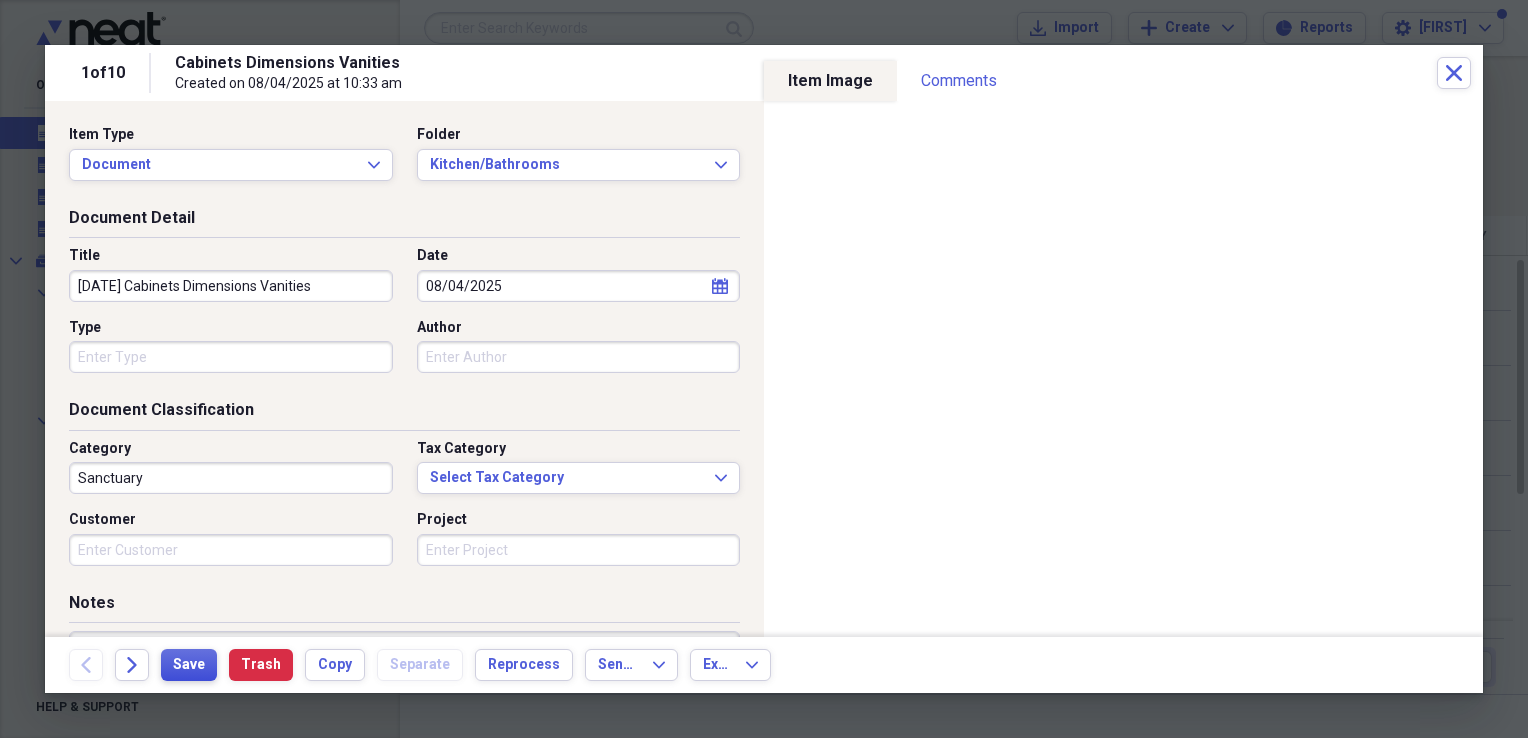 click on "Save" at bounding box center (189, 665) 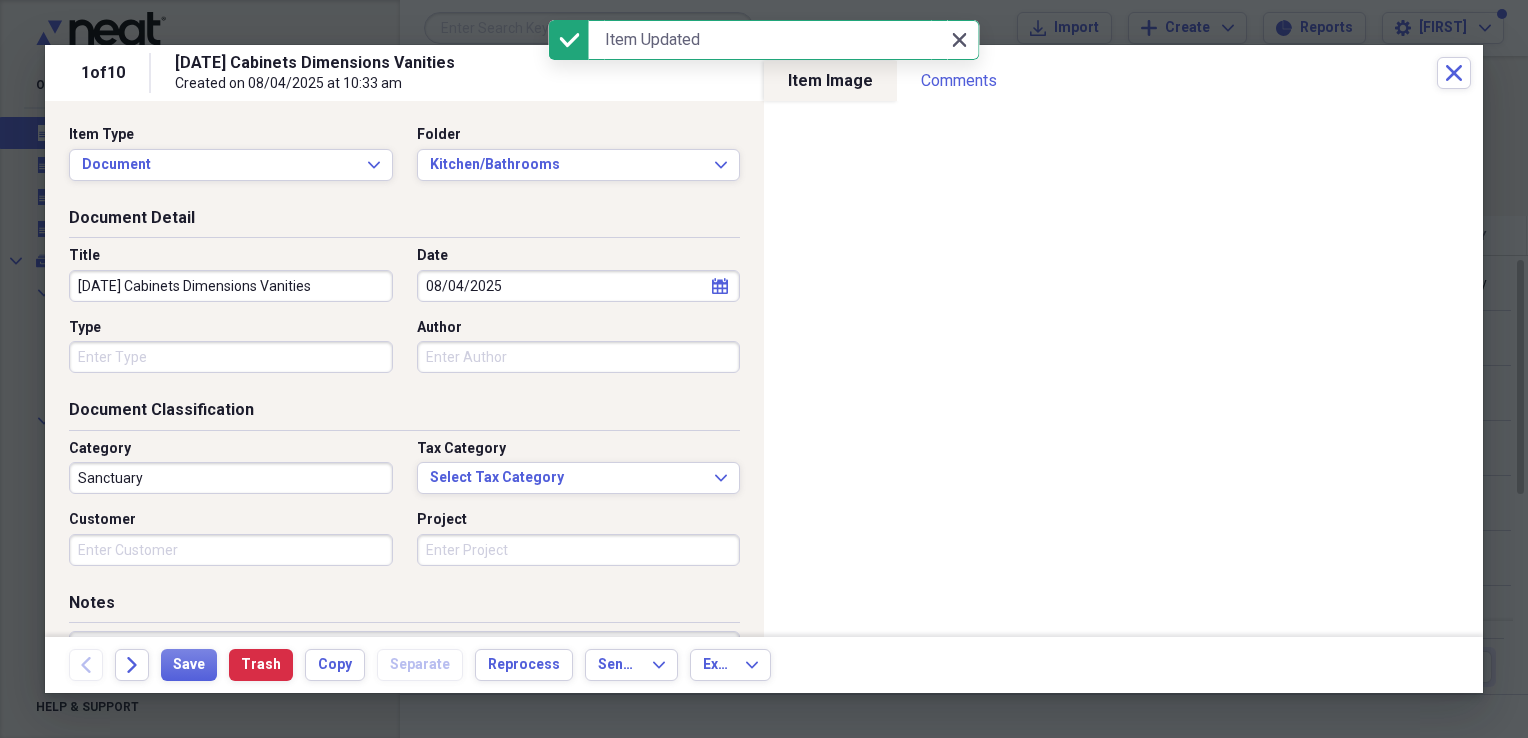 click on "Close" 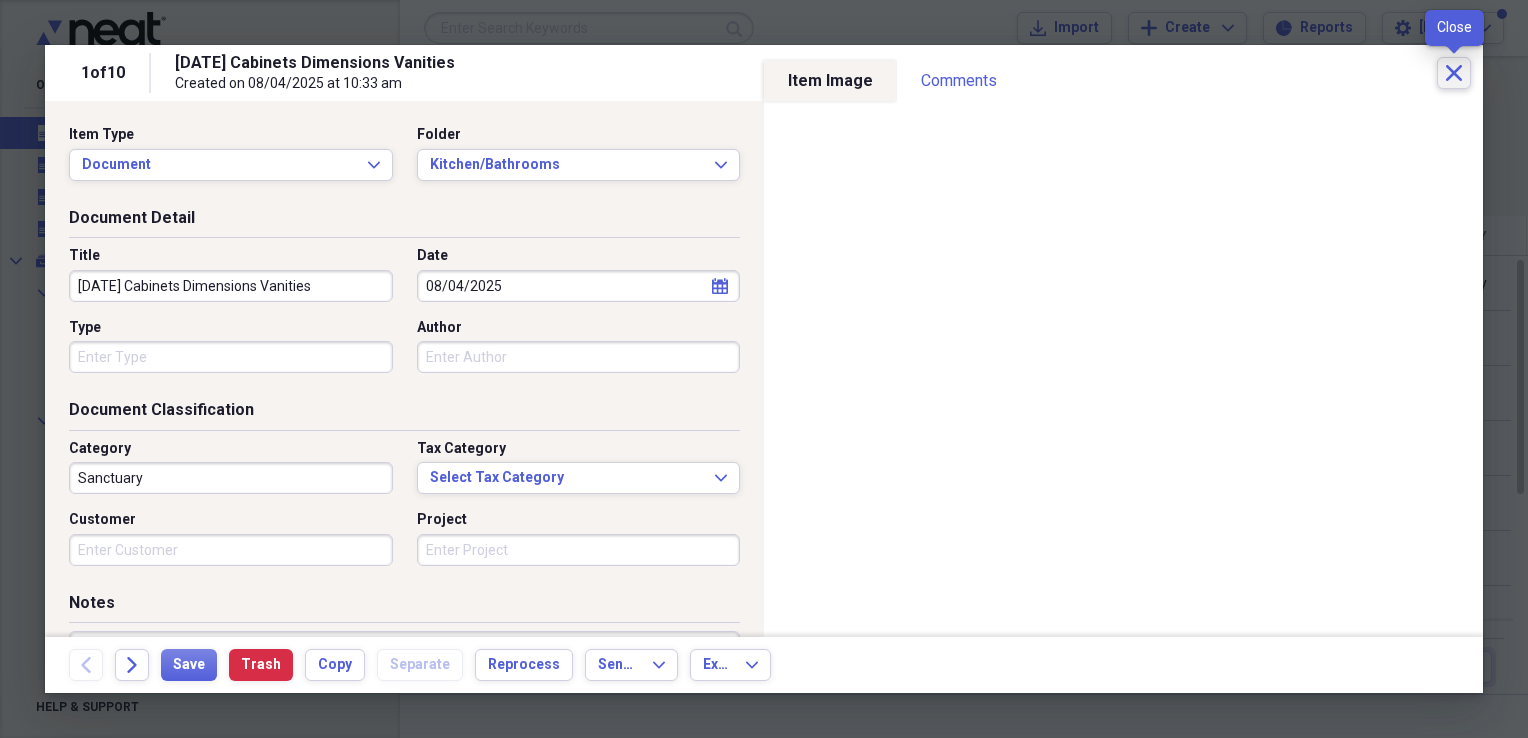 click 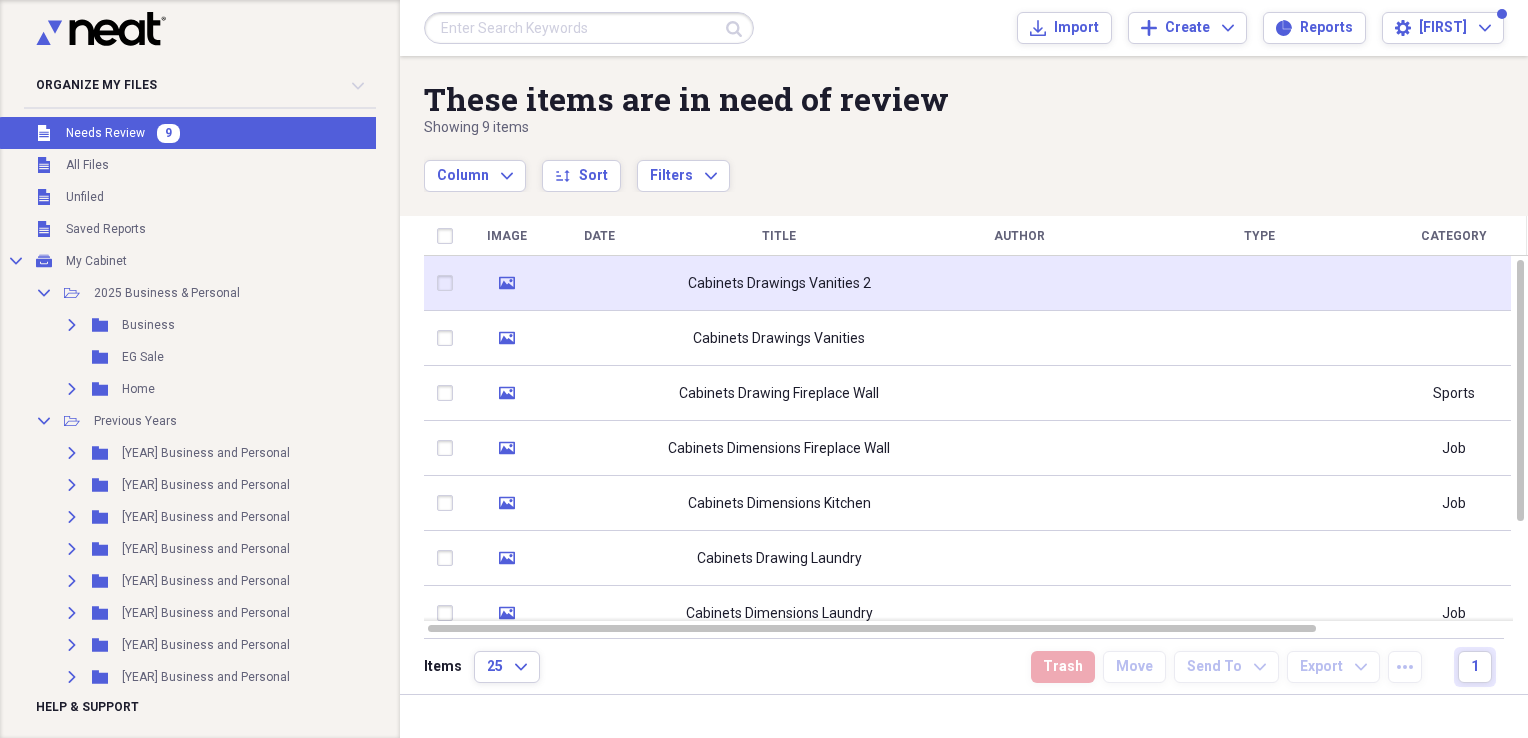 click at bounding box center [599, 283] 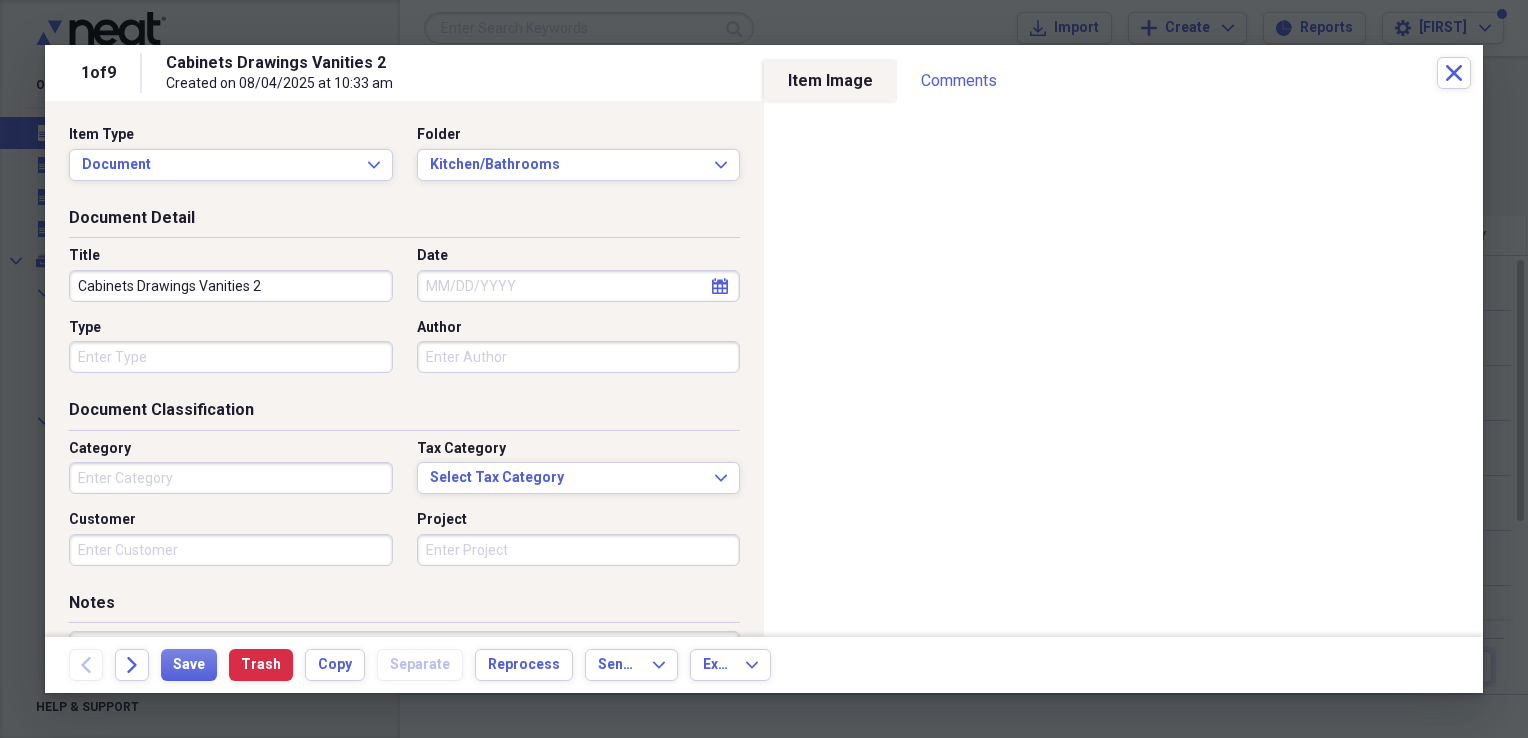 click on "Cabinets Drawings Vanities 2" at bounding box center (231, 286) 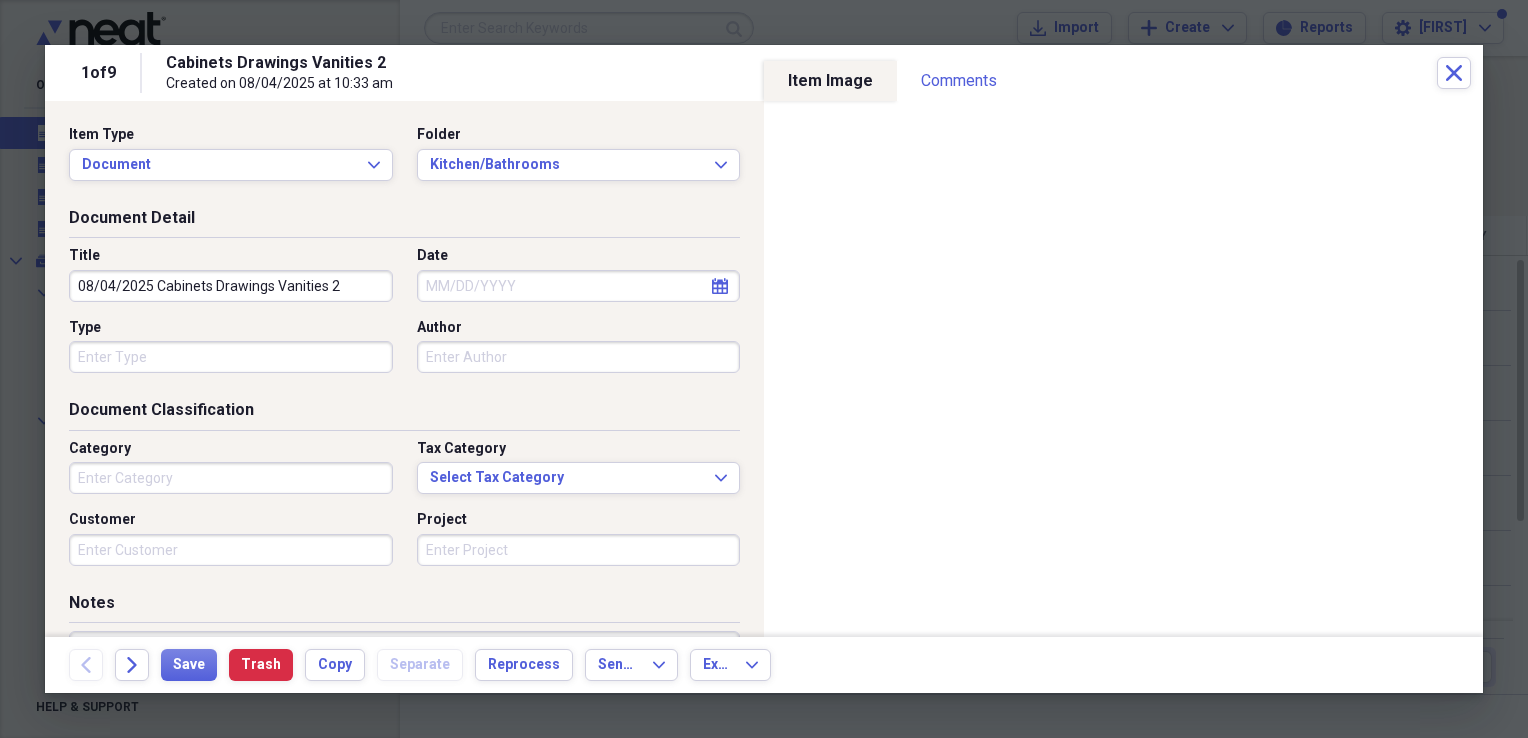 type on "08/04/2025 Cabinets Drawings Vanities 2" 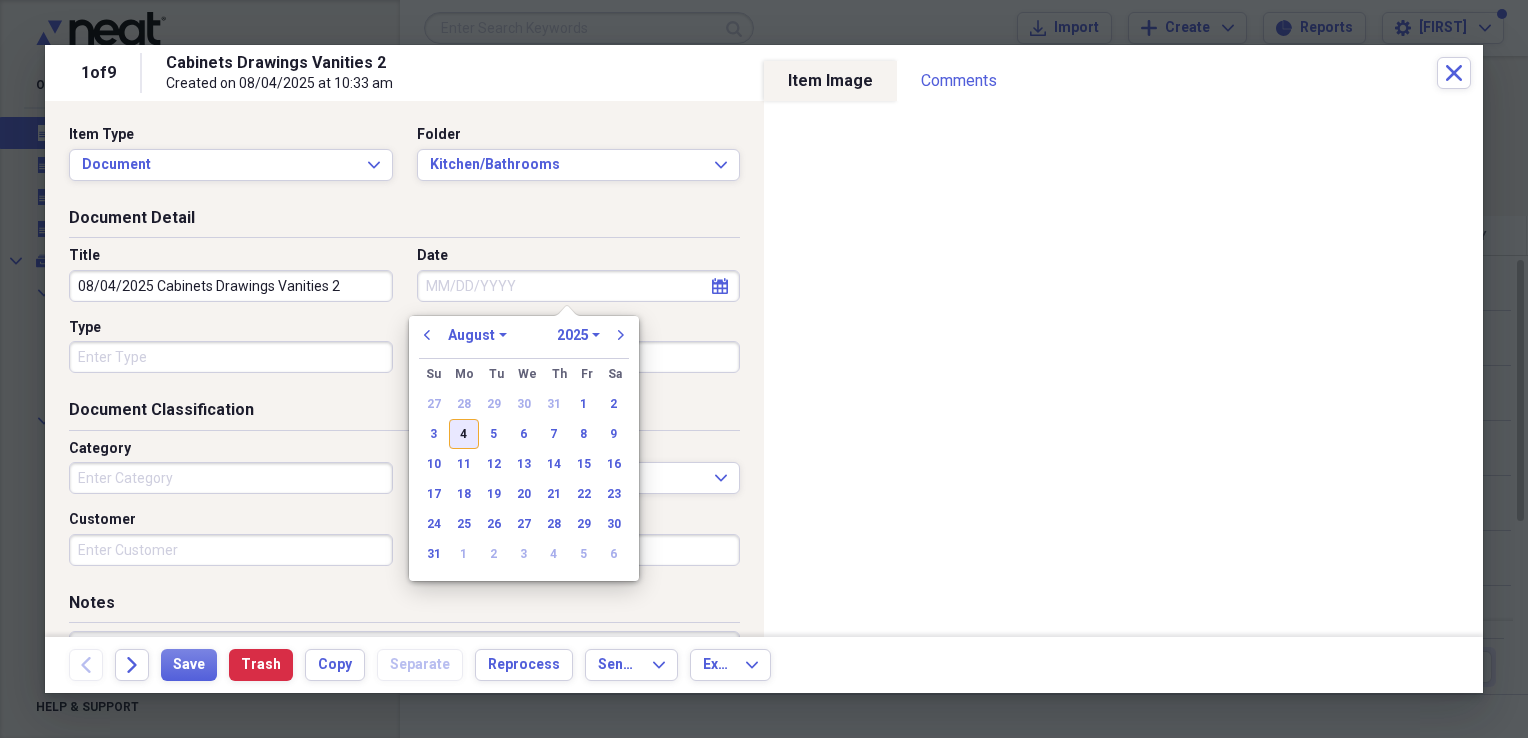 click on "4" at bounding box center [464, 434] 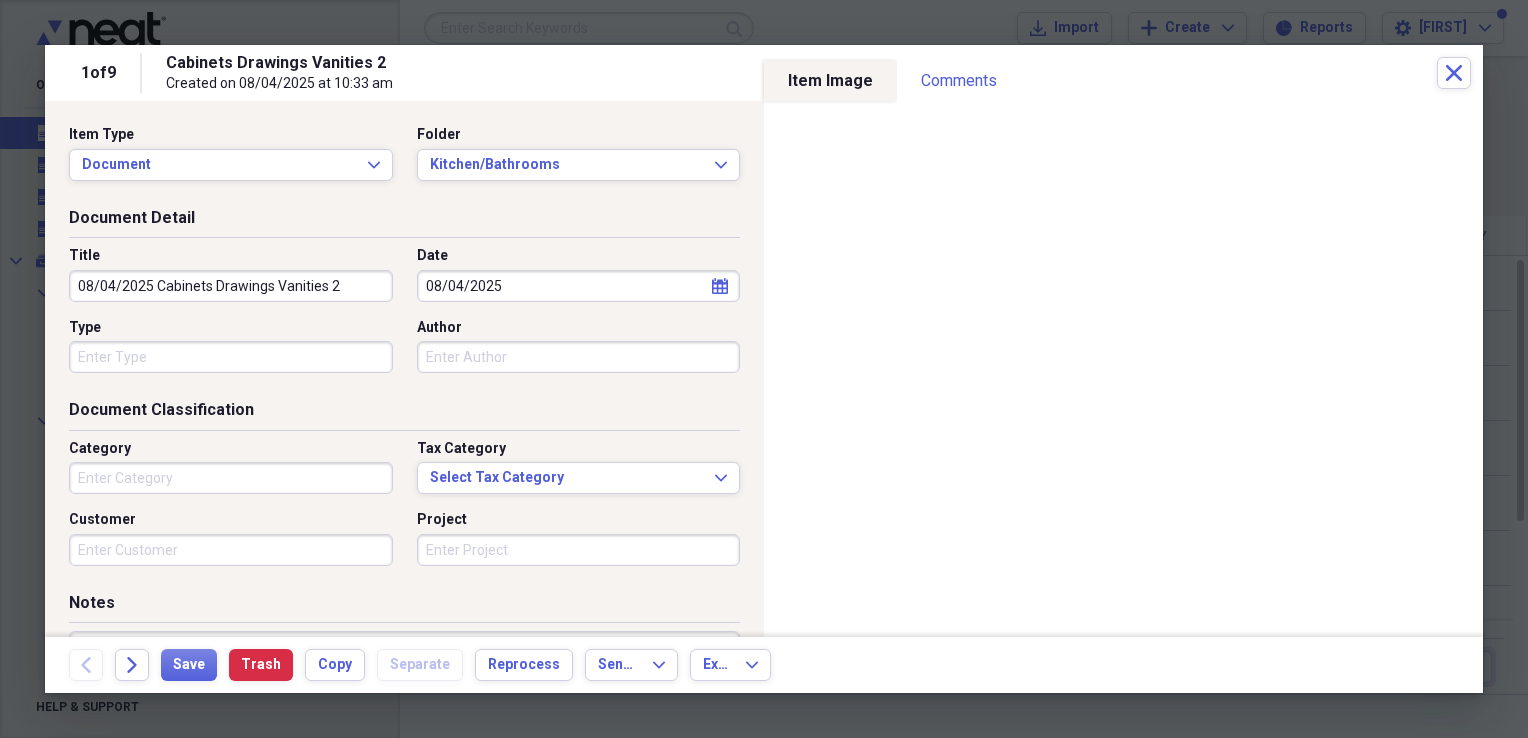 click on "Category" at bounding box center [231, 478] 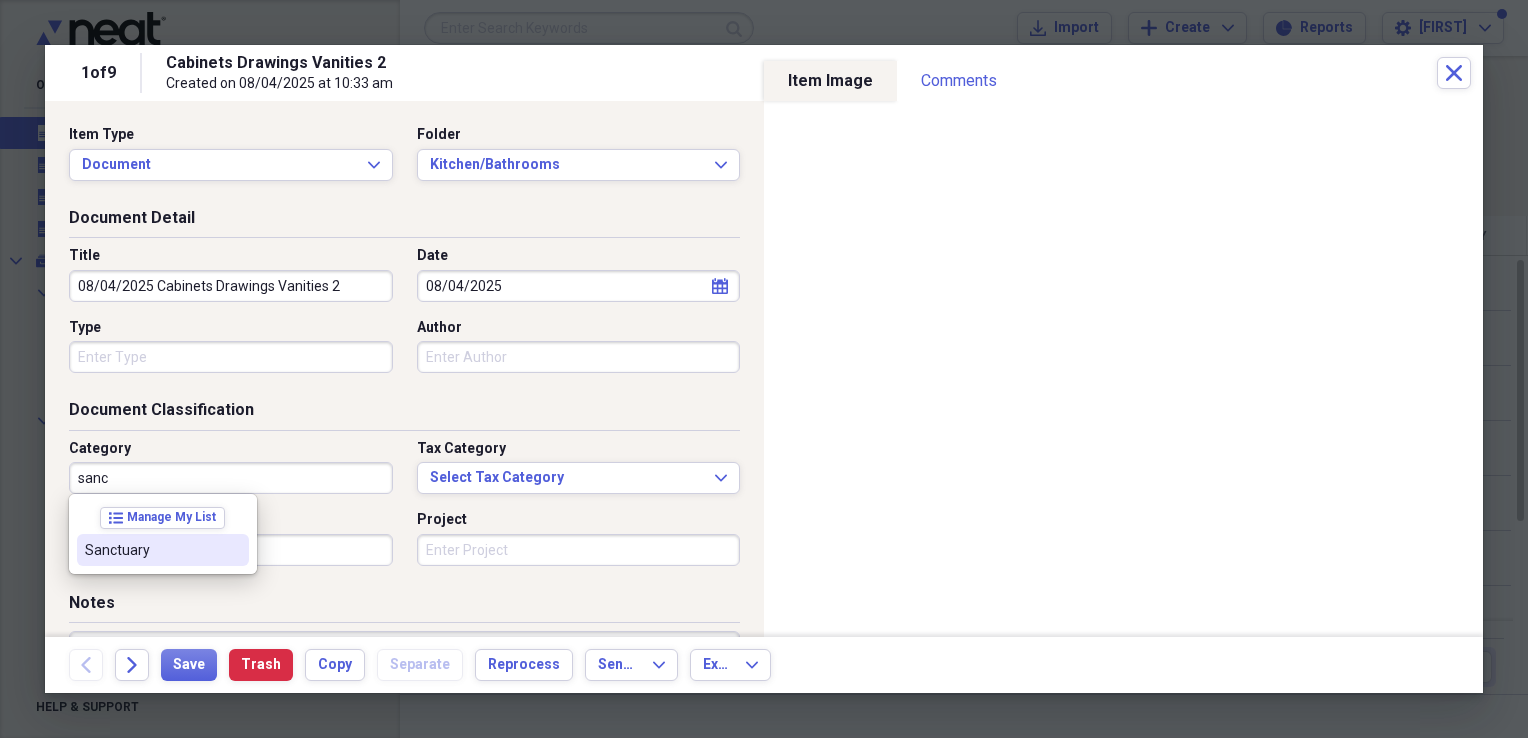 click on "Sanctuary" at bounding box center [151, 550] 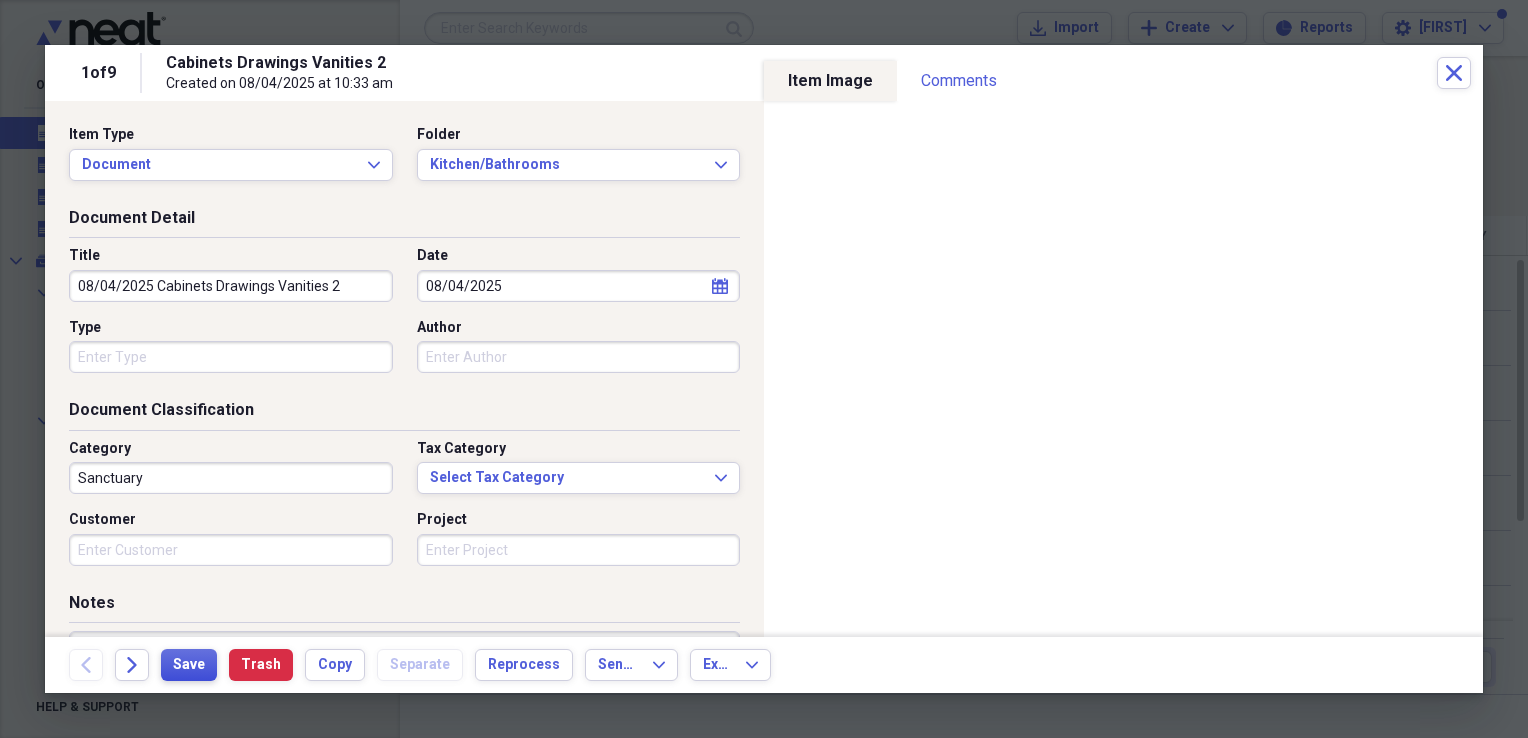 click on "Save" at bounding box center [189, 665] 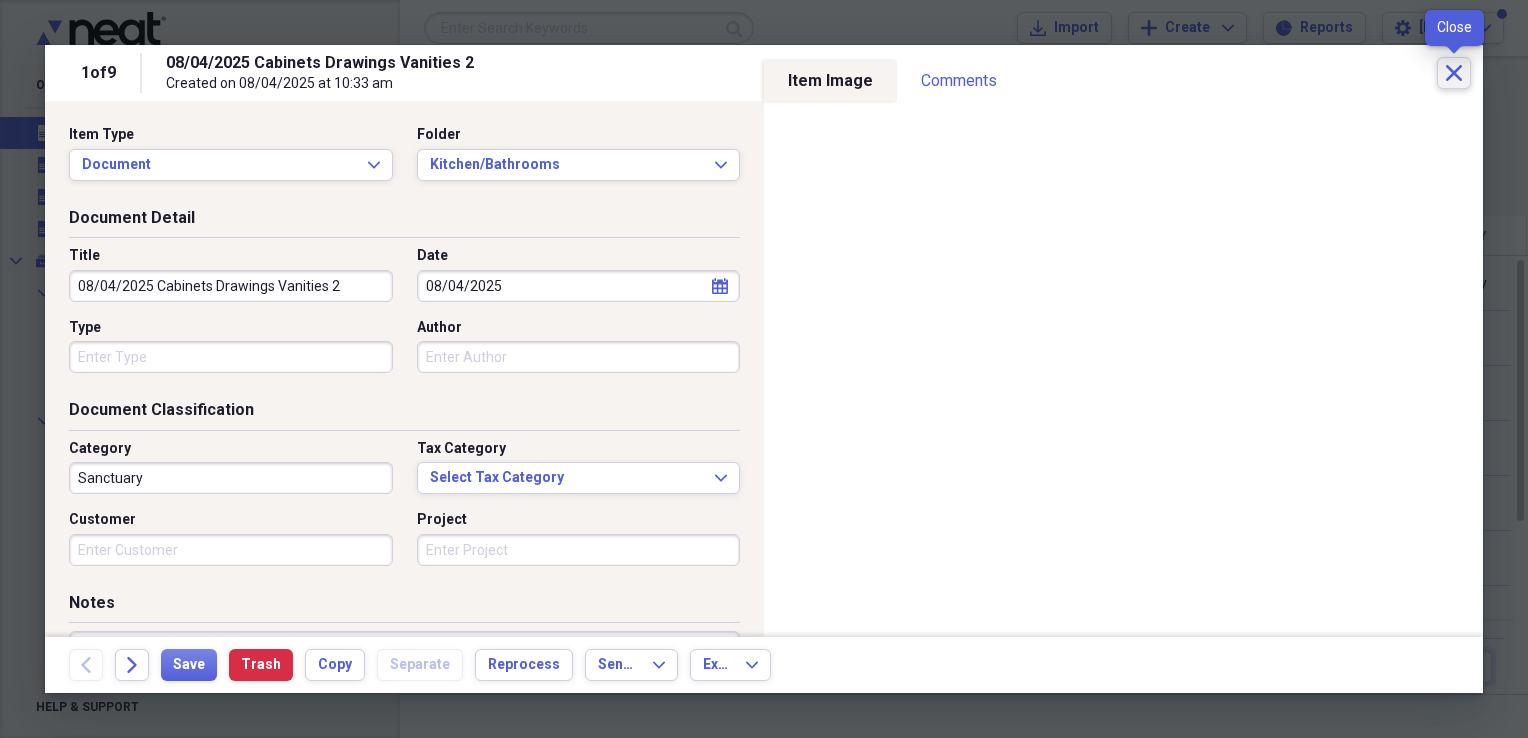 click 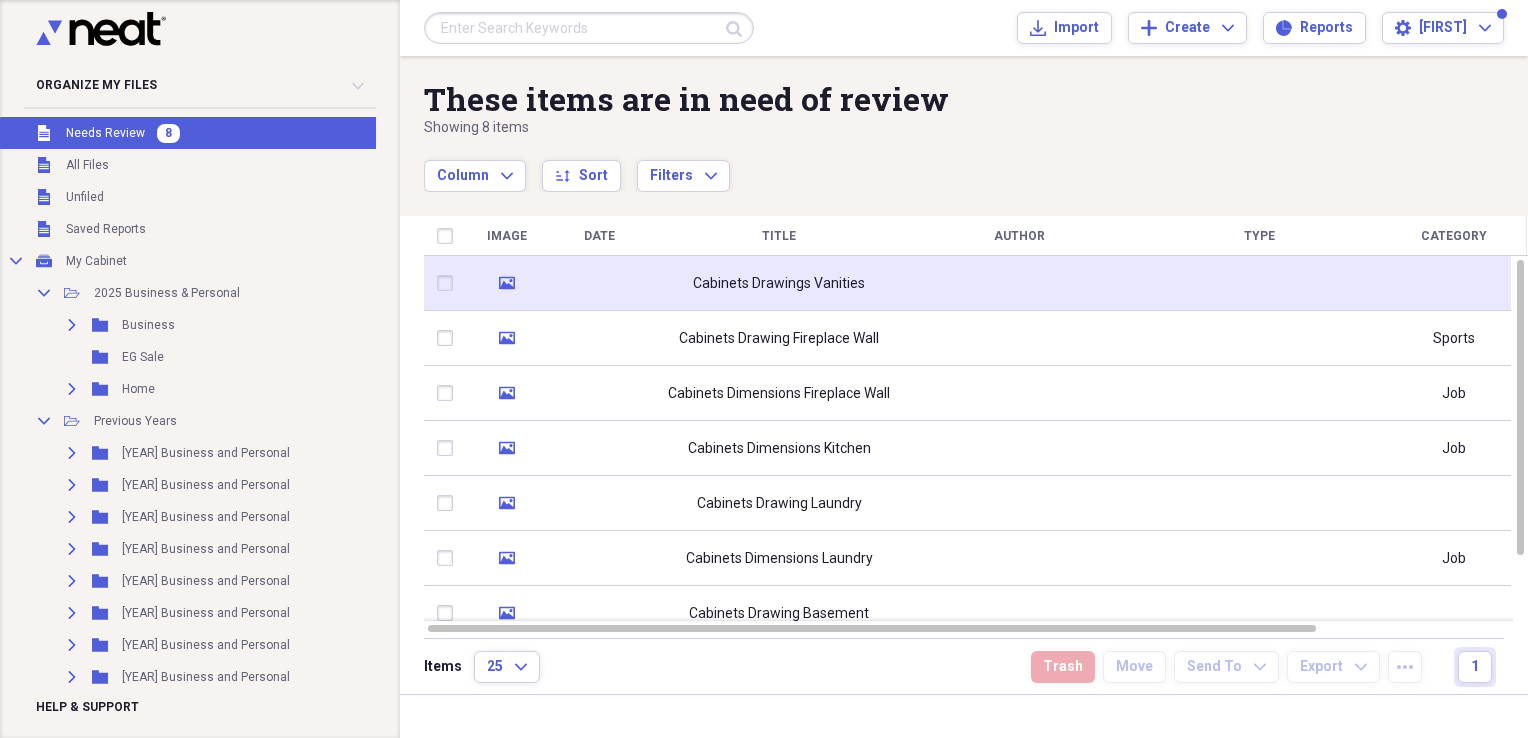 click at bounding box center [599, 283] 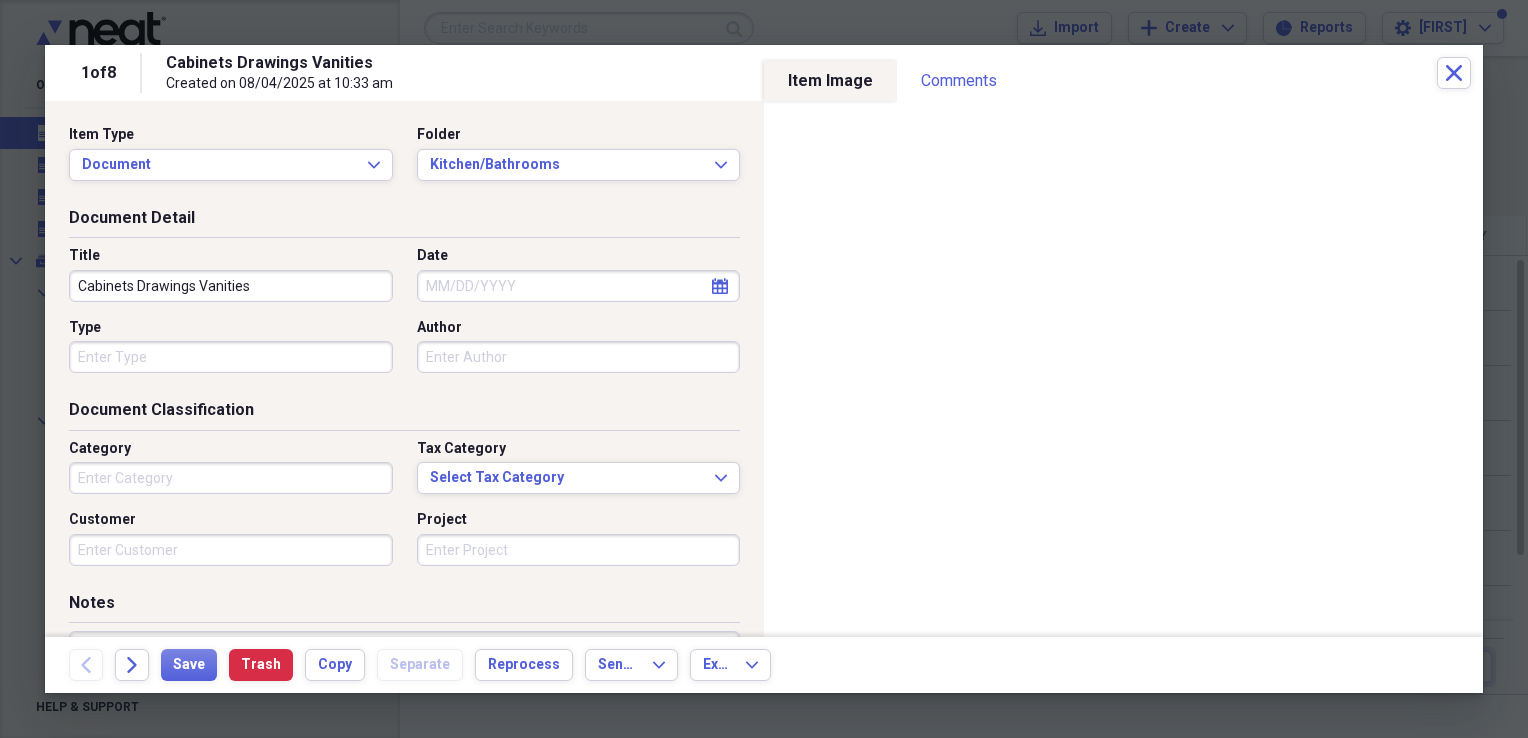 click on "Cabinets Drawings Vanities" at bounding box center (231, 286) 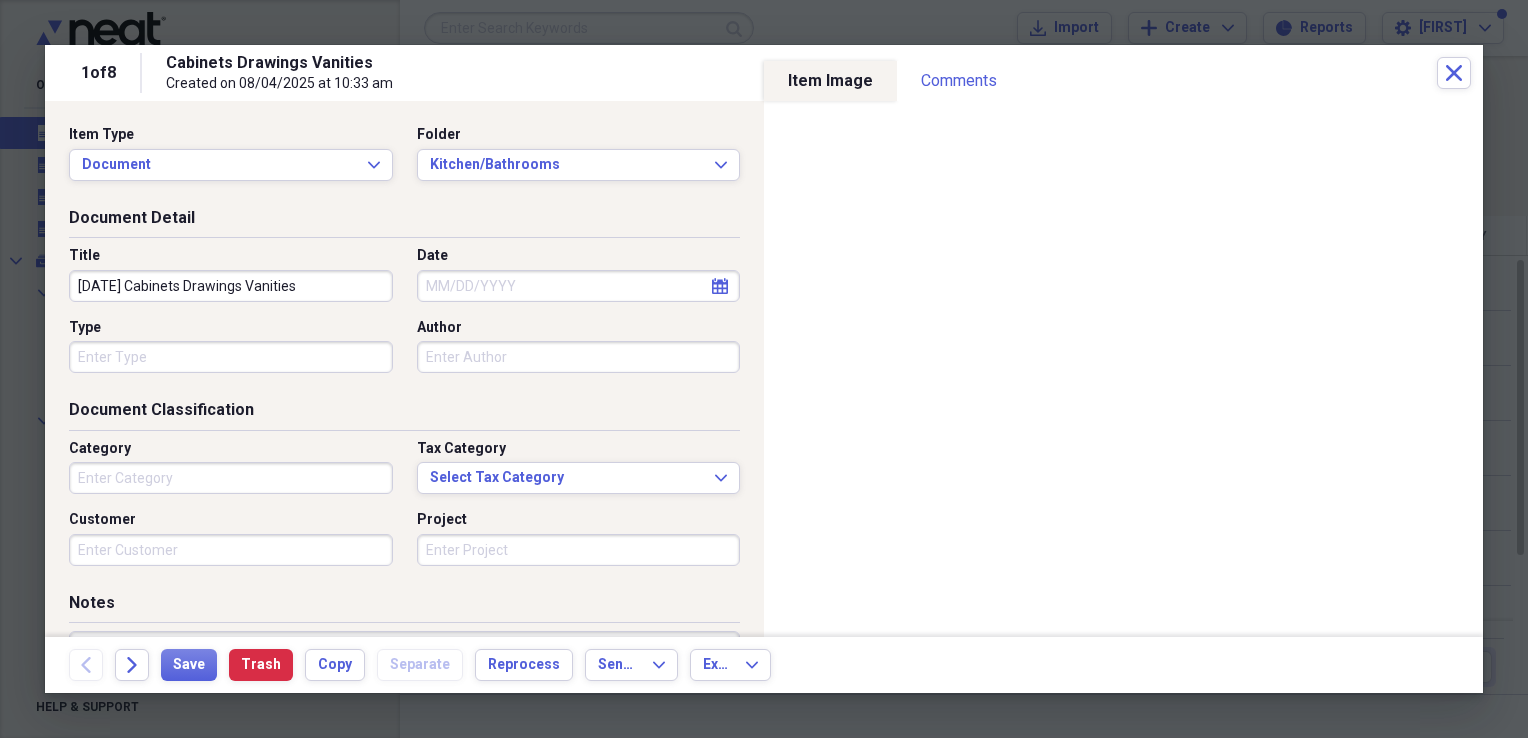 type on "[DATE] Cabinets Drawings Vanities" 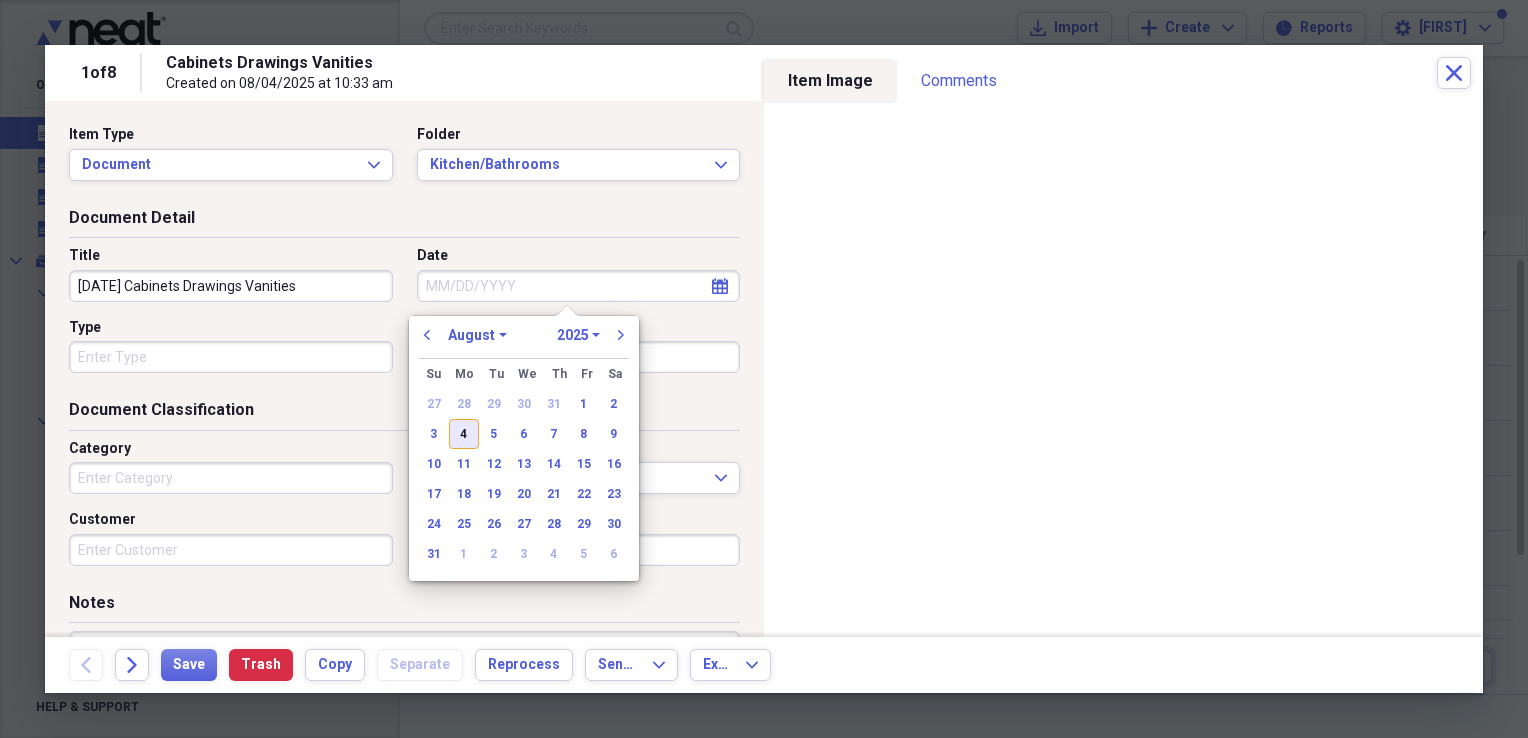 click on "4" at bounding box center (464, 434) 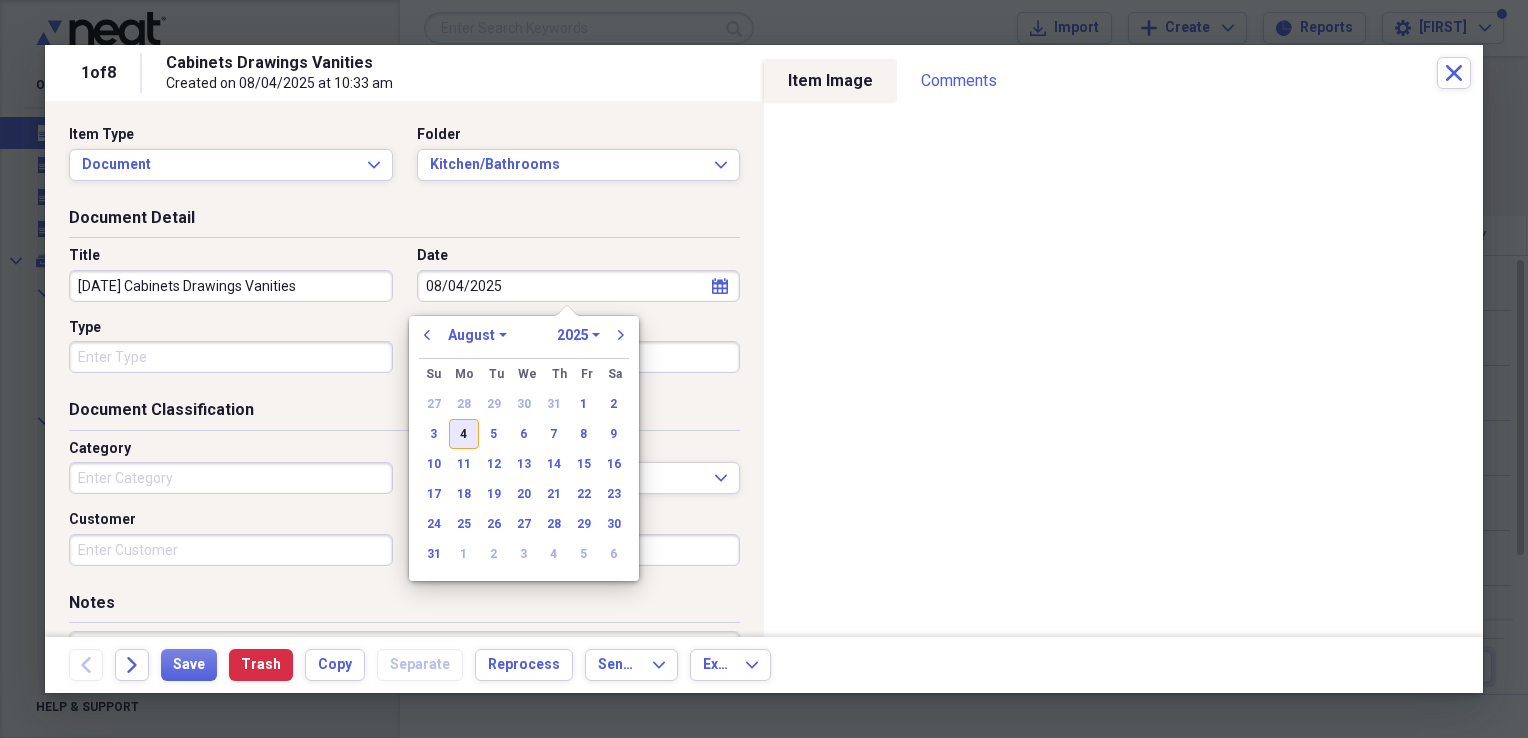 type on "08/04/2025" 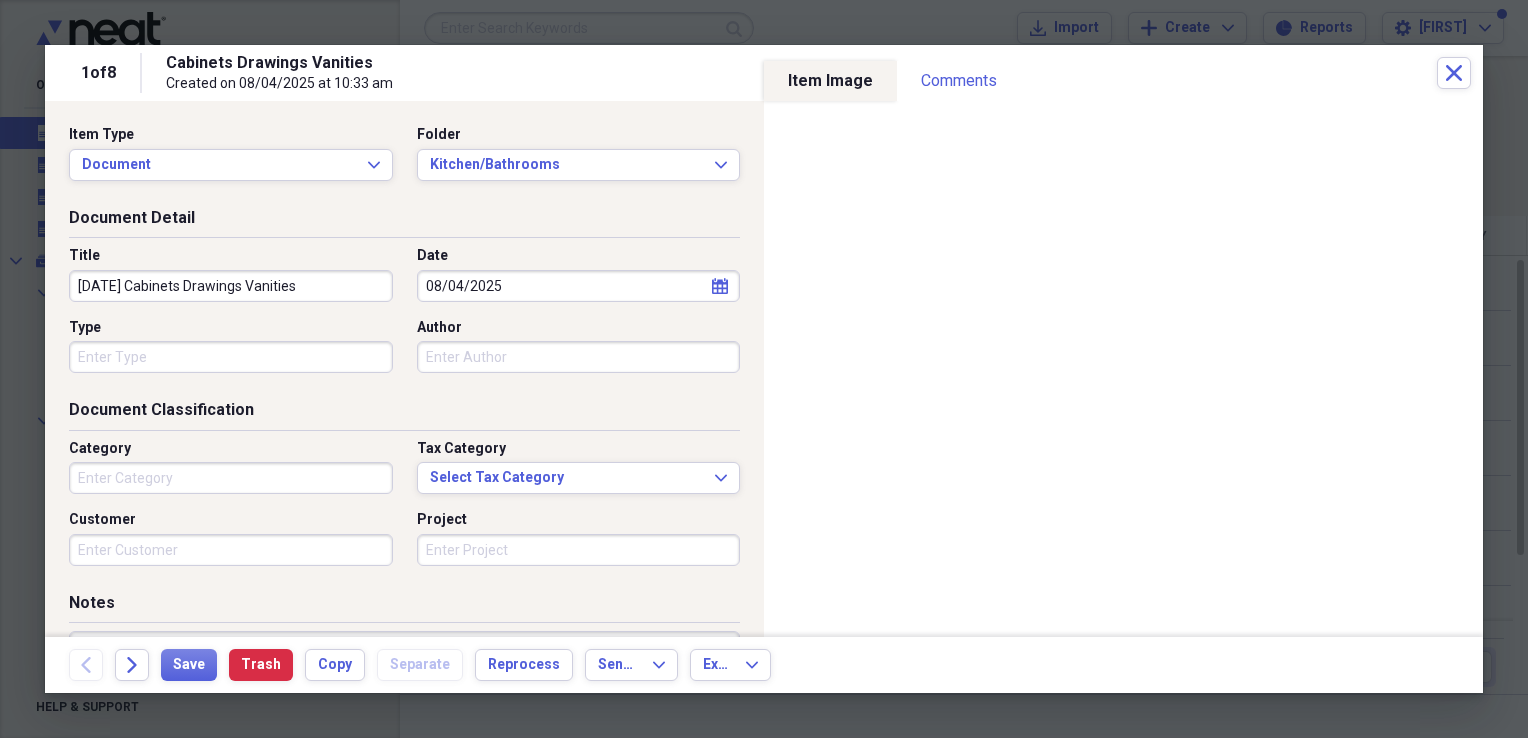 click on "Category" at bounding box center [231, 478] 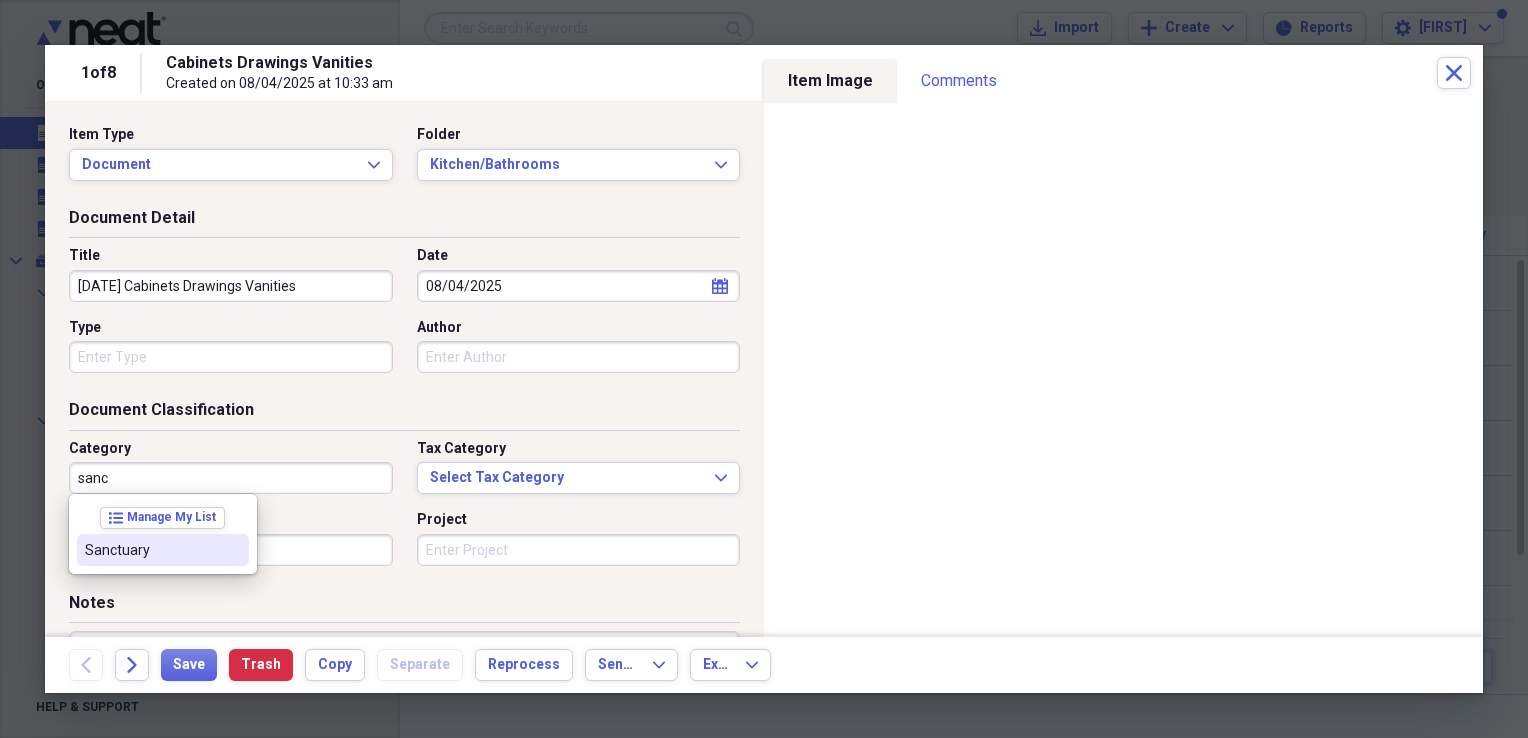 click on "Sanctuary" at bounding box center (151, 550) 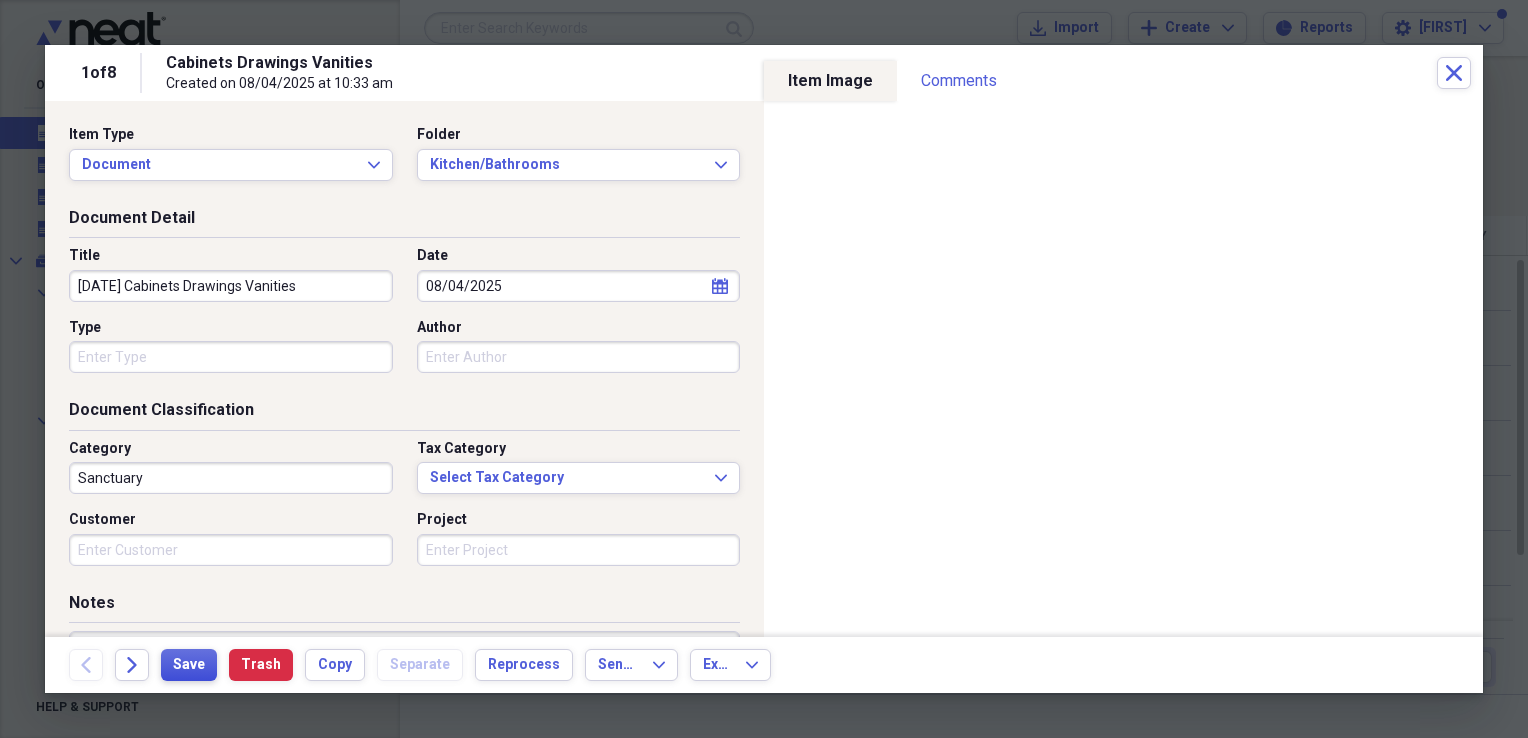 click on "Save" at bounding box center [189, 665] 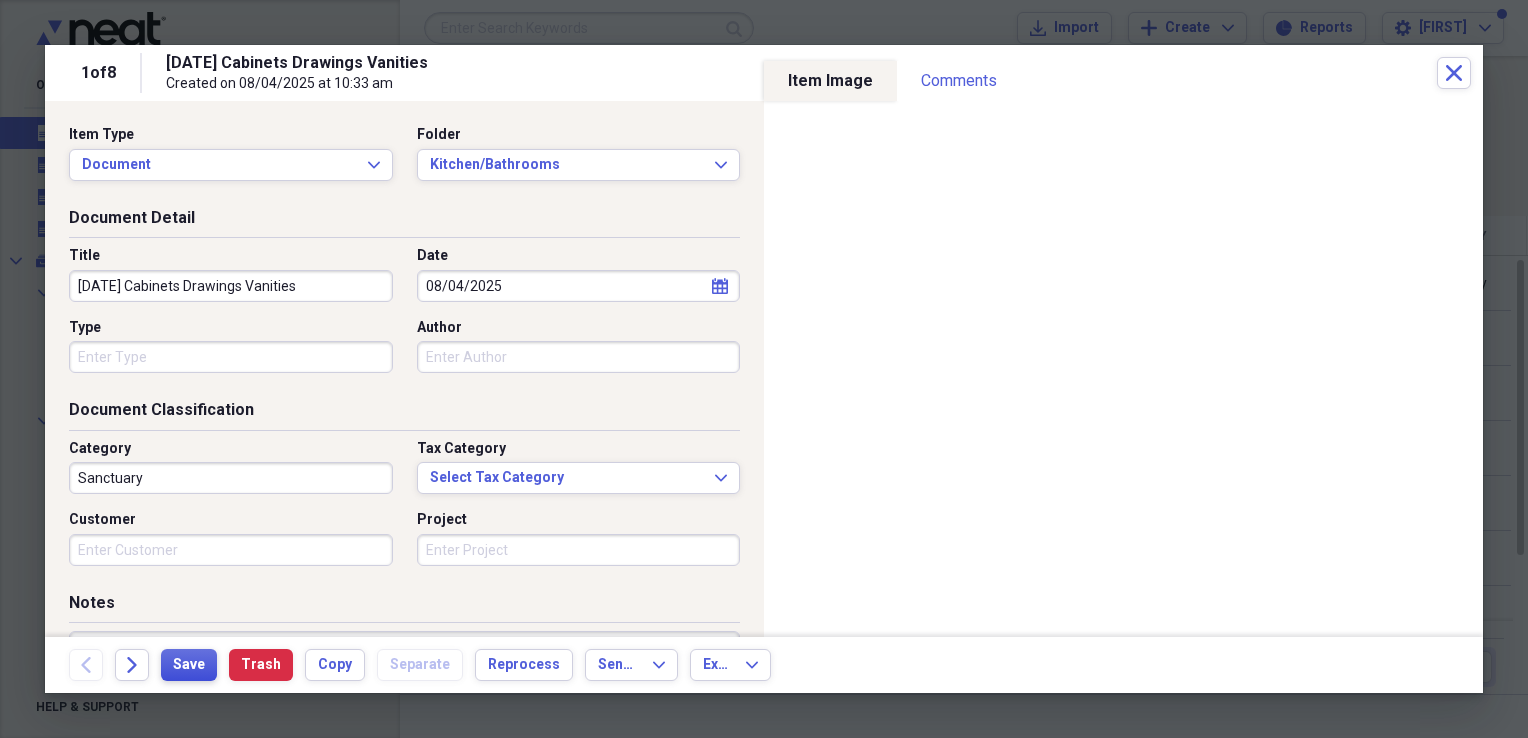 click on "Save" at bounding box center [189, 665] 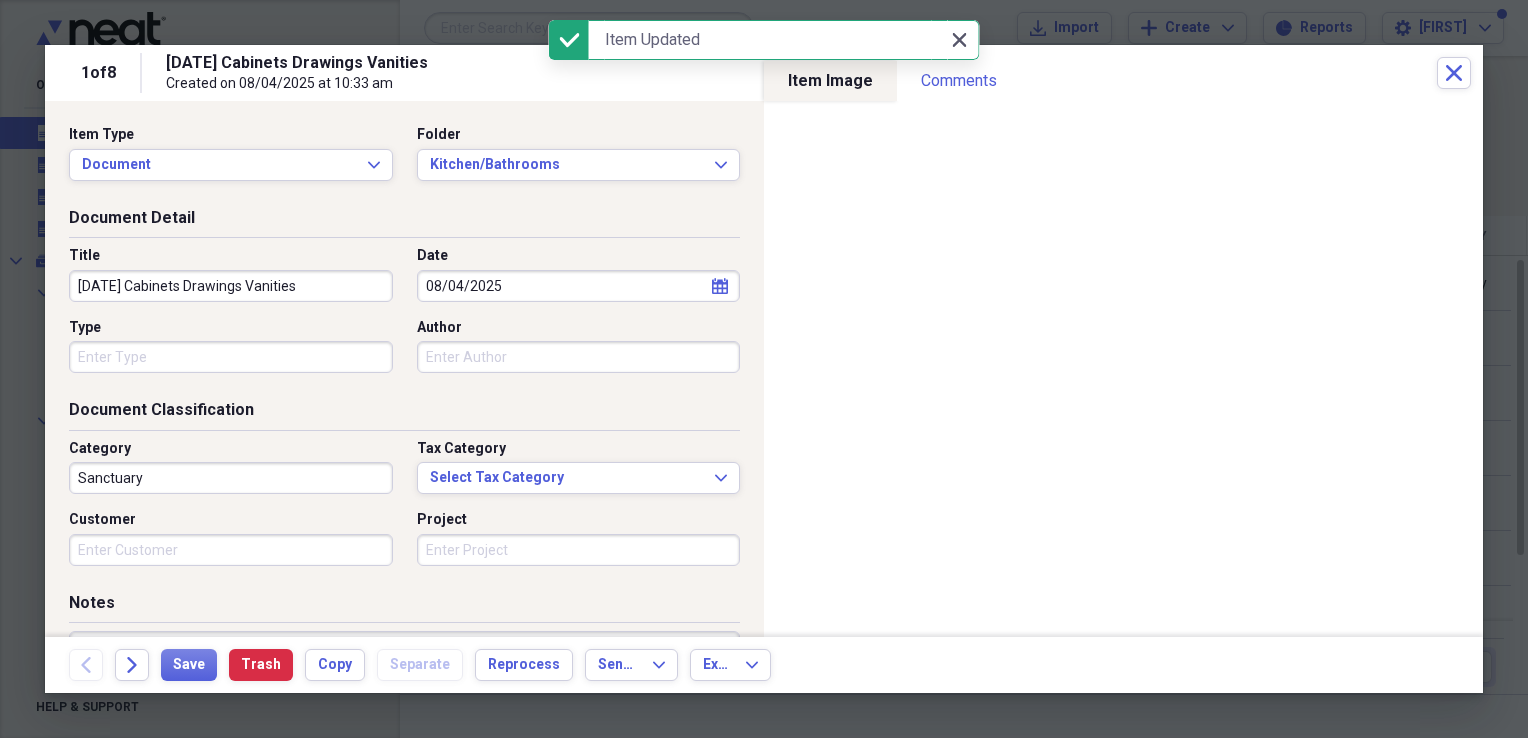 click on "Close" 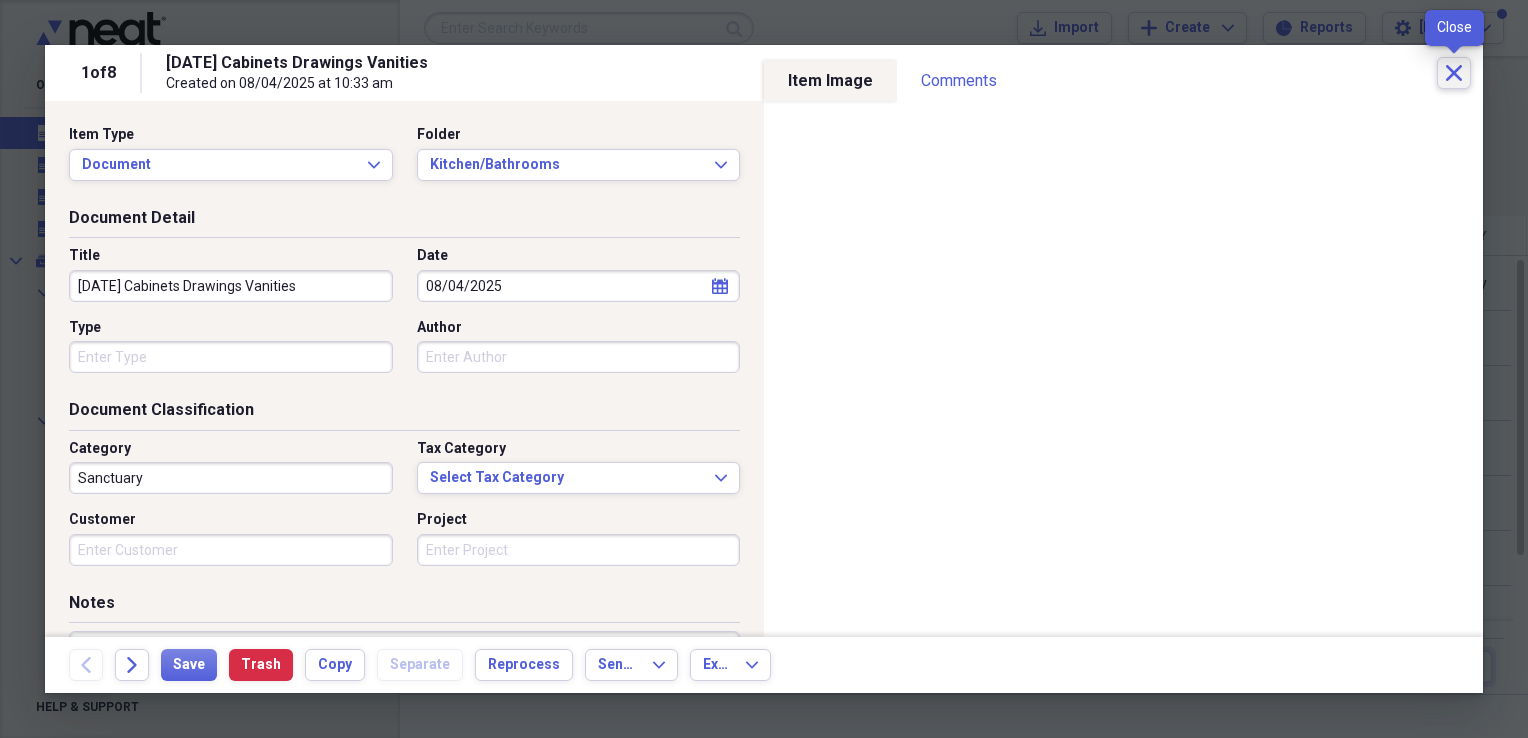 click on "Close" 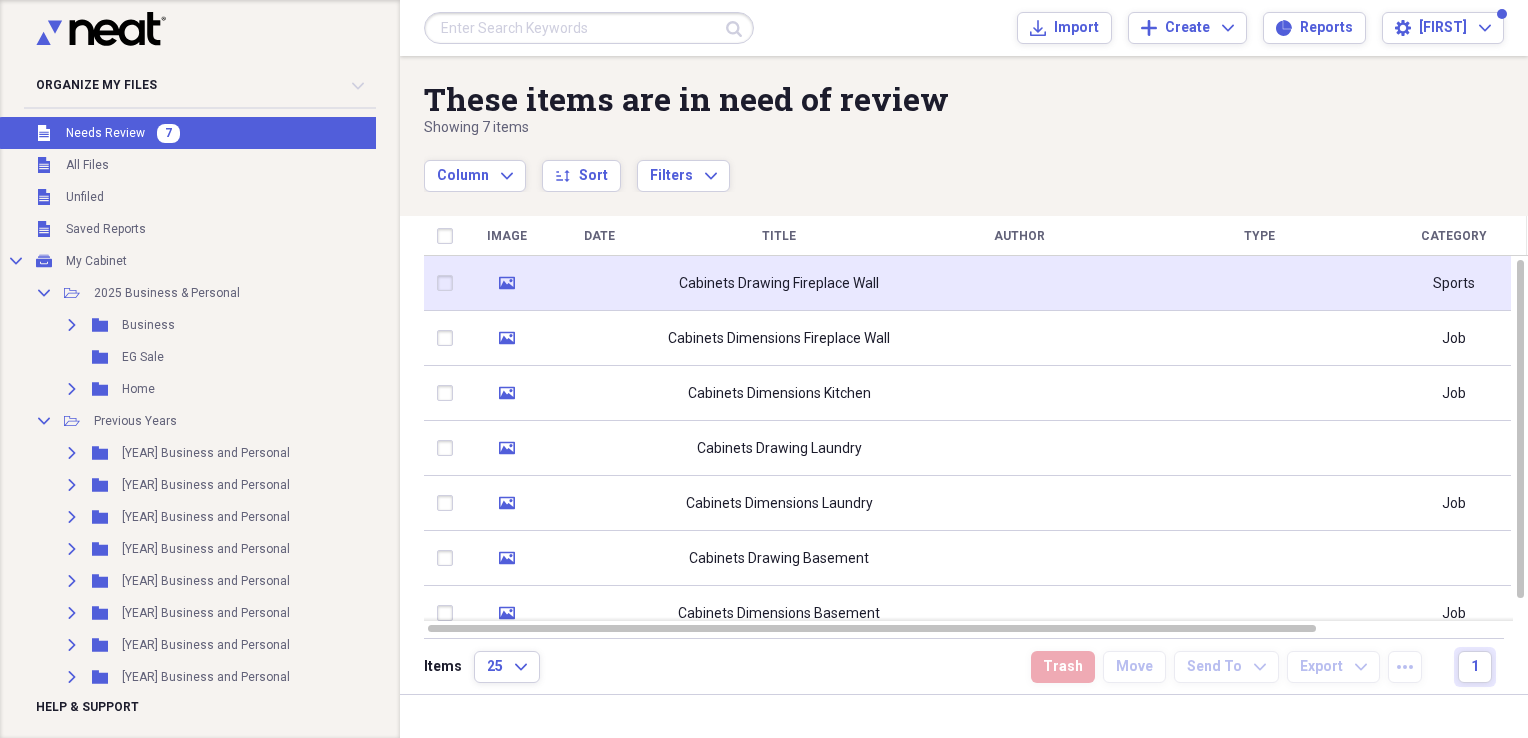 click at bounding box center [599, 283] 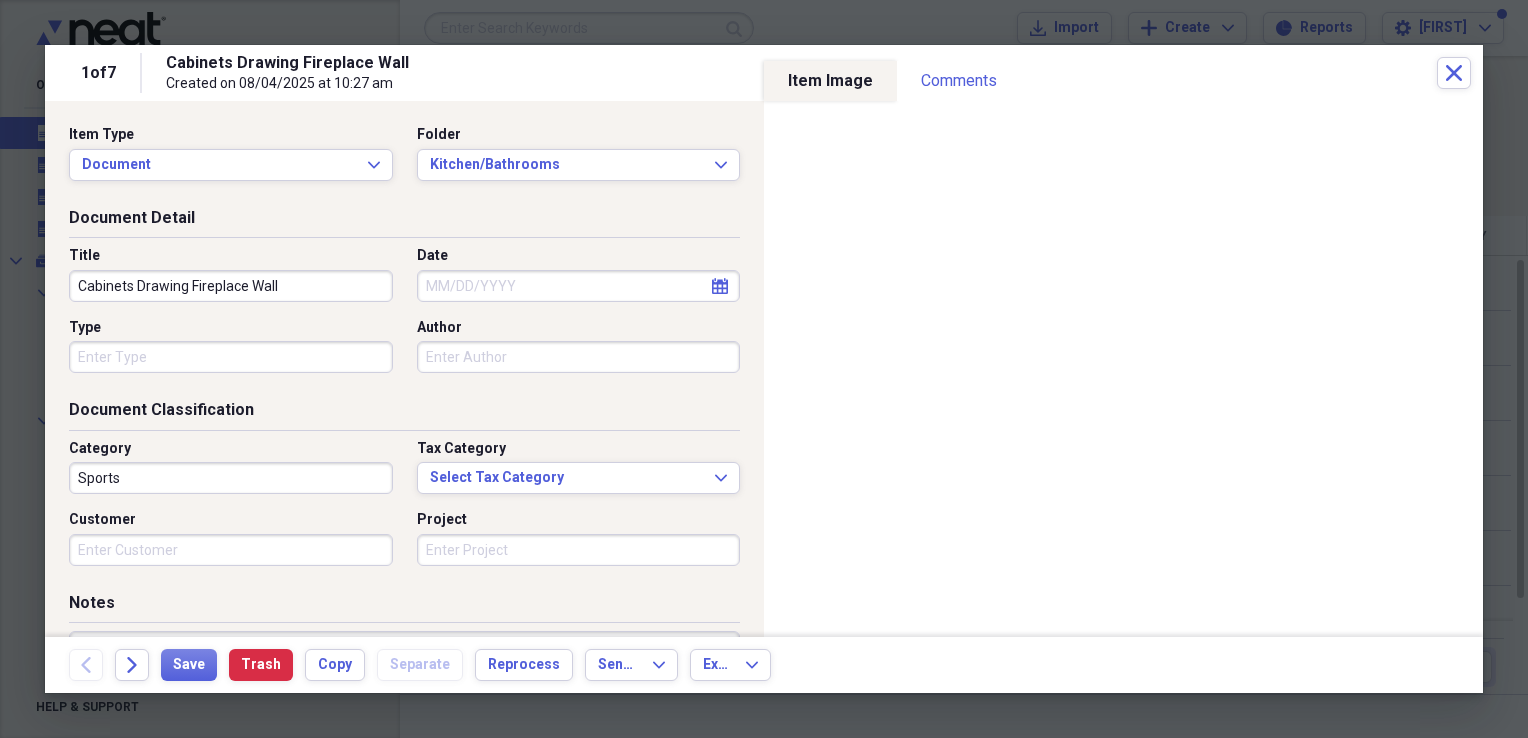 click on "Cabinets Drawing Fireplace Wall" at bounding box center [231, 286] 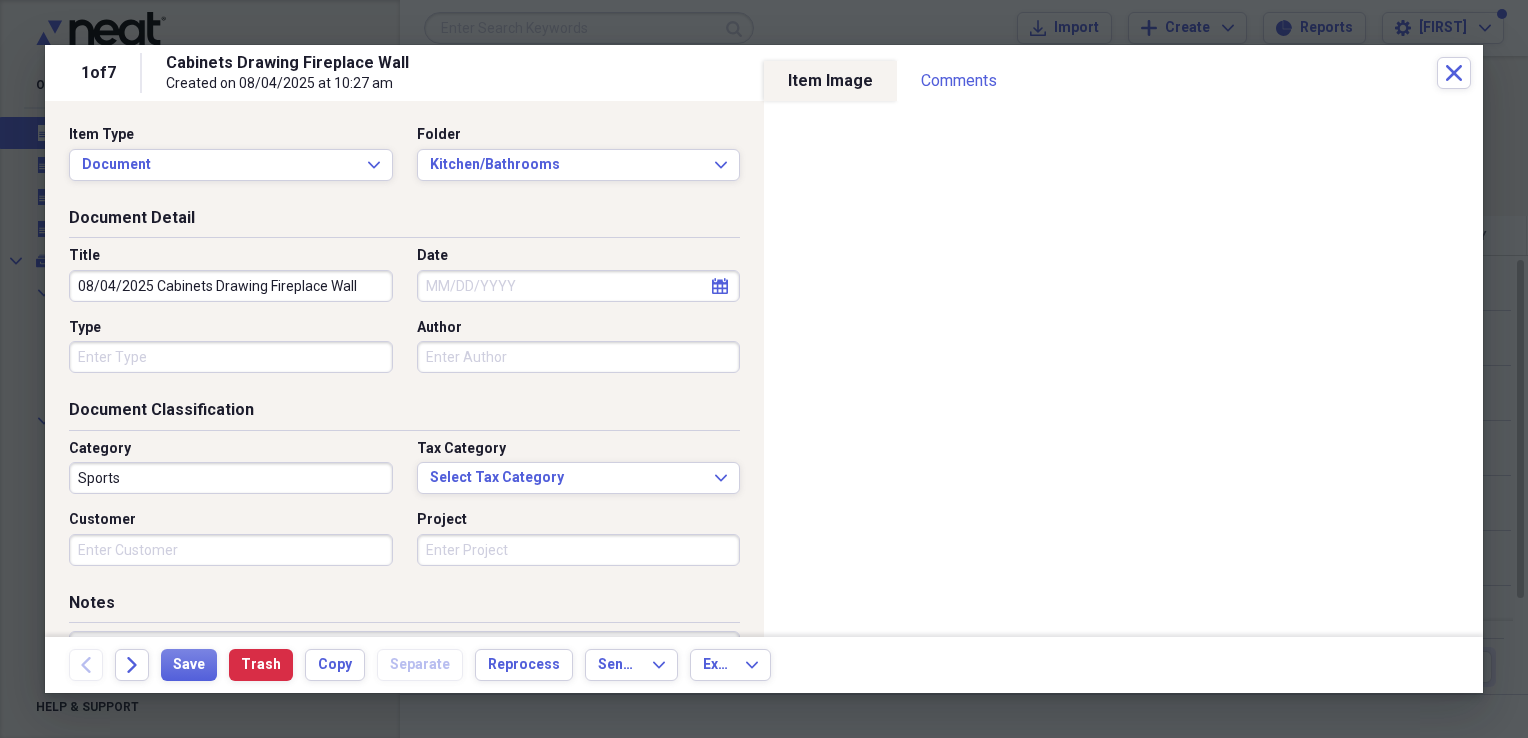 type on "08/04/2025 Cabinets Drawing Fireplace Wall" 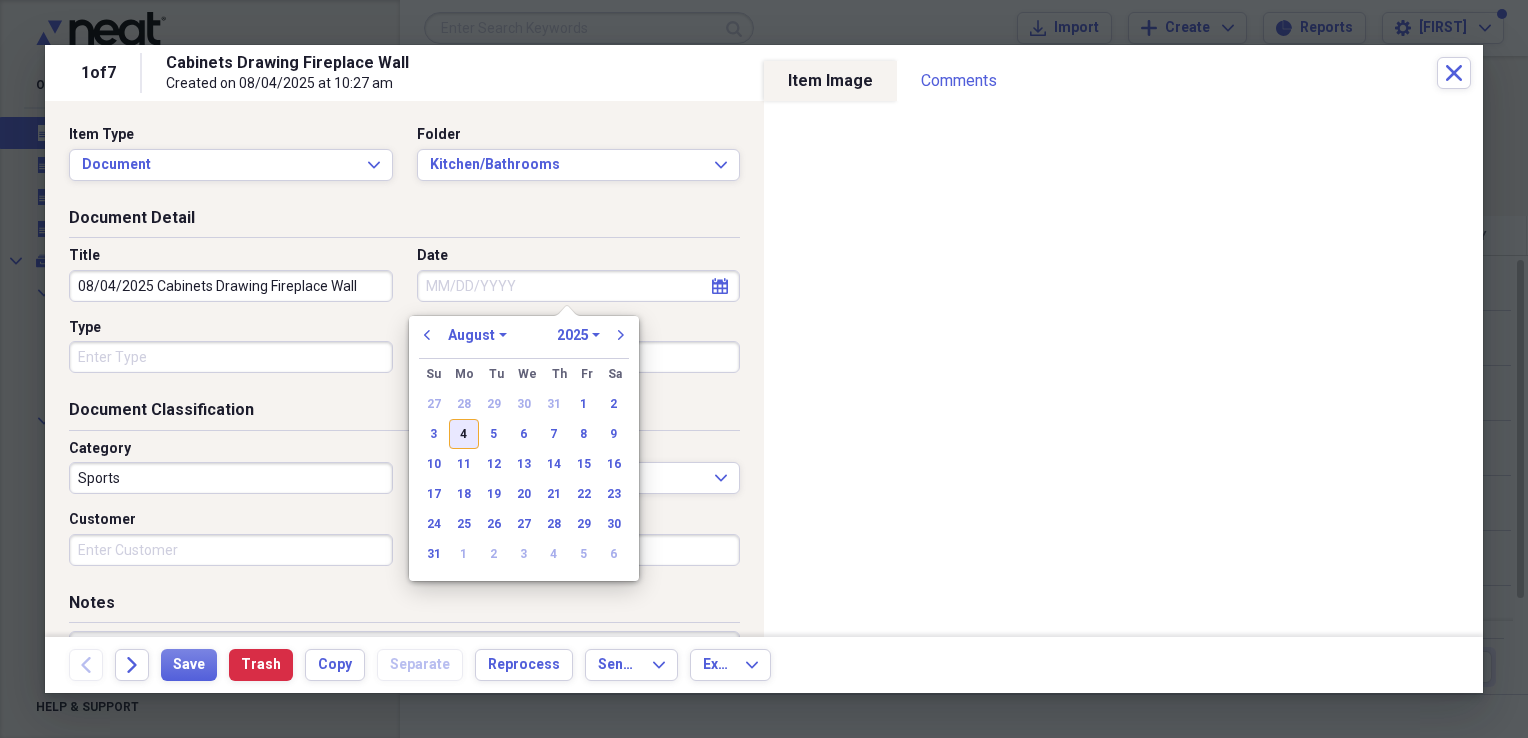 click on "4" at bounding box center [464, 434] 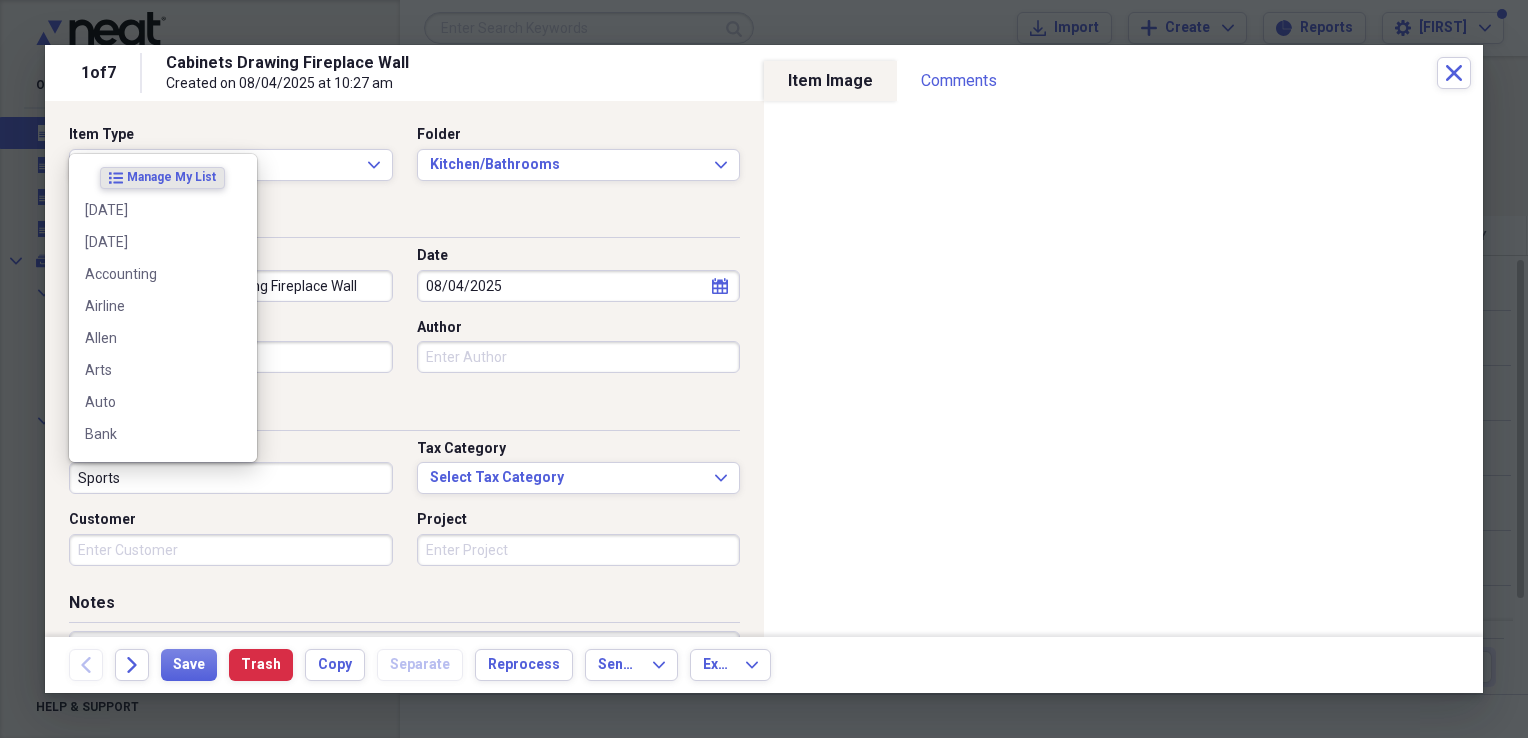 click on "Sports" at bounding box center (231, 478) 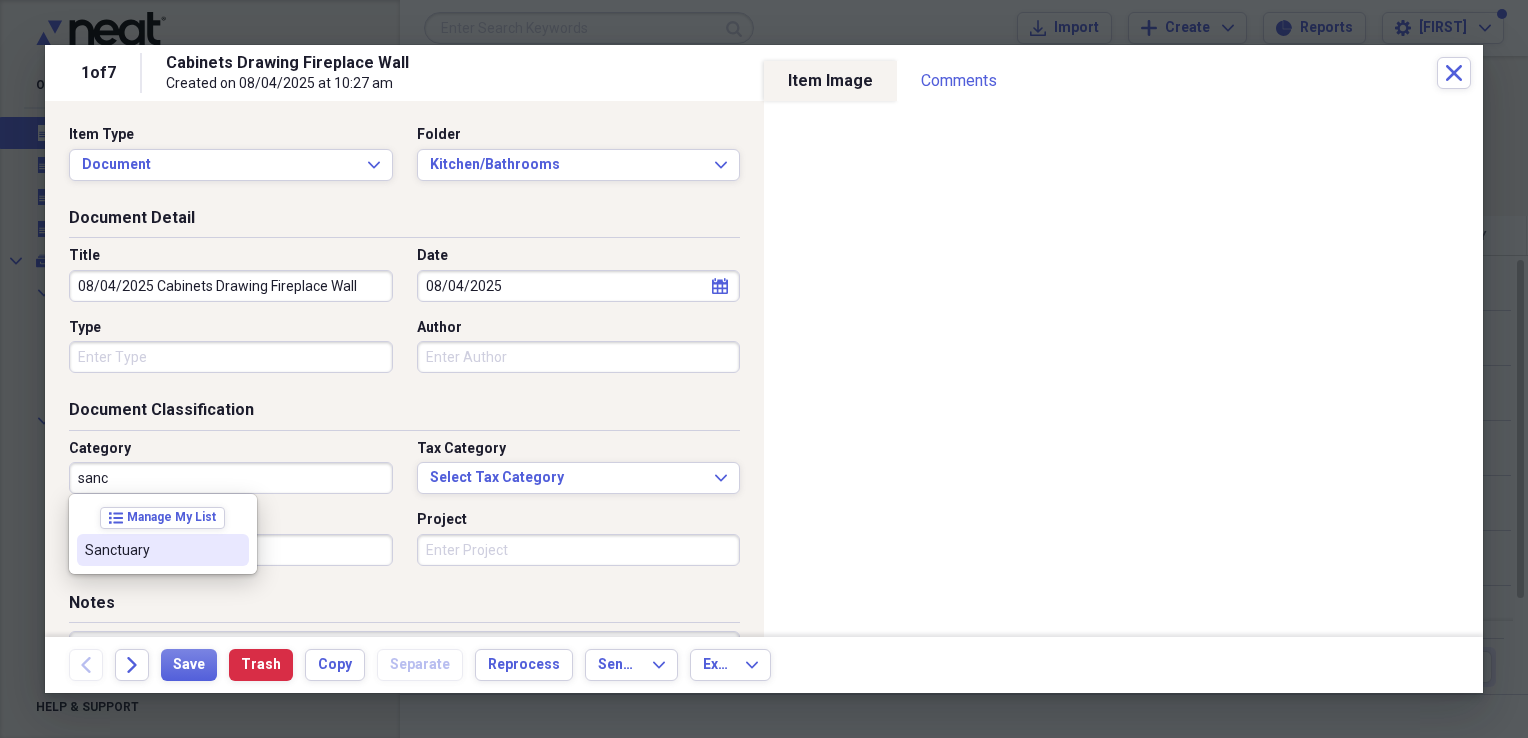 click on "Sanctuary" at bounding box center [151, 550] 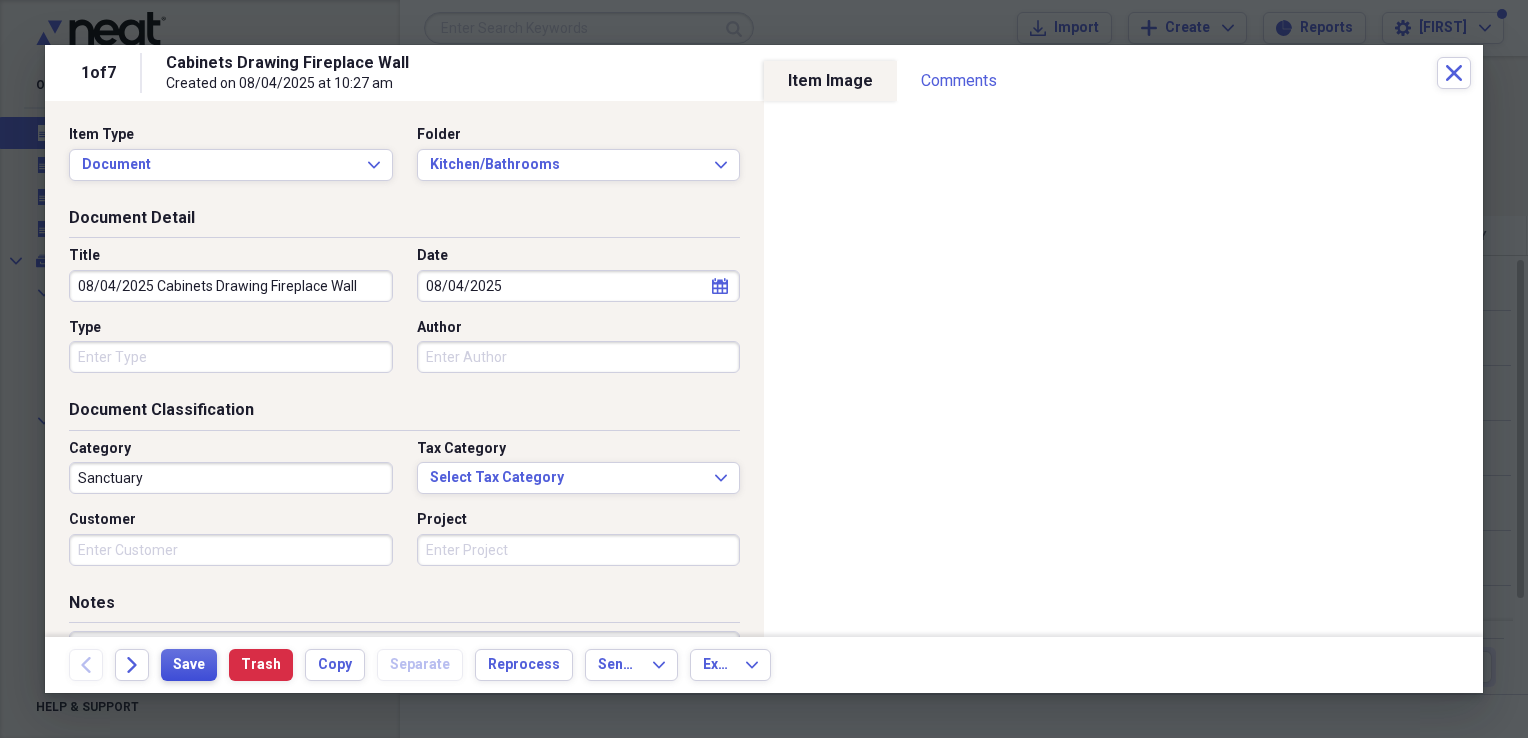 click on "Save" at bounding box center [189, 665] 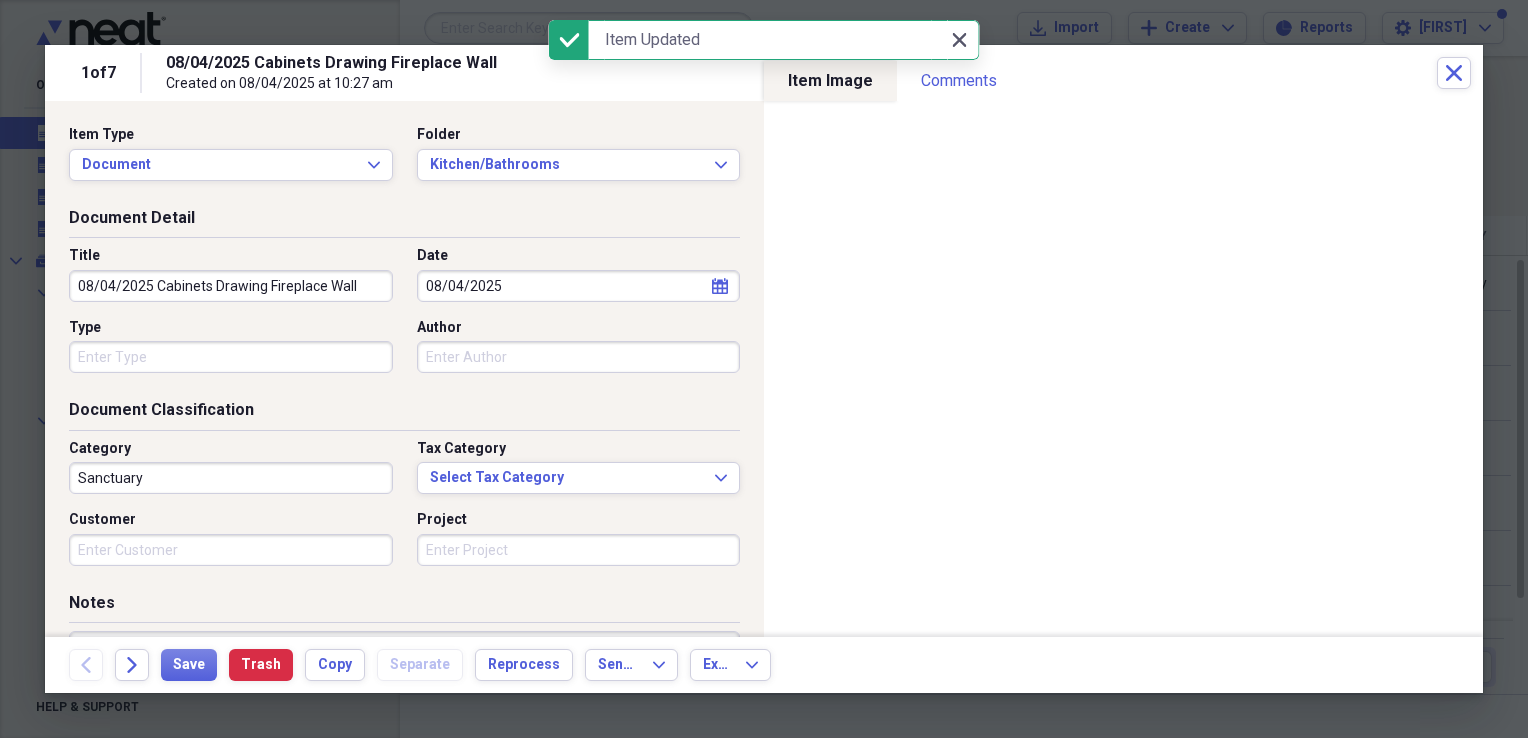 click on "Close" 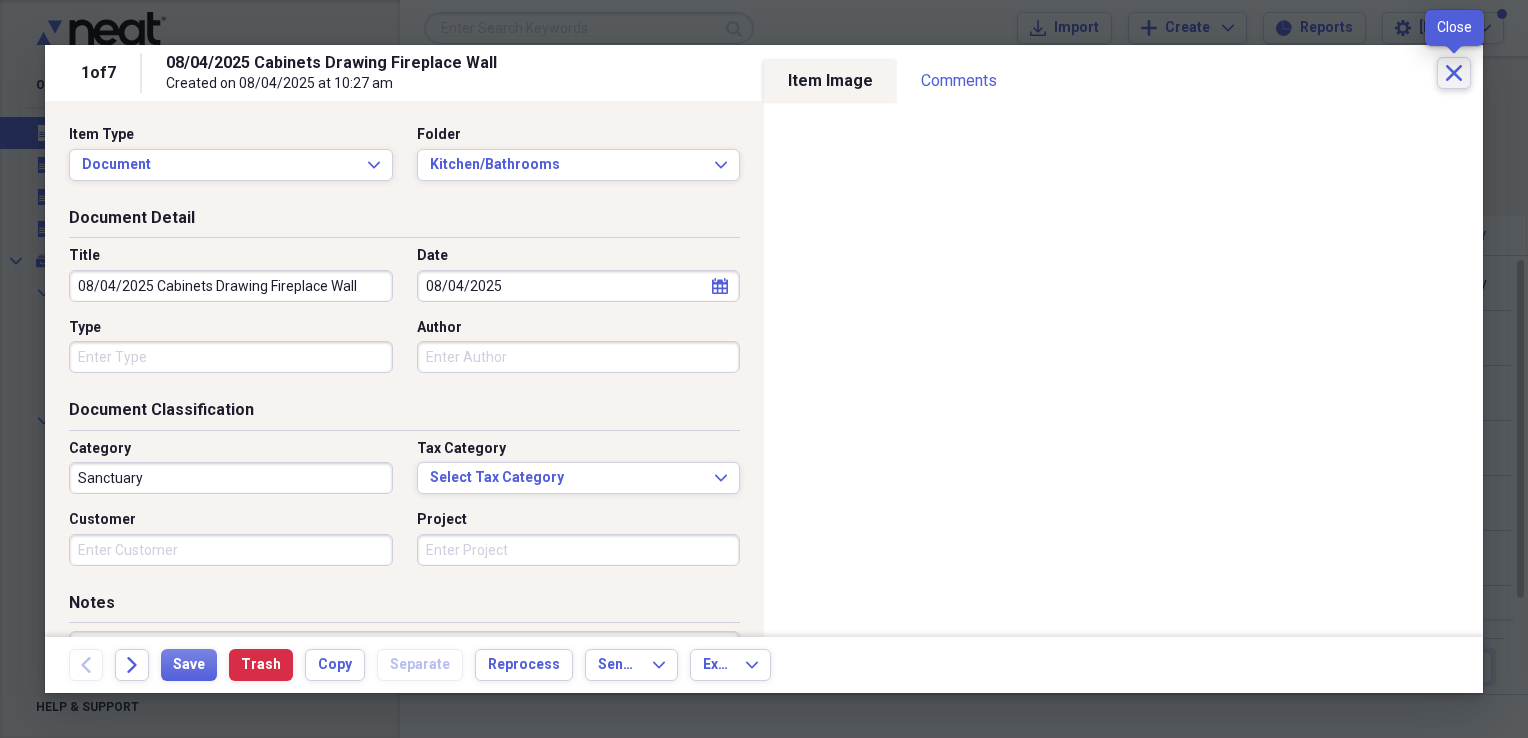 click on "Close" 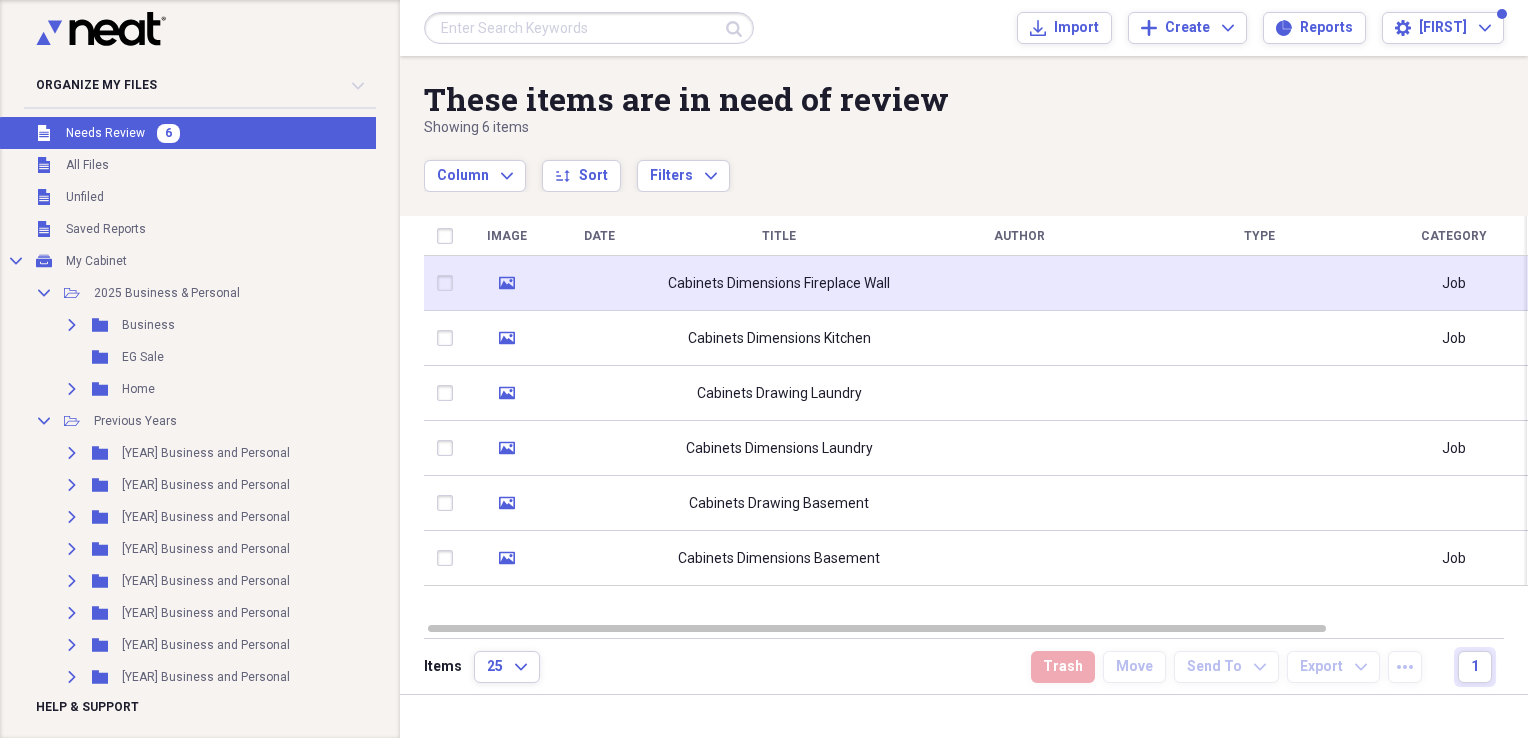 click at bounding box center [599, 283] 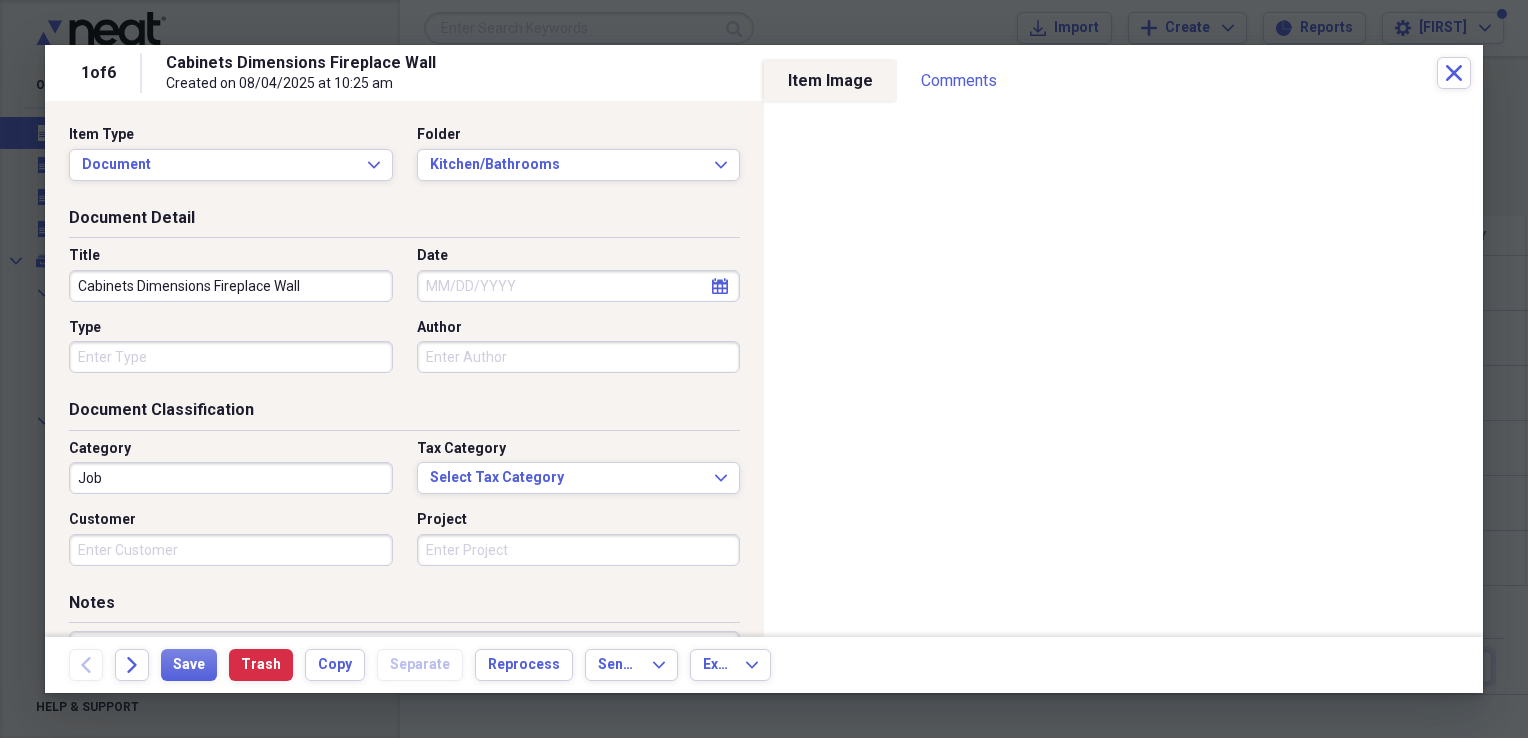 click on "Cabinets Dimensions Fireplace Wall" at bounding box center (231, 286) 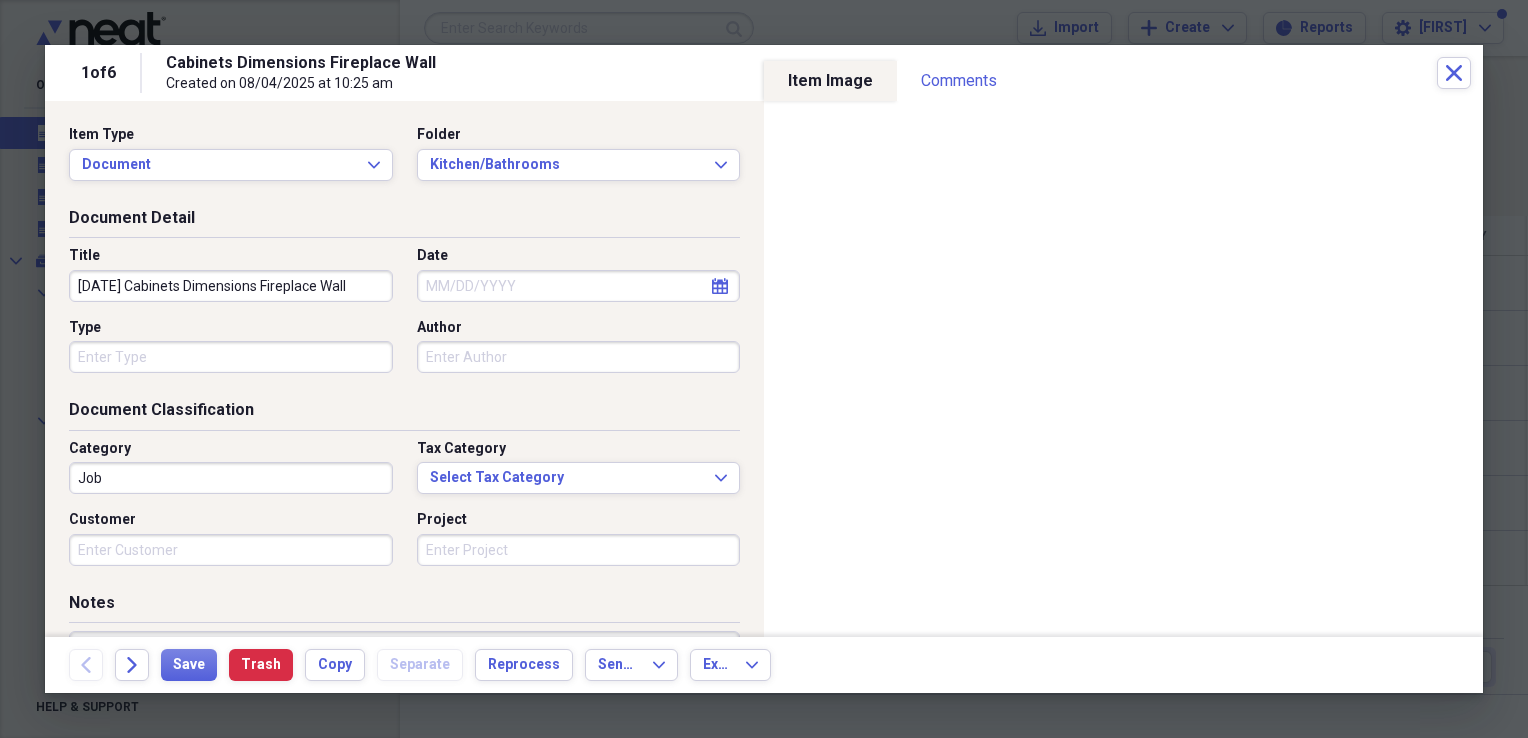 type on "[DATE] Cabinets Dimensions Fireplace Wall" 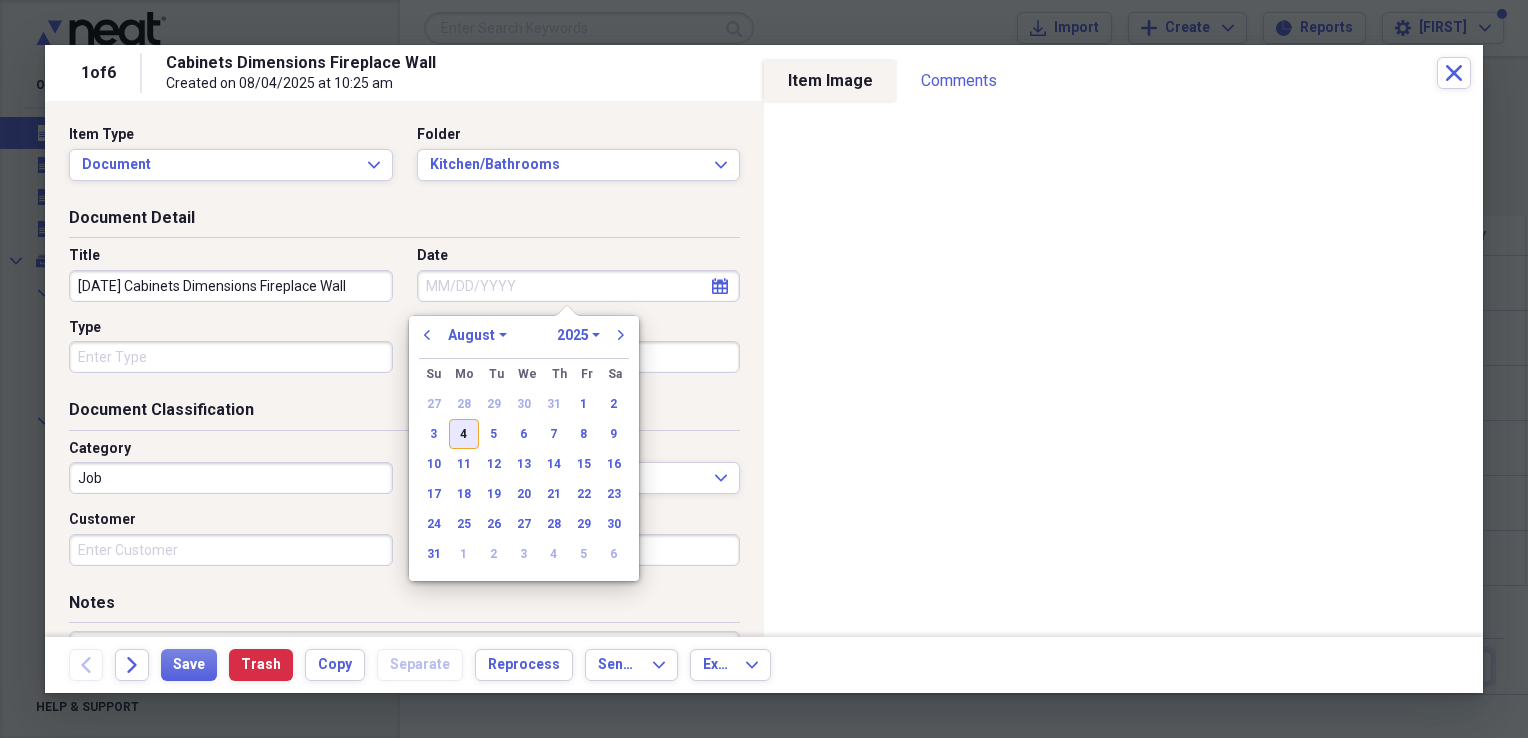 click on "4" at bounding box center (464, 434) 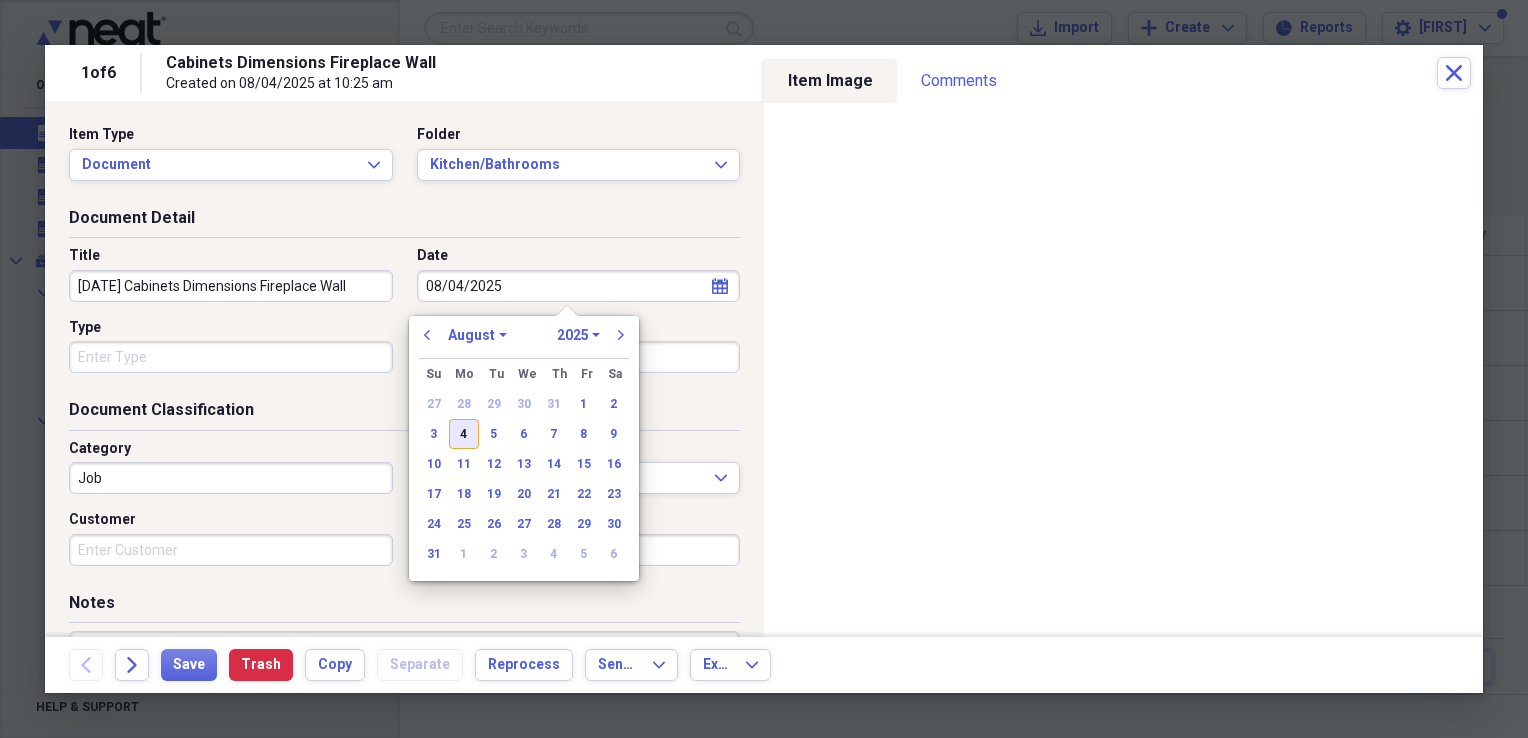 type on "08/04/2025" 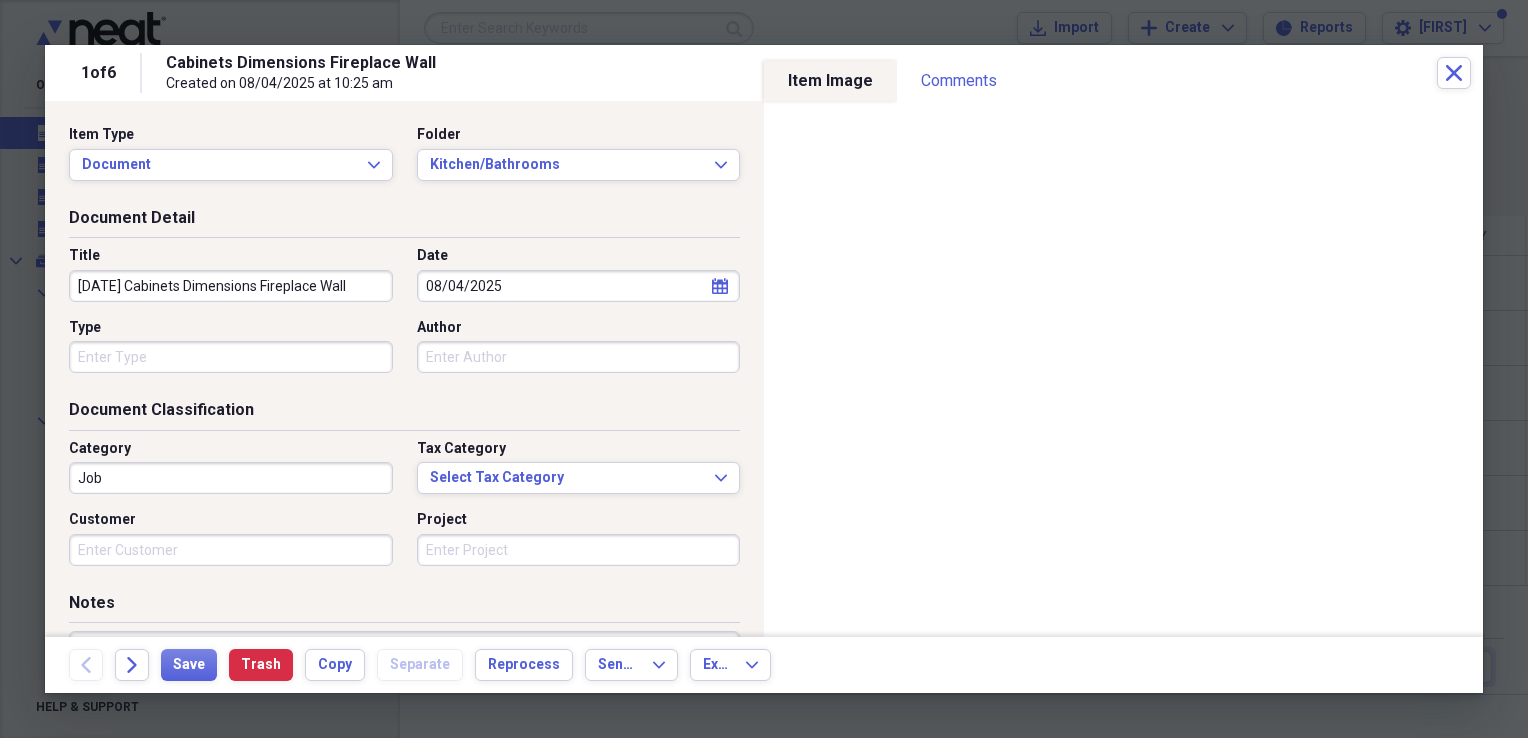 click on "Job" at bounding box center [231, 478] 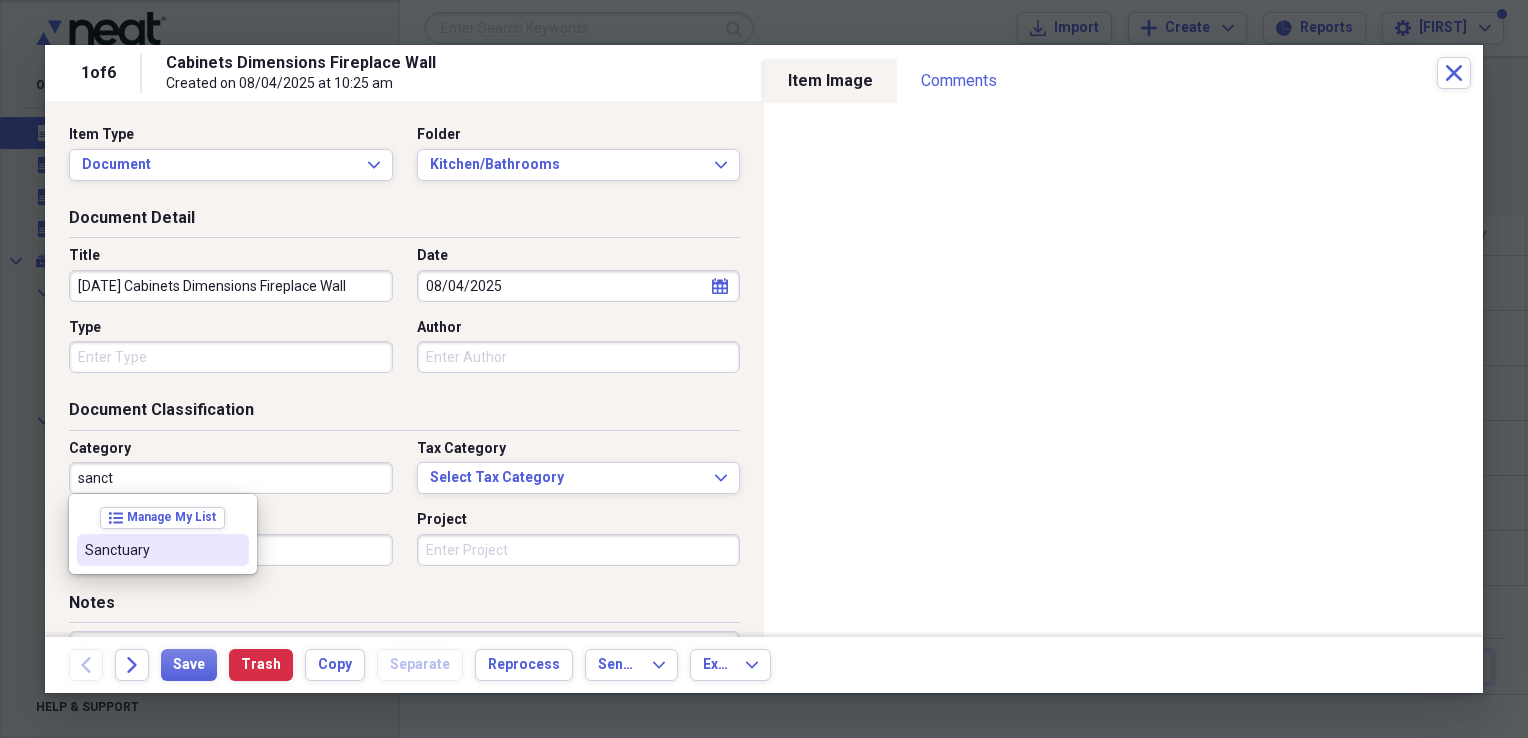 click on "Sanctuary" at bounding box center [151, 550] 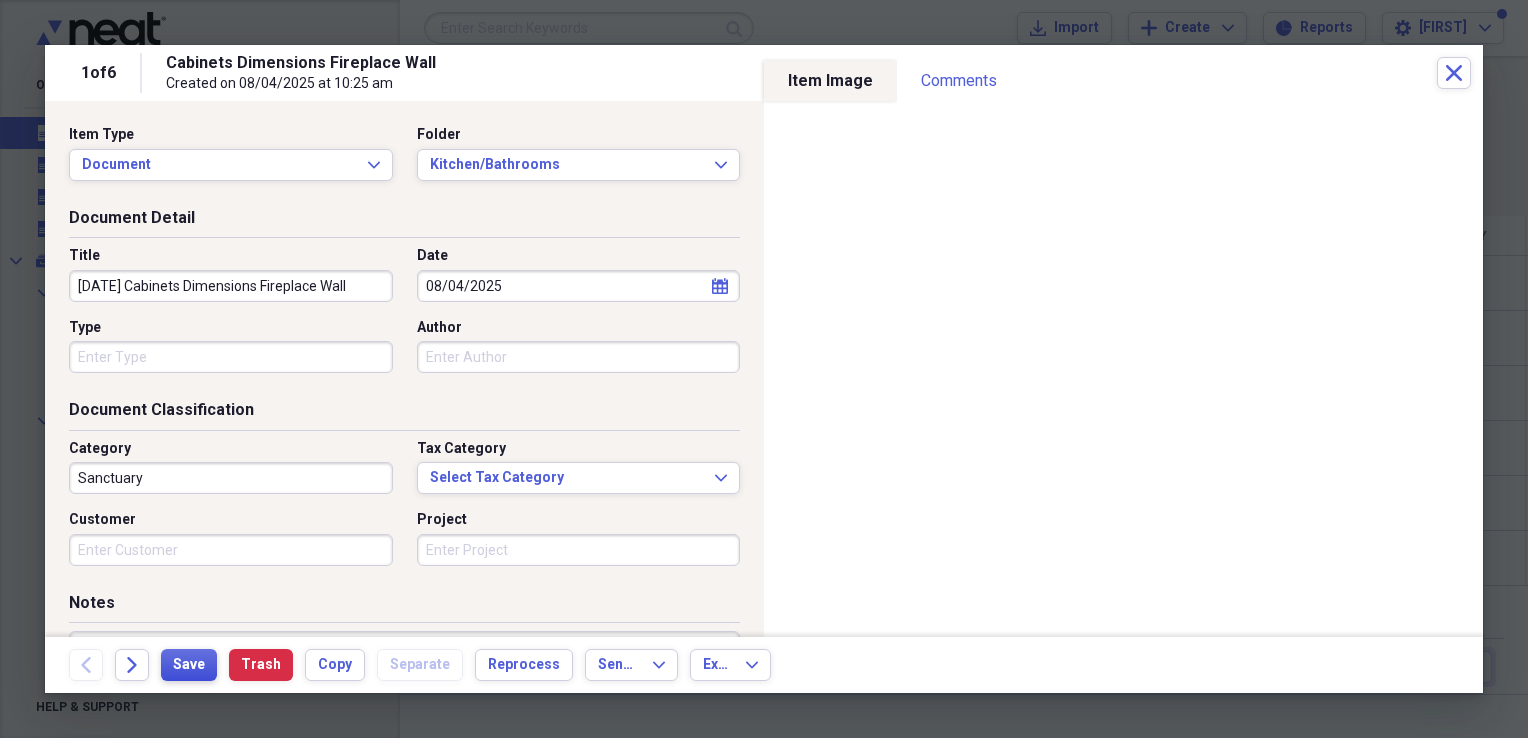click on "Save" at bounding box center [189, 665] 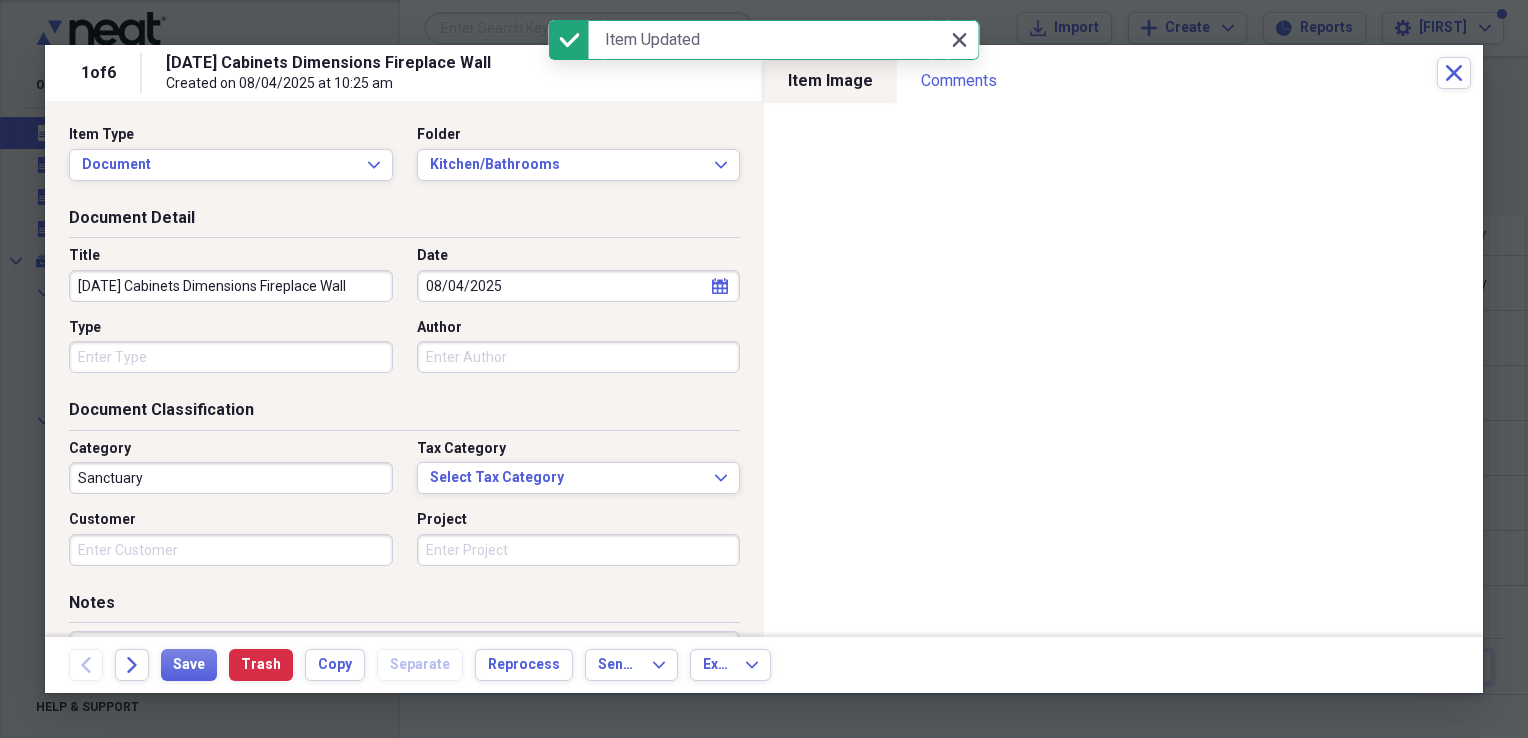 click on "Close" 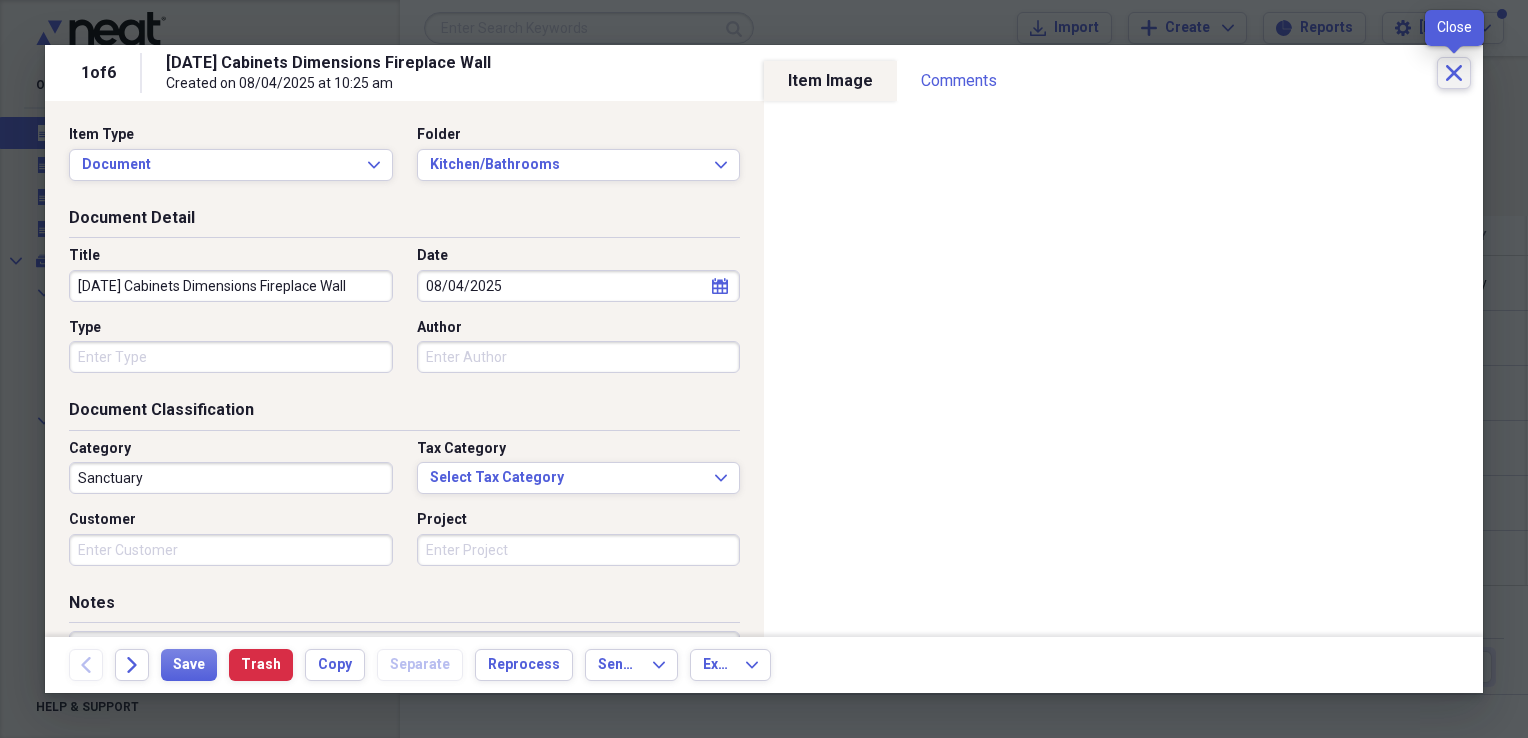 click 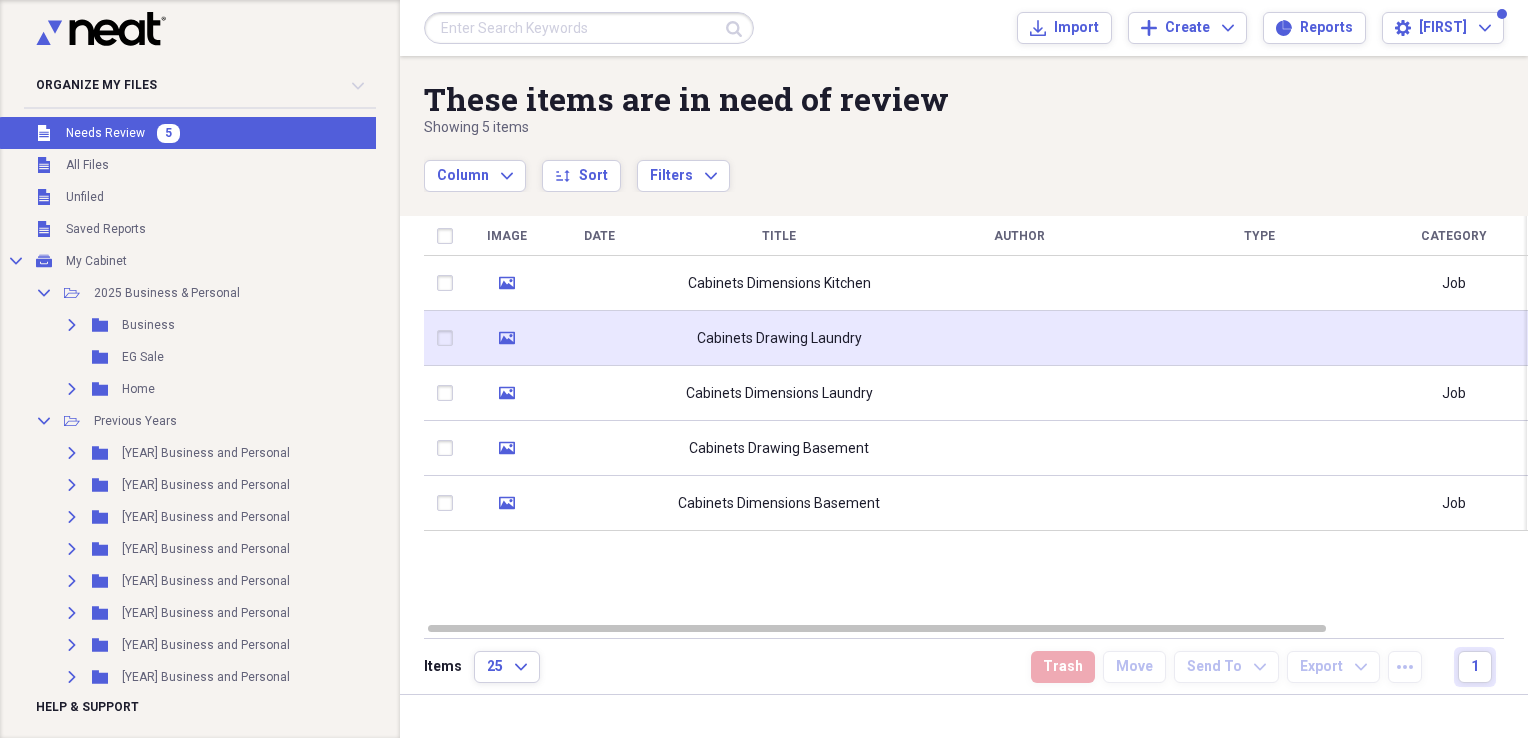 click at bounding box center [599, 338] 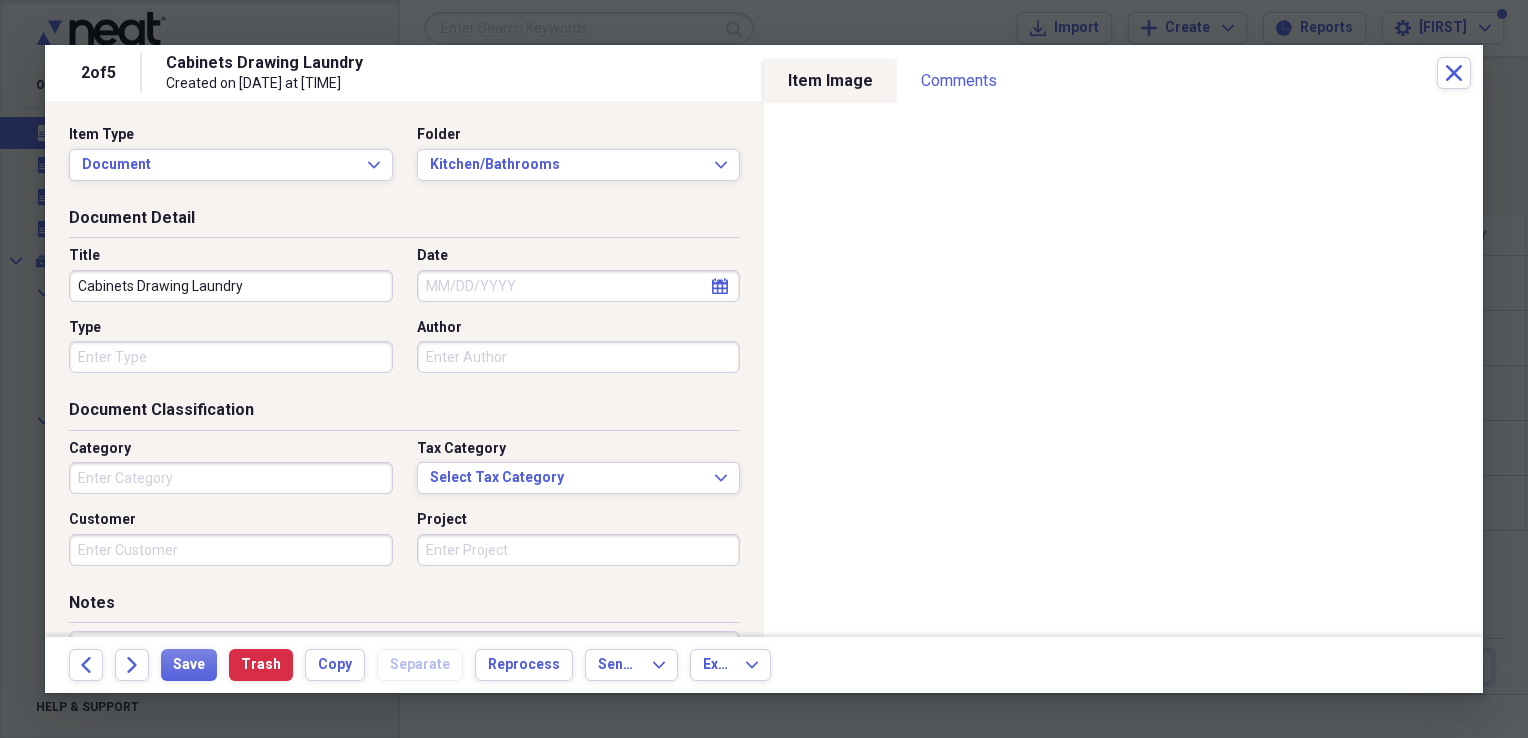 click on "Cabinets Drawing Laundry" at bounding box center (231, 286) 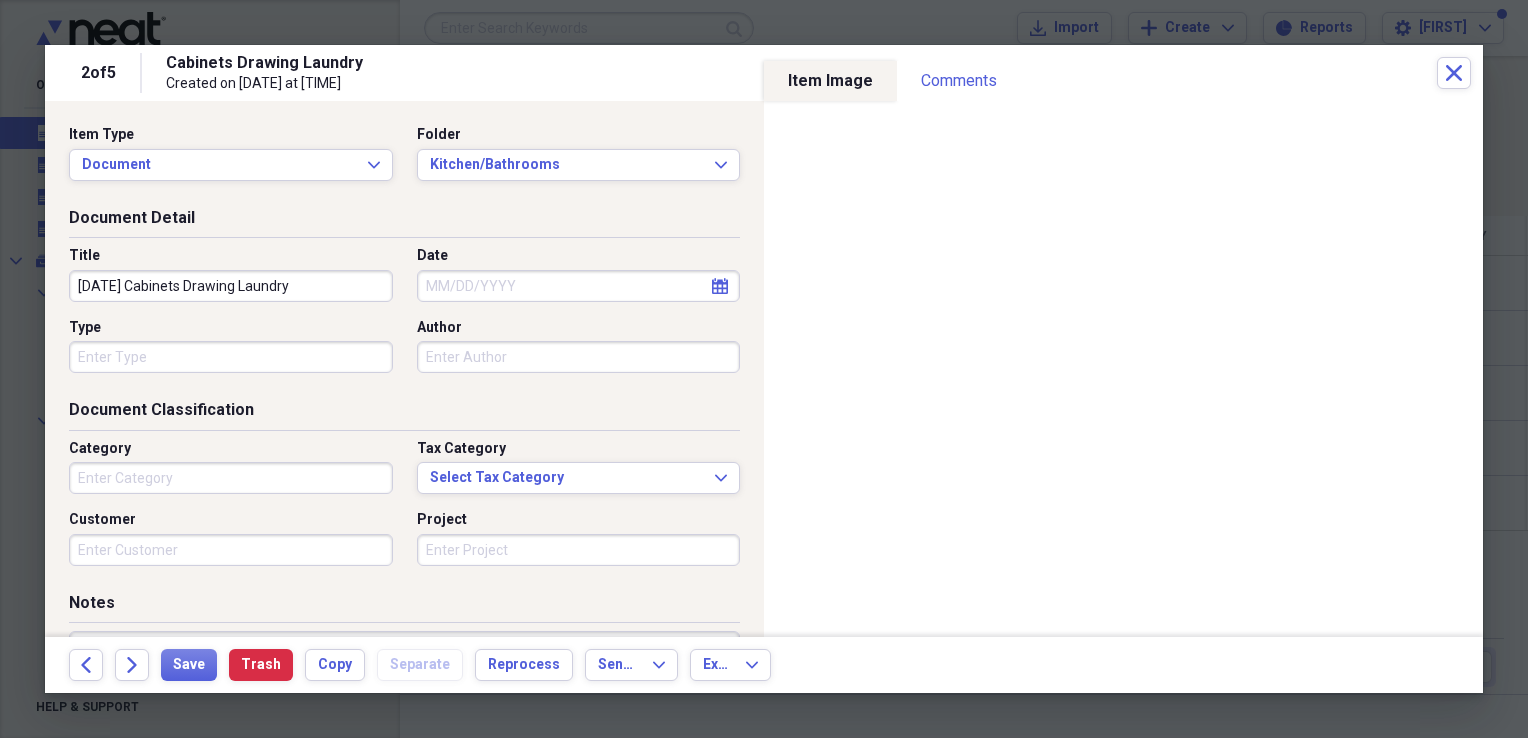 type on "[DATE] Cabinets Drawing Laundry" 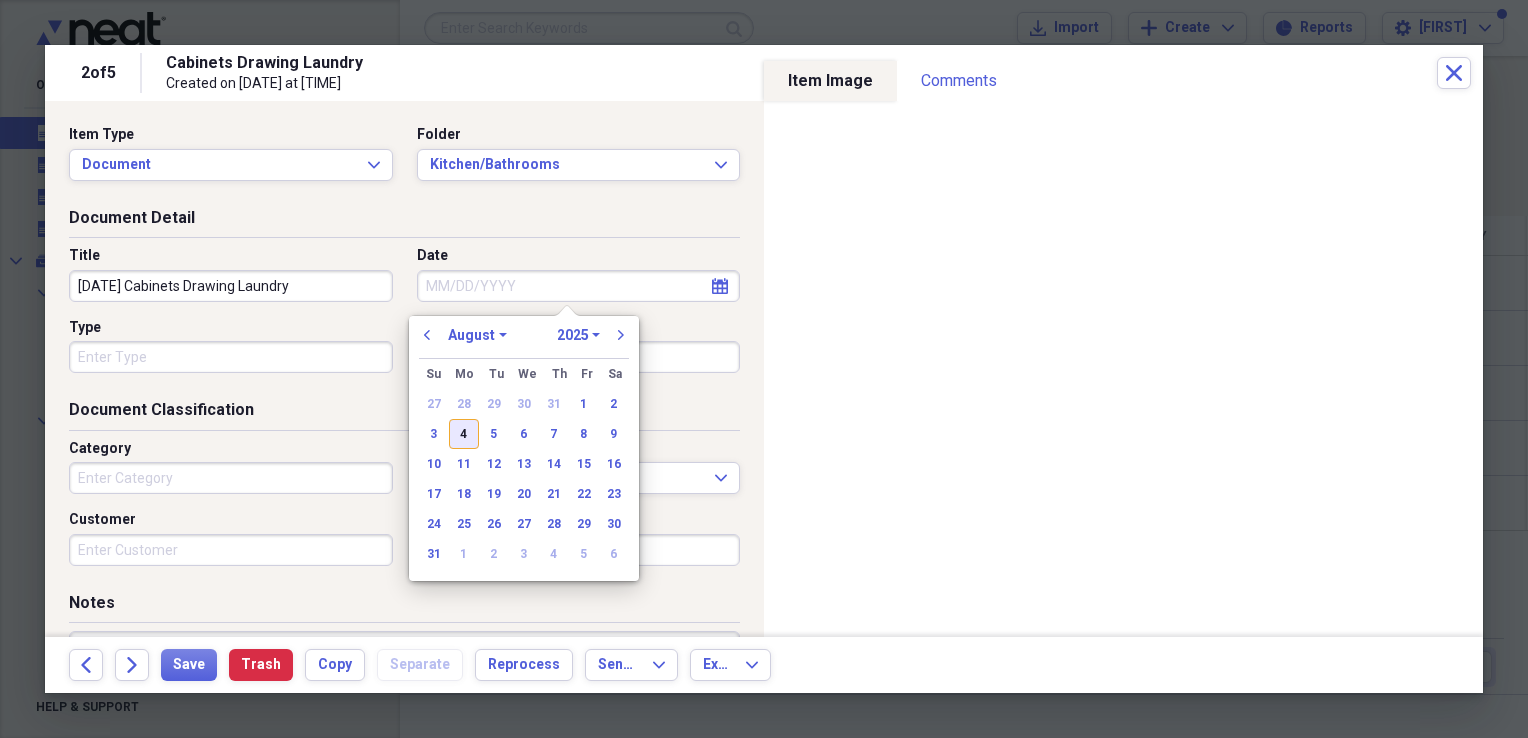 click on "4" at bounding box center (464, 434) 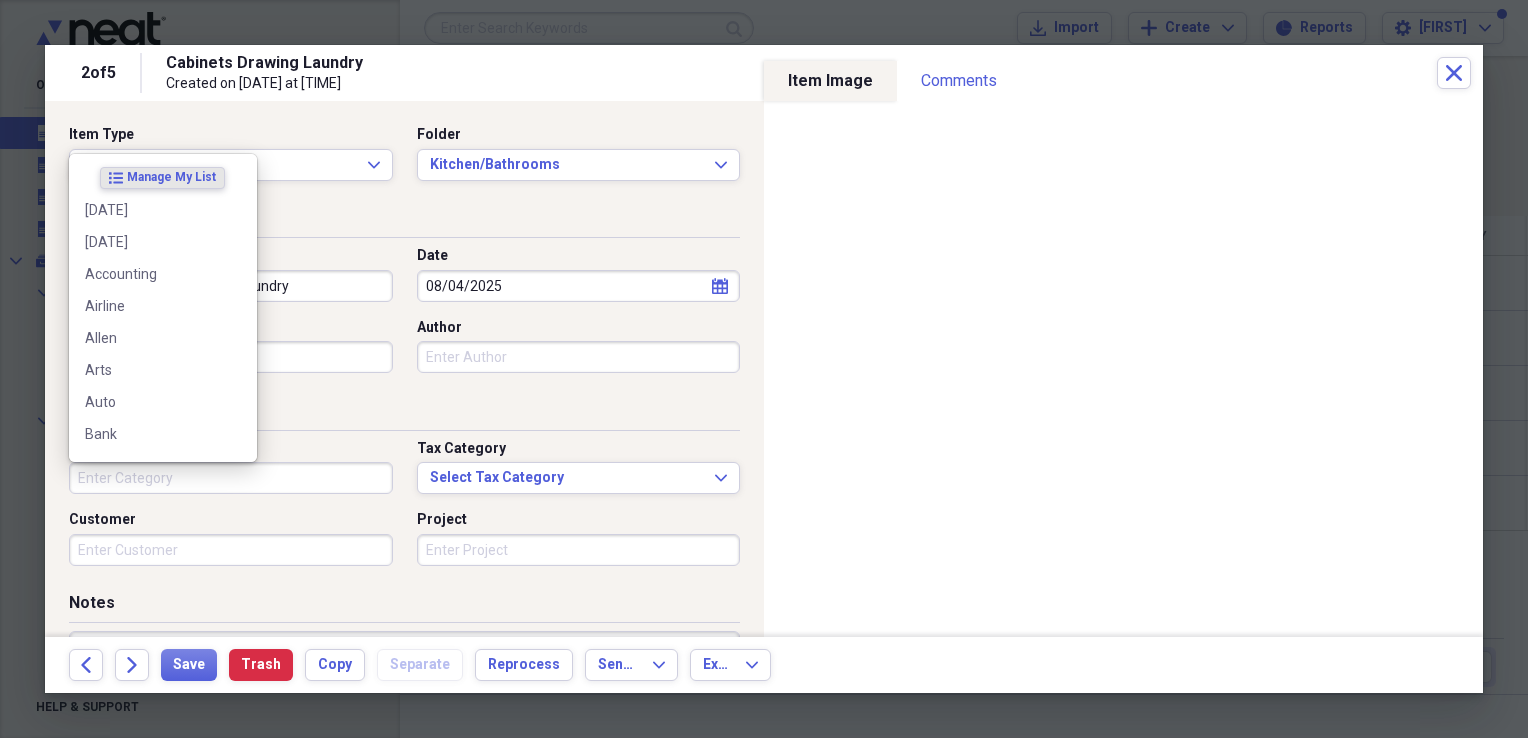 click on "Category" at bounding box center (231, 478) 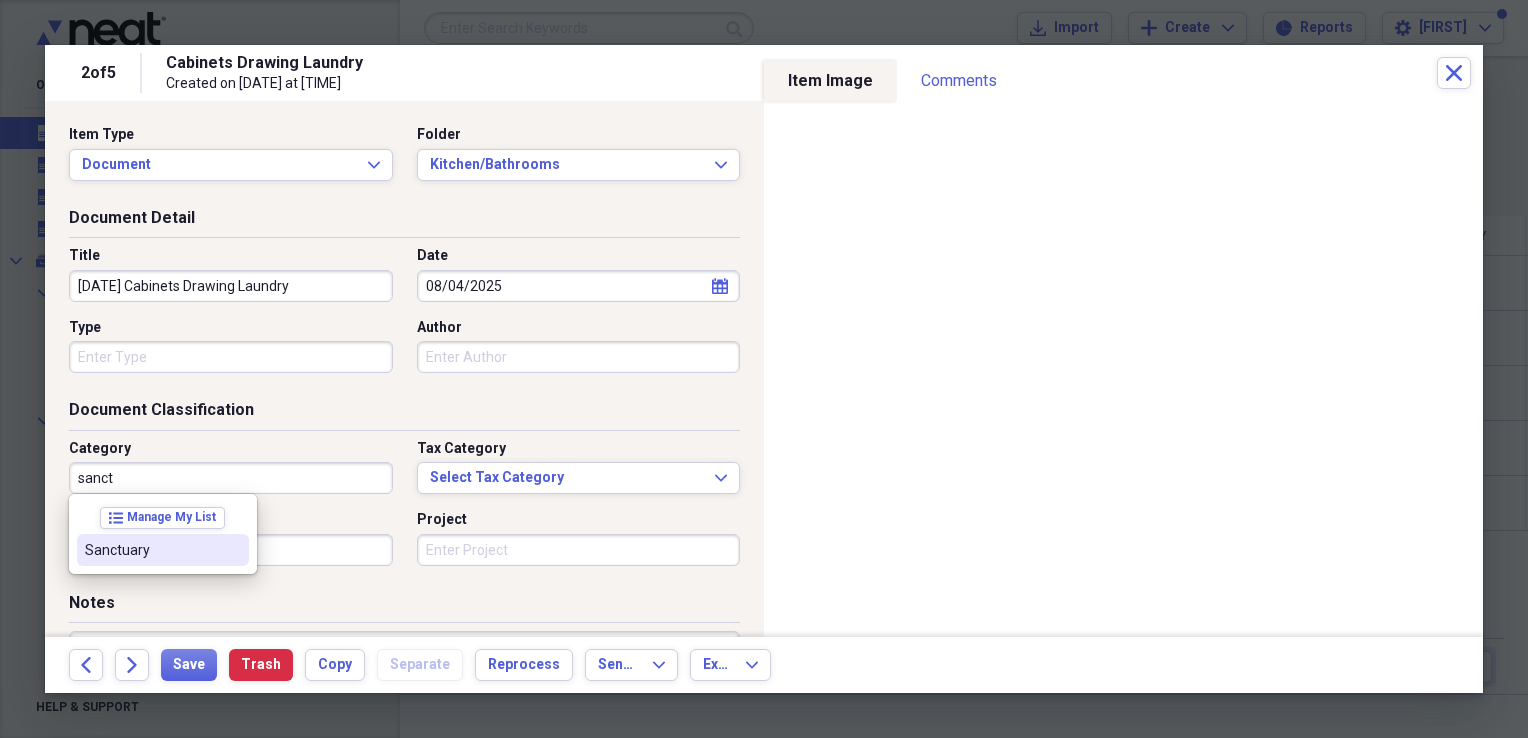 click on "Sanctuary" at bounding box center (163, 550) 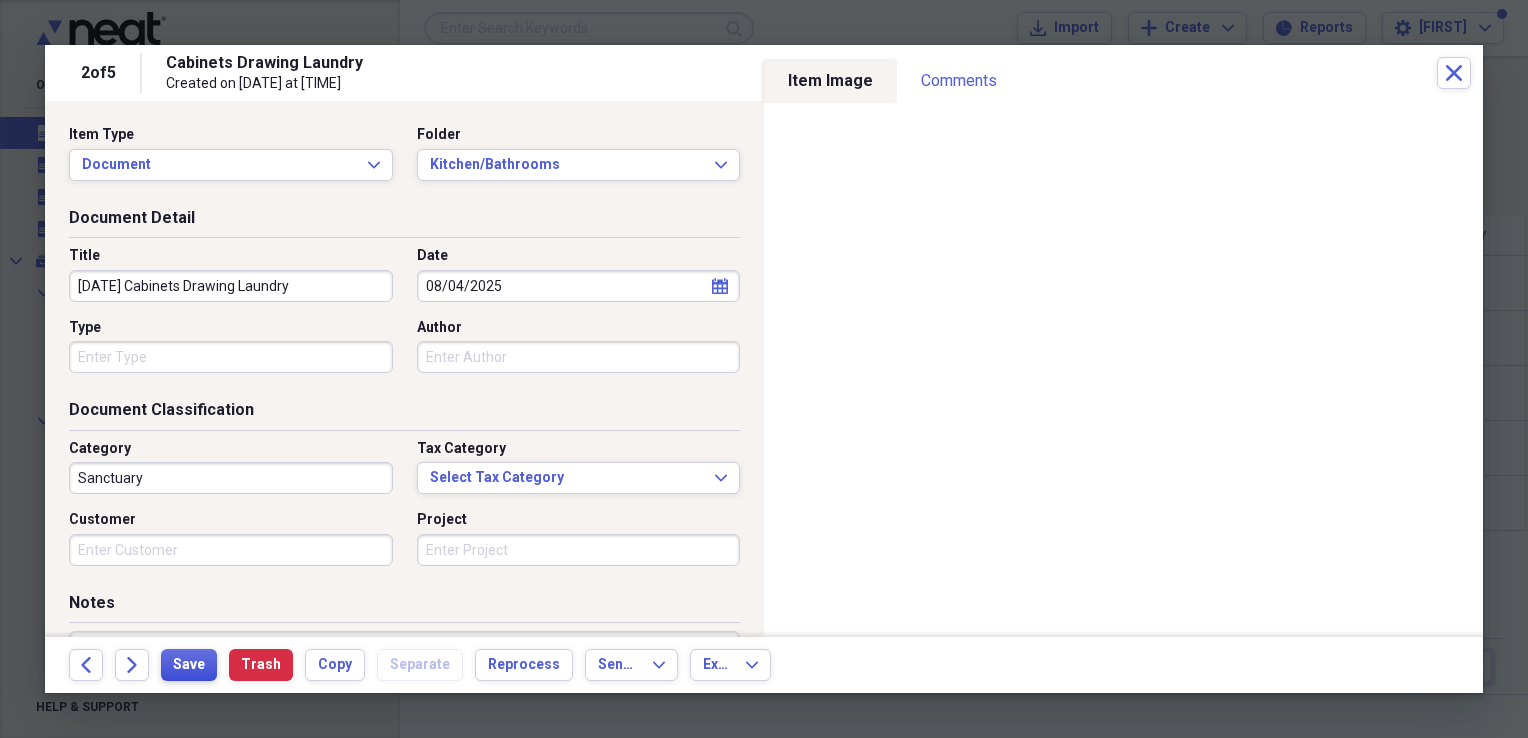 click on "Save" at bounding box center (189, 665) 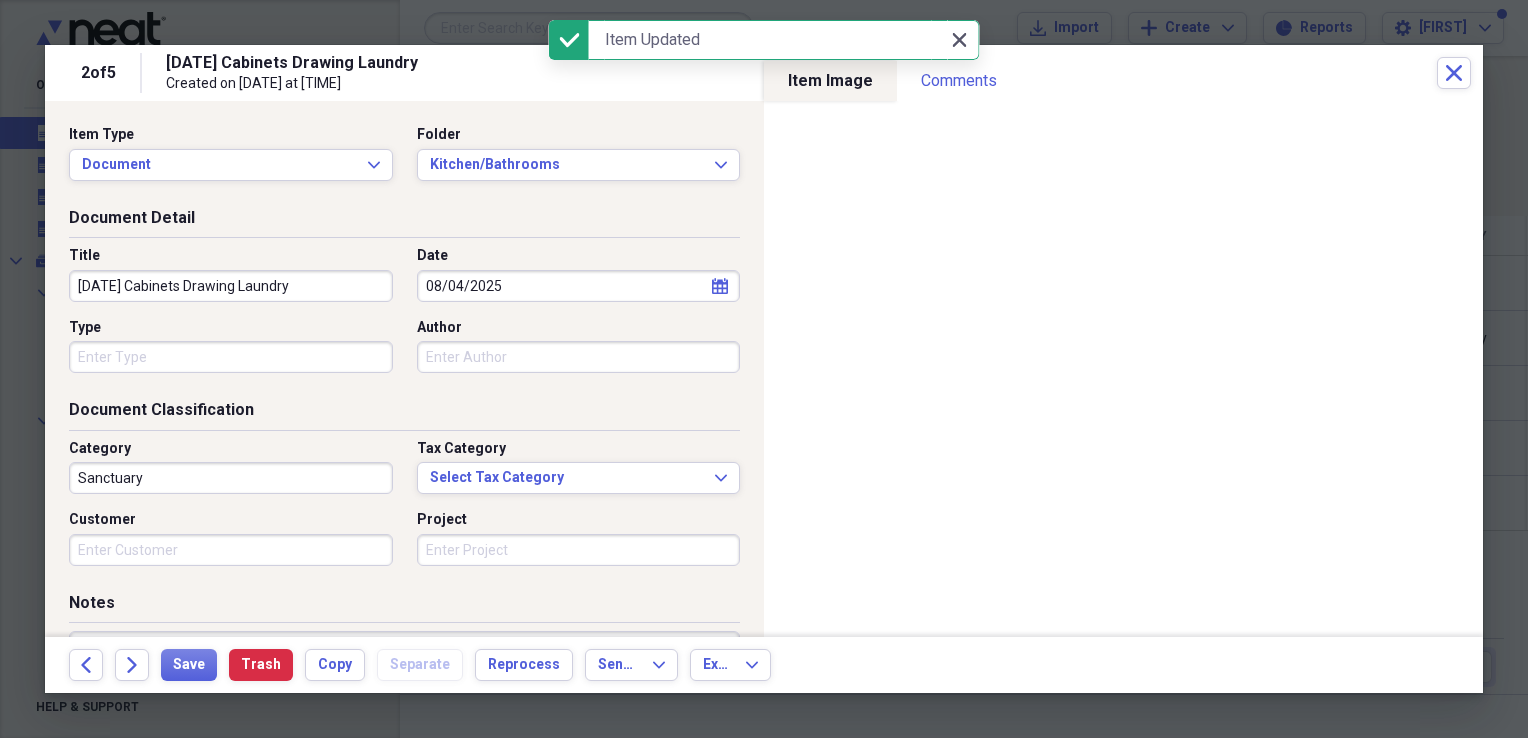 click on "Close Close" at bounding box center (959, 40) 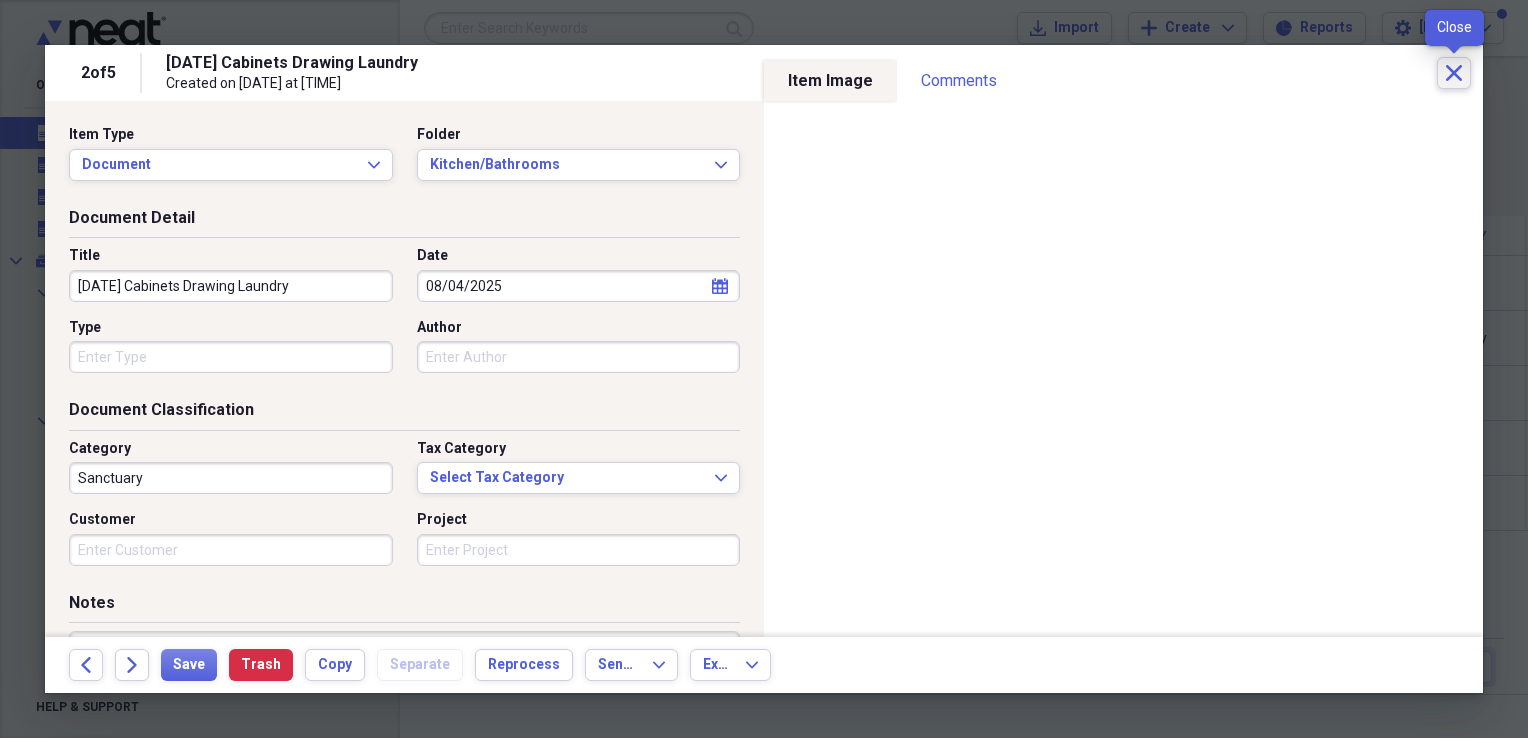 click on "Close" 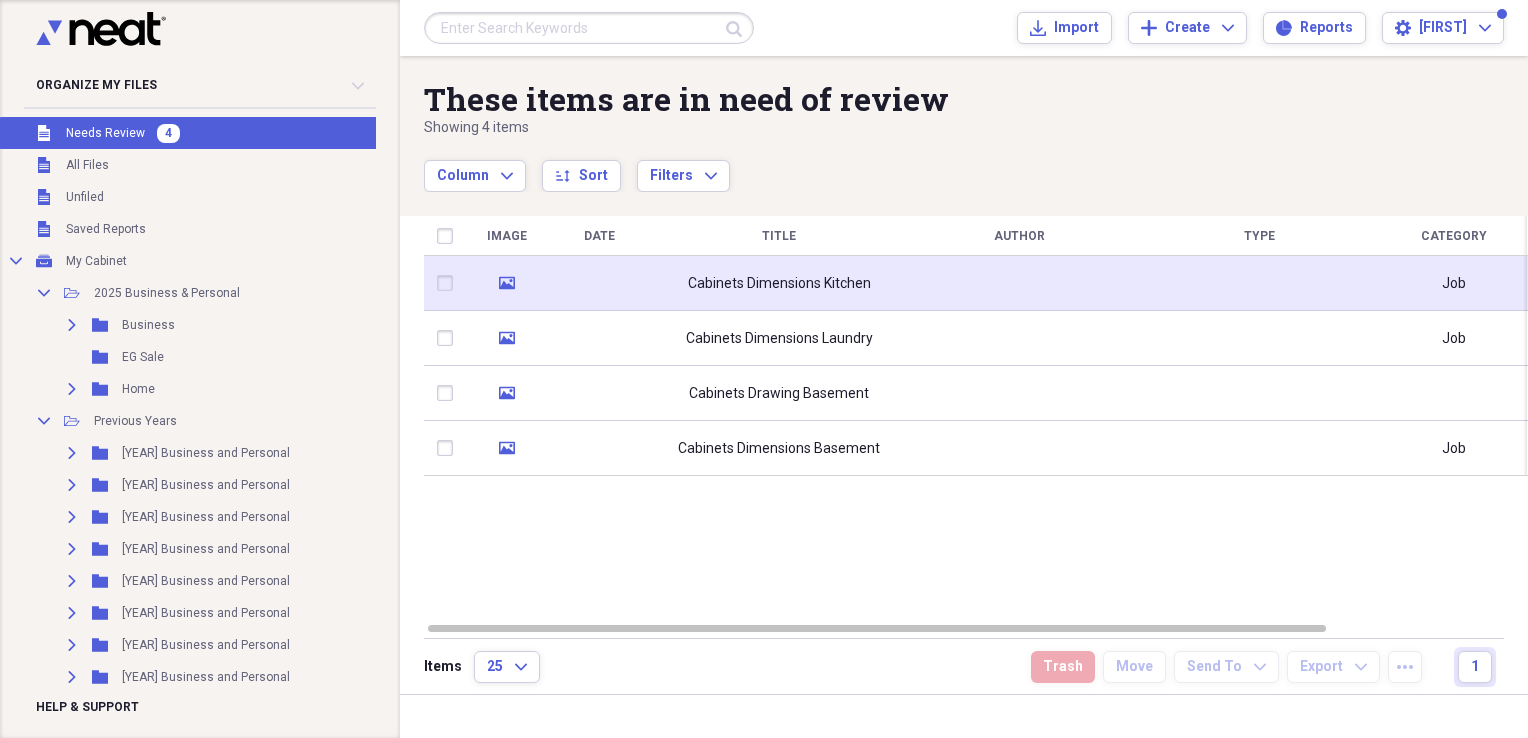 click at bounding box center (599, 283) 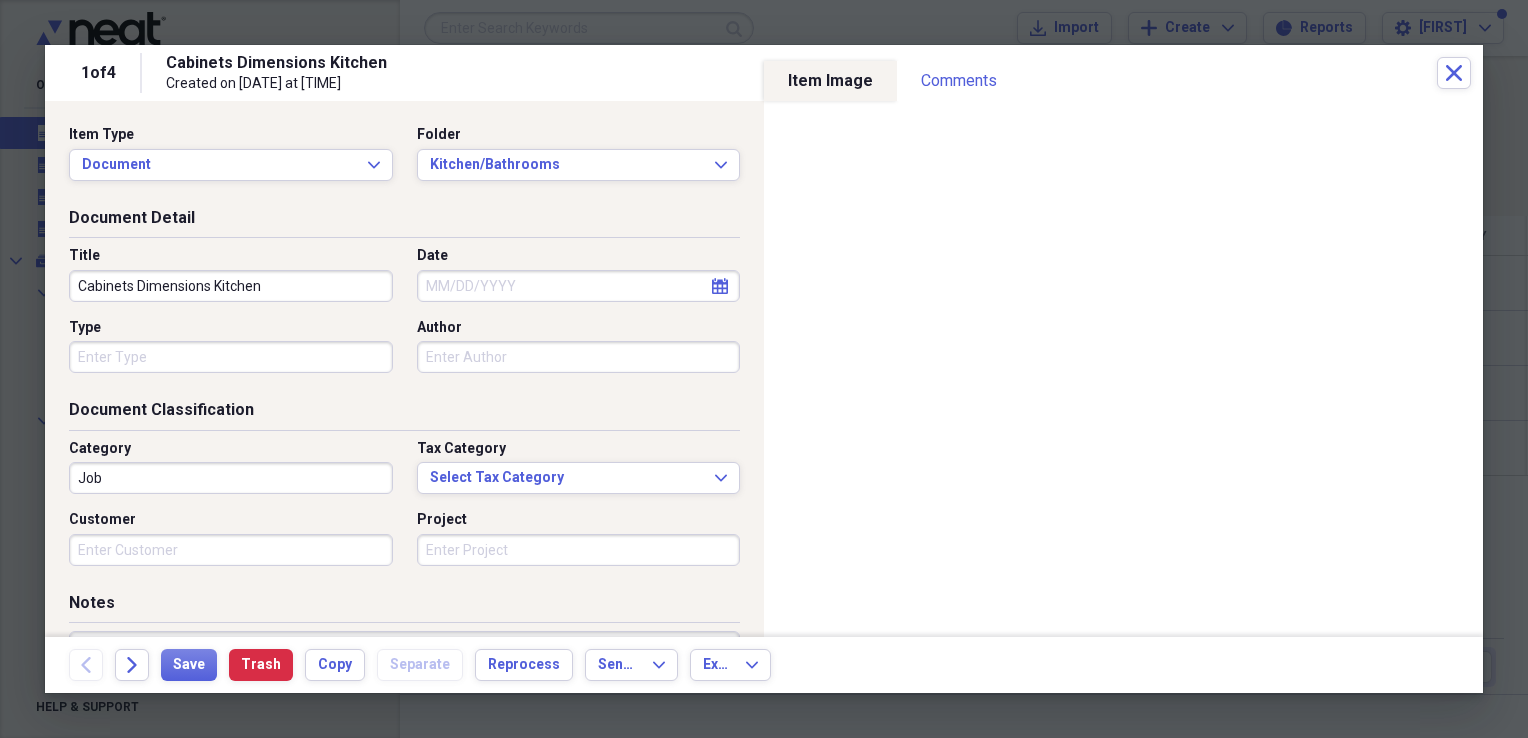 click on "Cabinets Dimensions Kitchen" at bounding box center (231, 286) 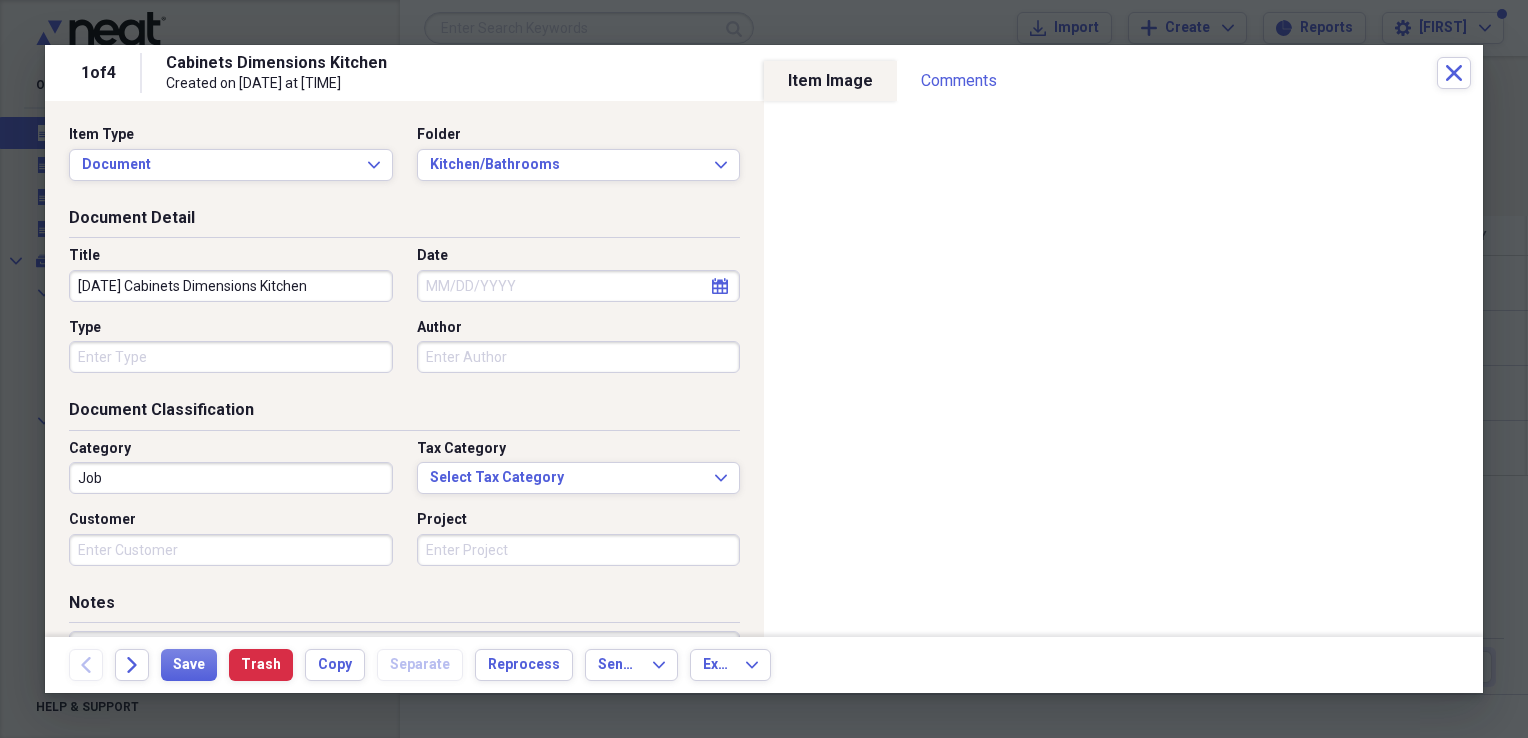 type on "[DATE] Cabinets Dimensions Kitchen" 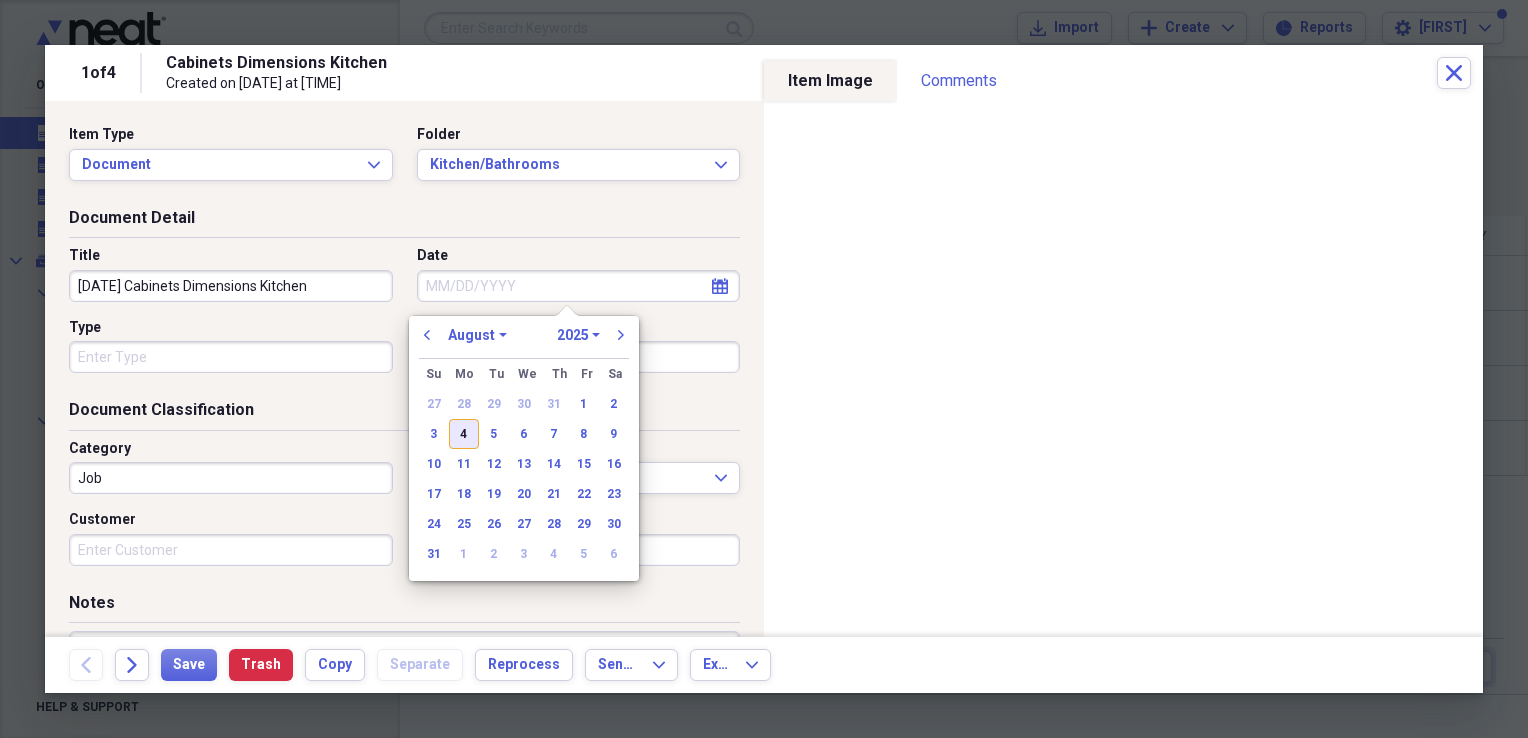 click on "4" at bounding box center [464, 434] 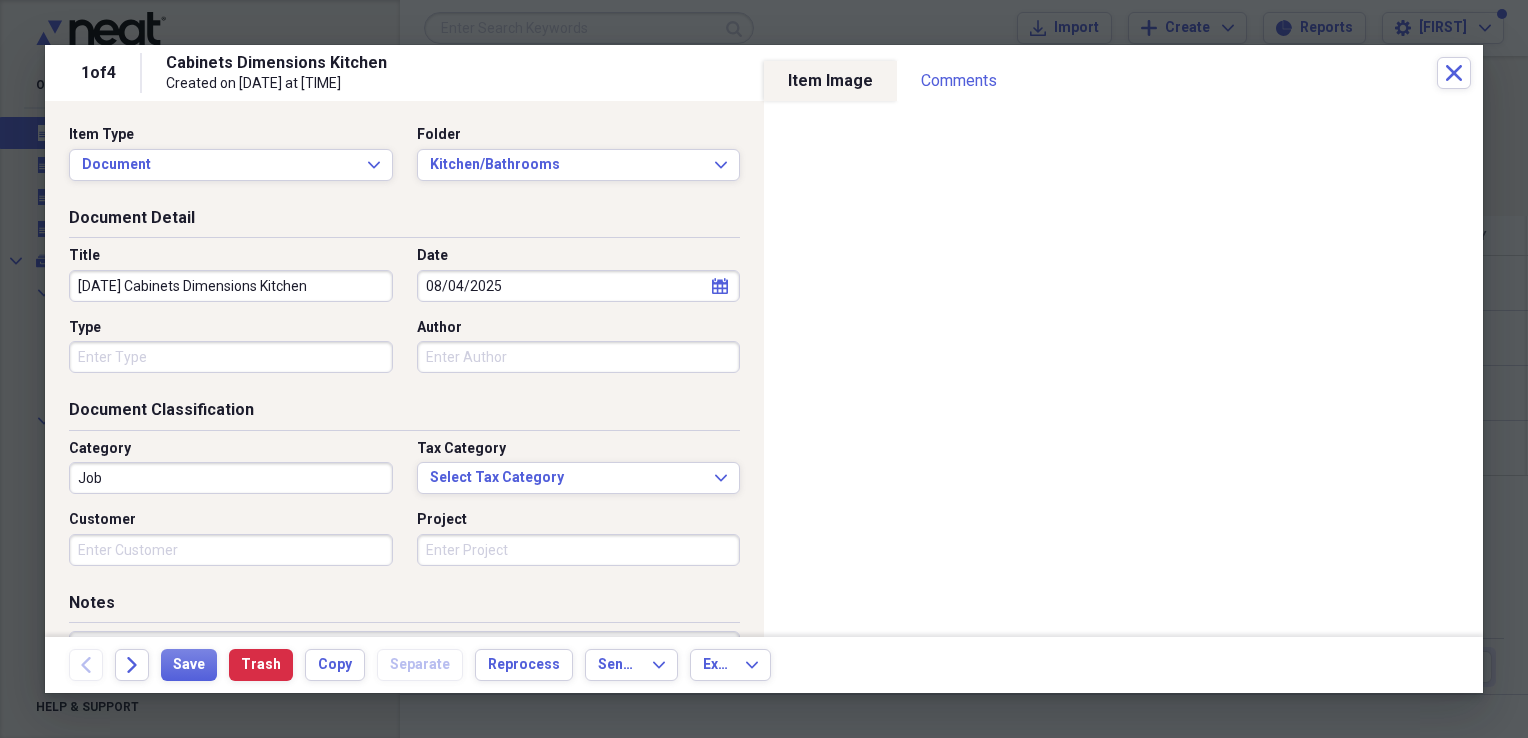 click on "Job" at bounding box center (231, 478) 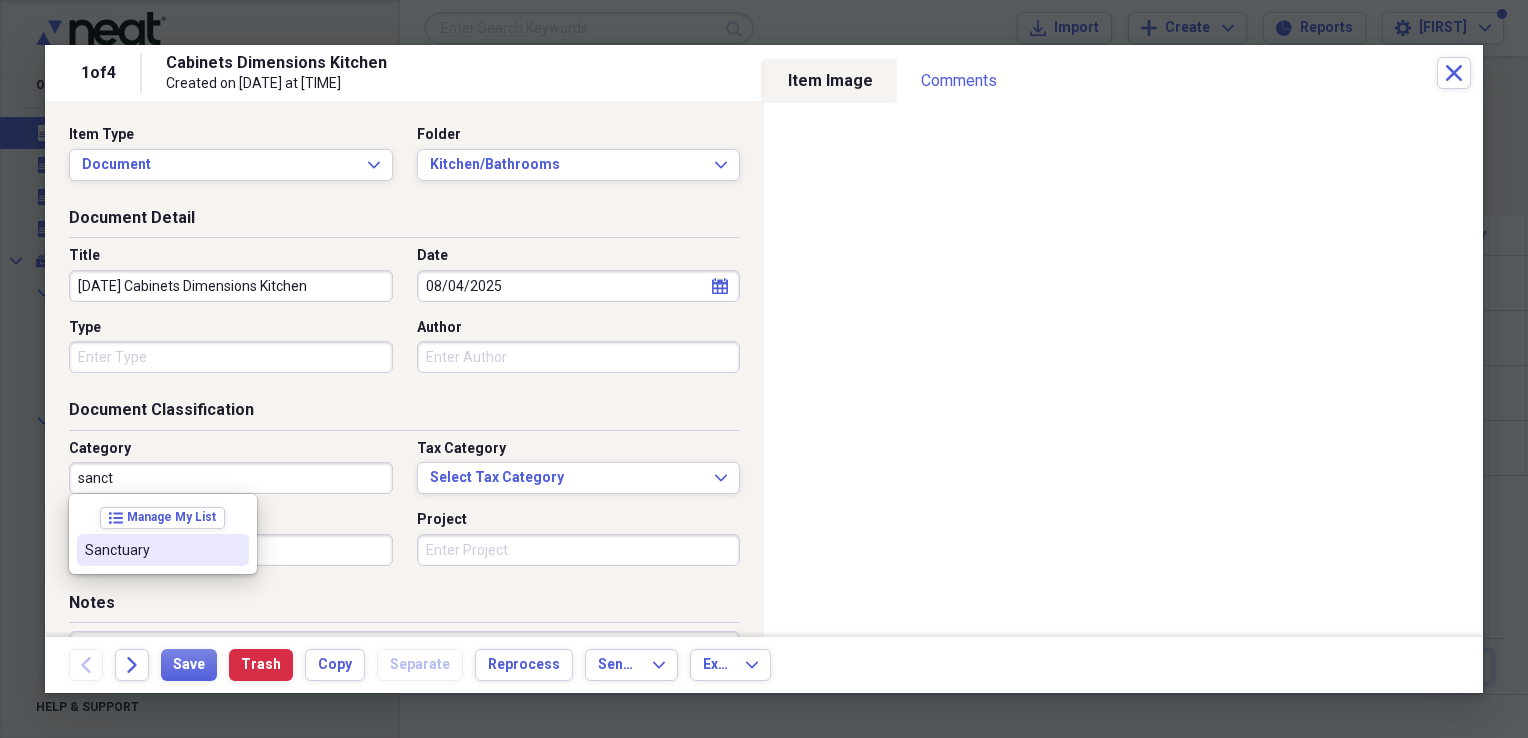 click on "Sanctuary" at bounding box center (151, 550) 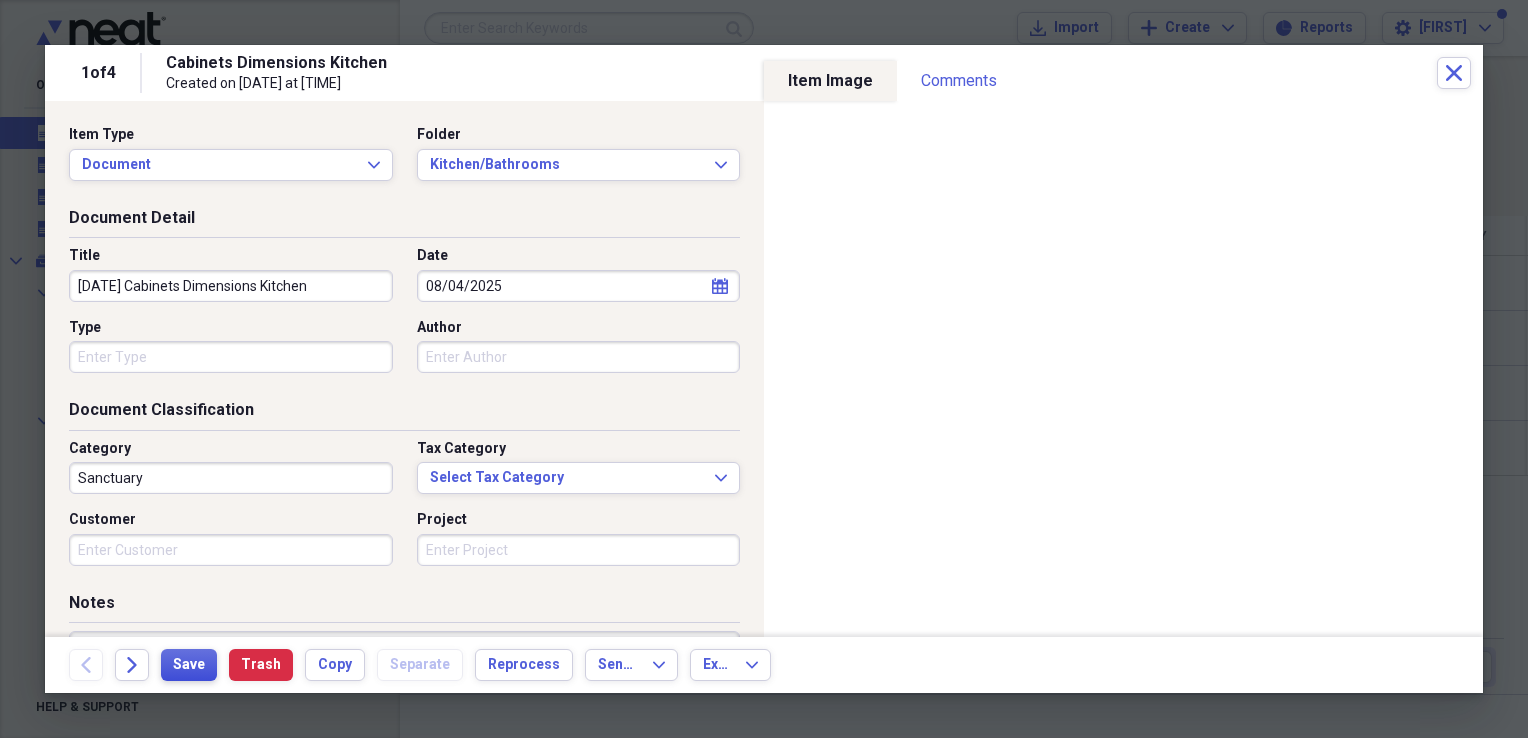 click on "Save" at bounding box center [189, 665] 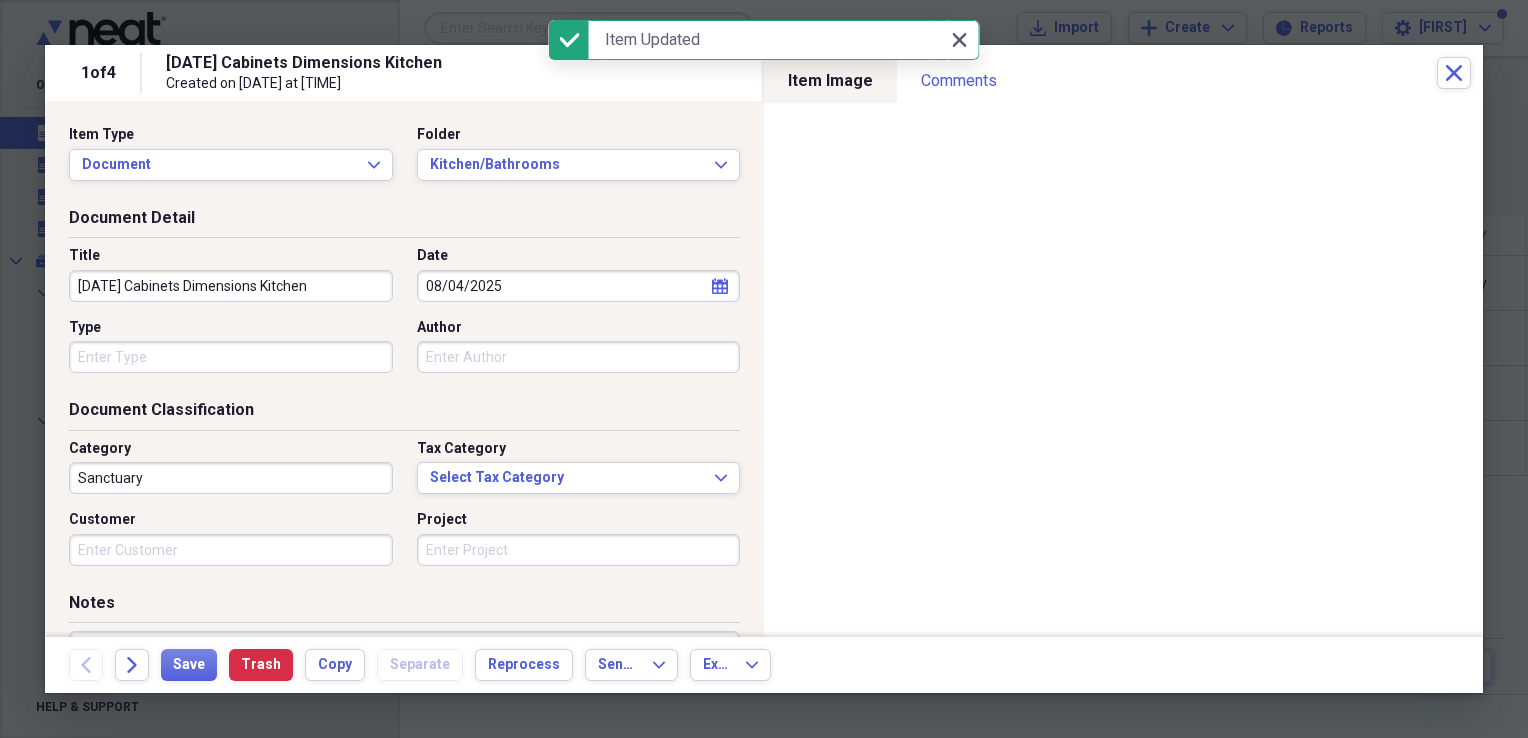 click on "Close" 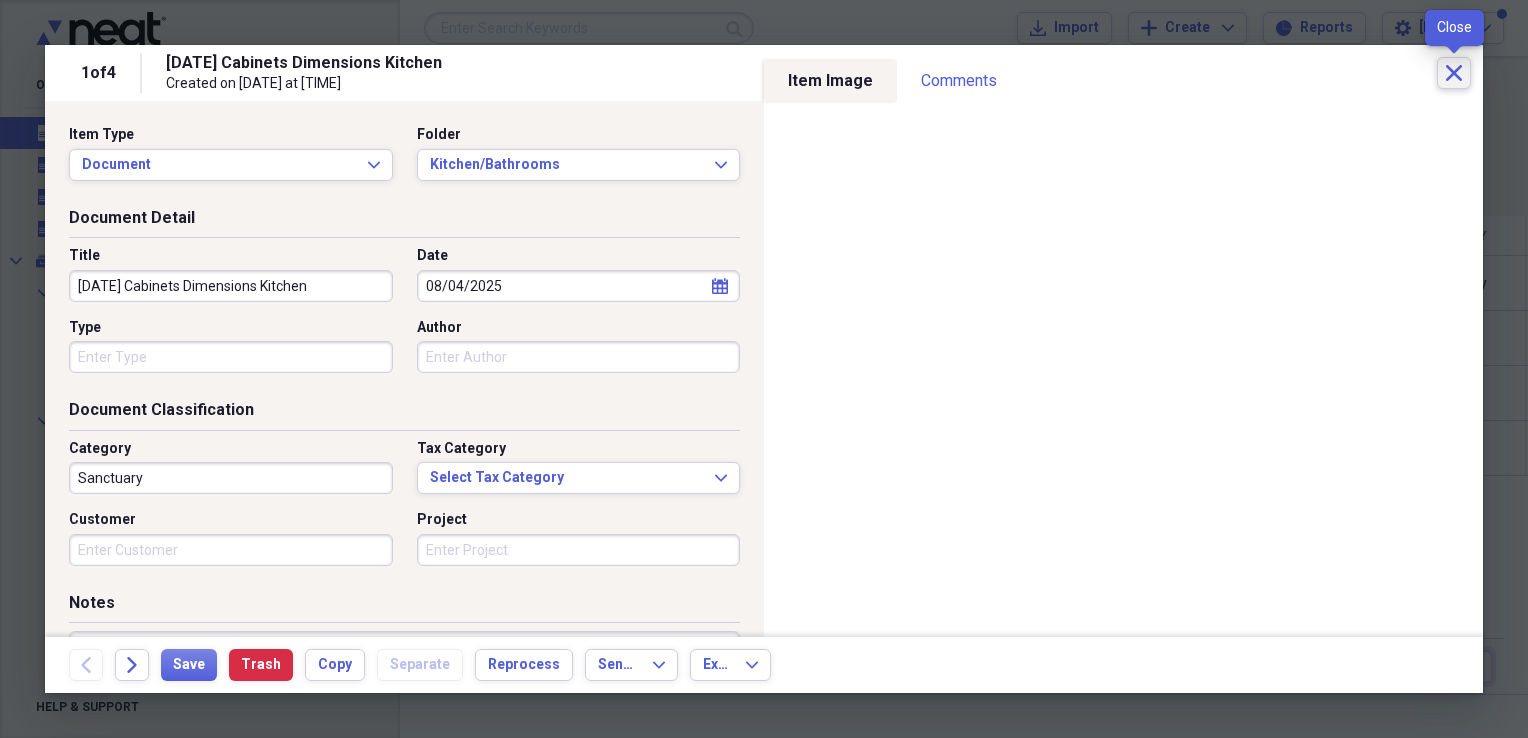 click on "Close" 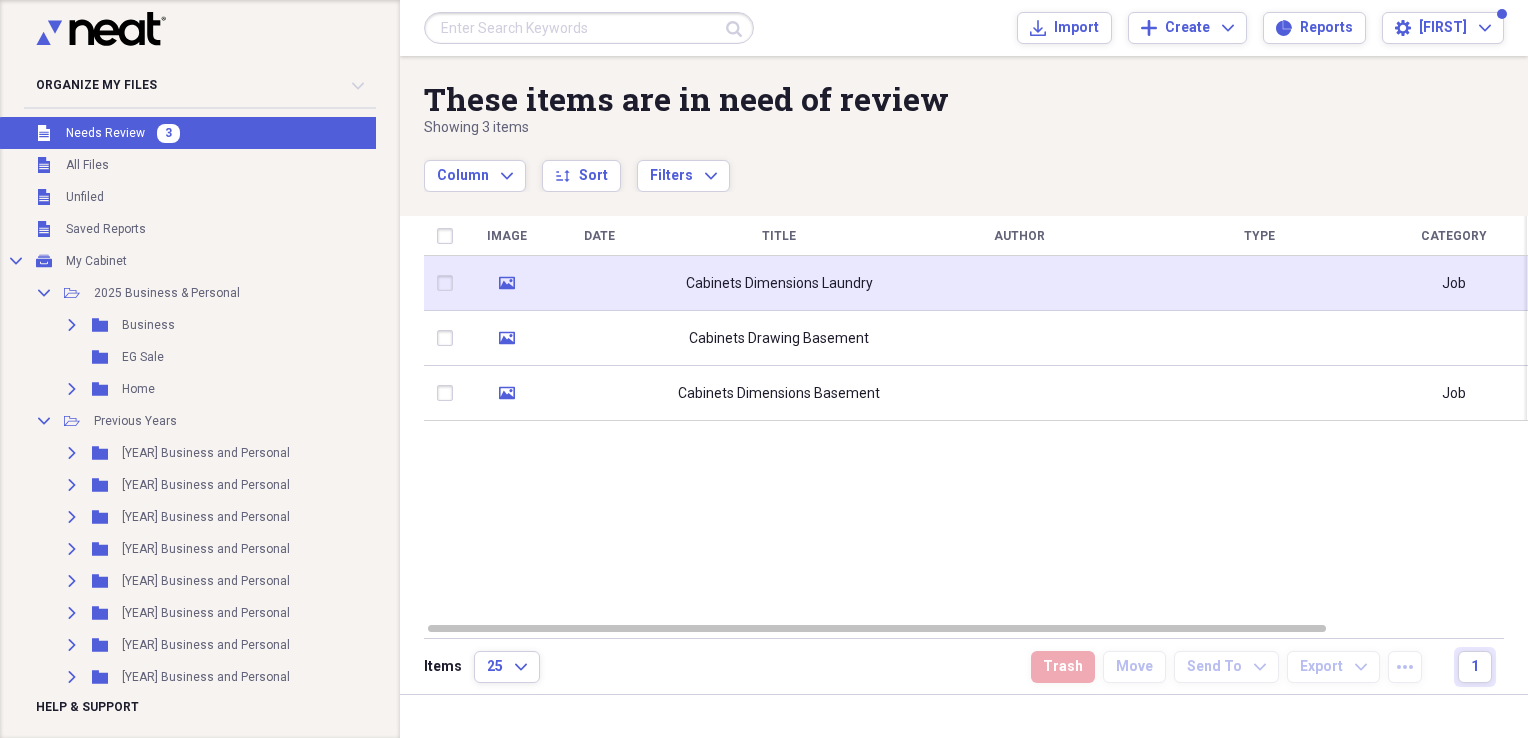 click at bounding box center (599, 283) 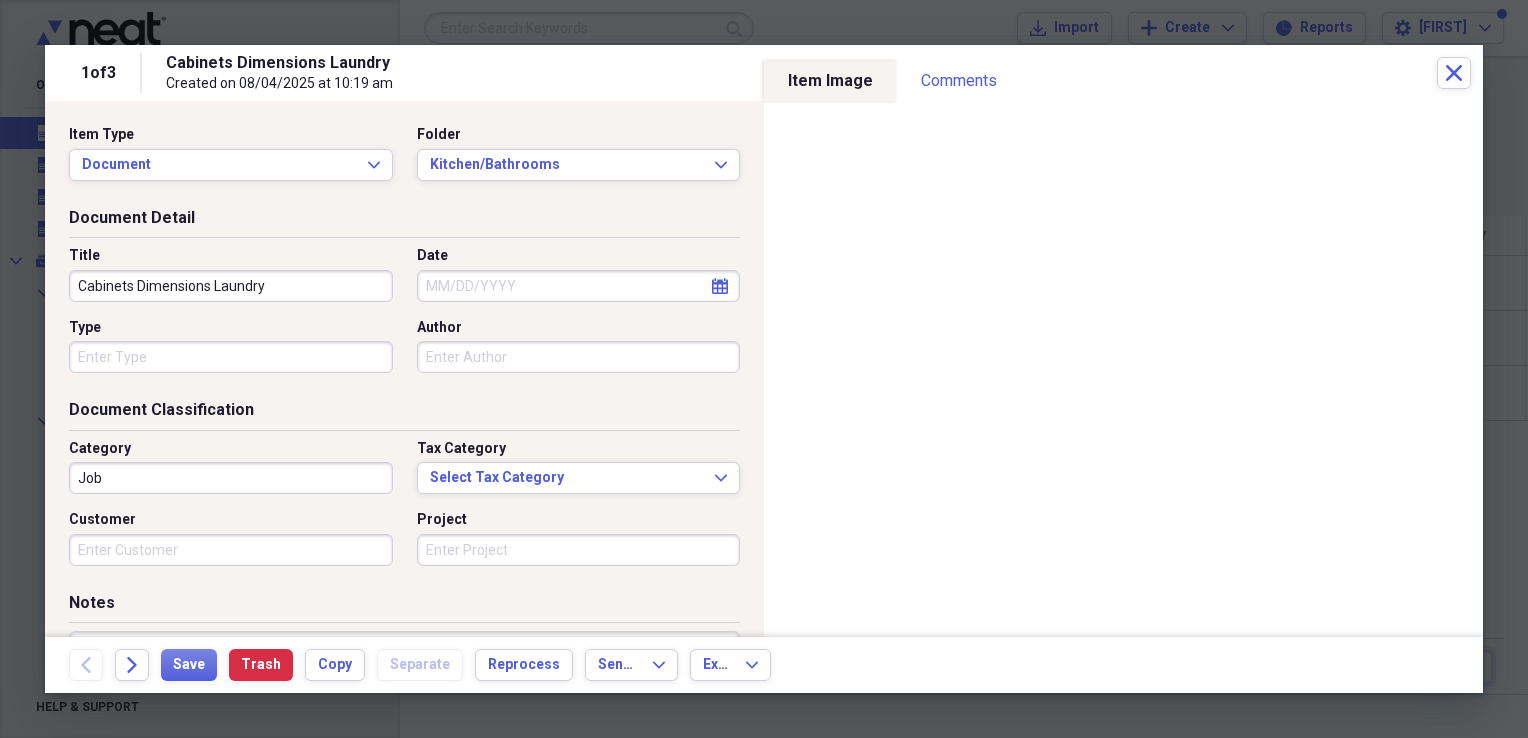 click on "Cabinets Dimensions Laundry" at bounding box center [231, 286] 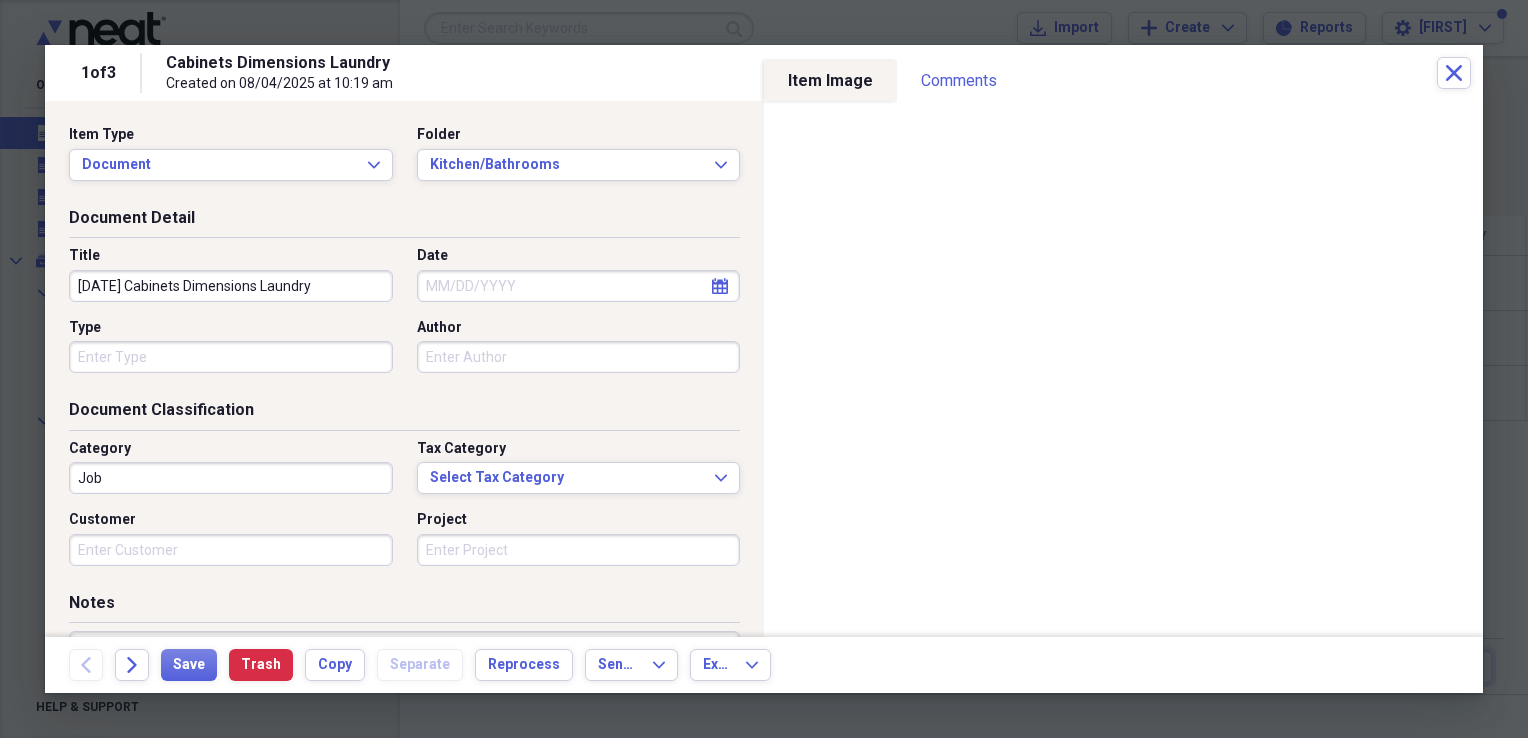 type on "[DATE] Cabinets Dimensions Laundry" 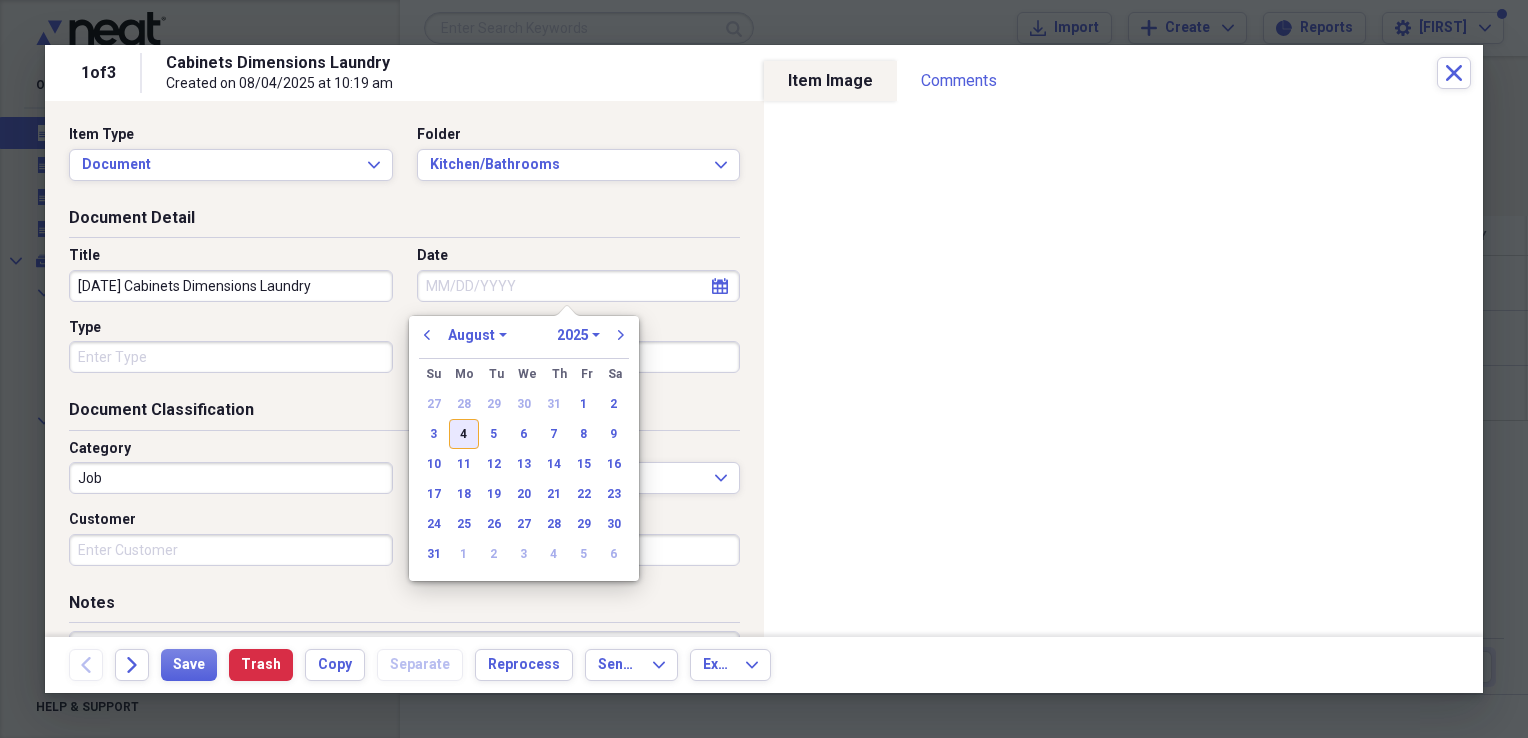 click on "4" at bounding box center (464, 434) 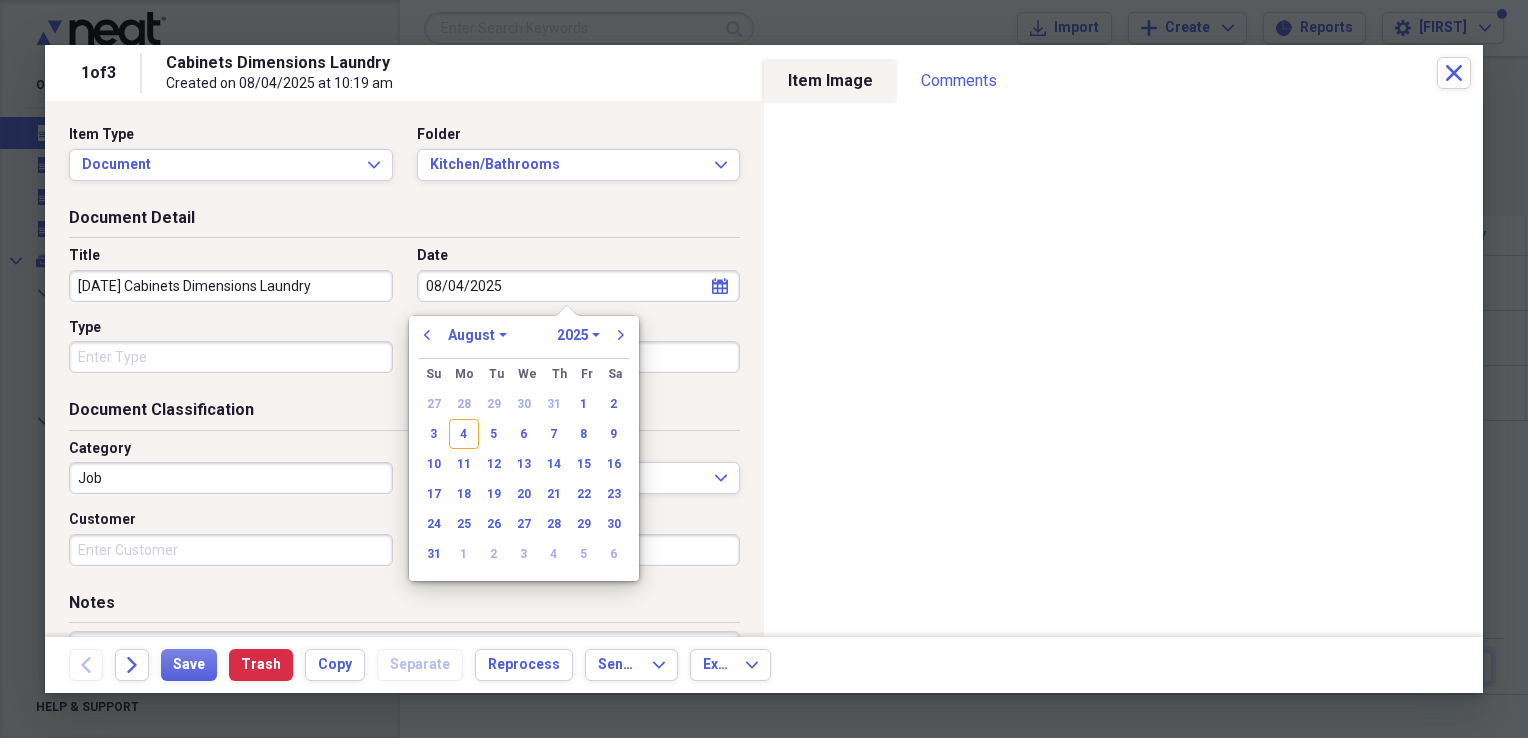 type on "08/04/2025" 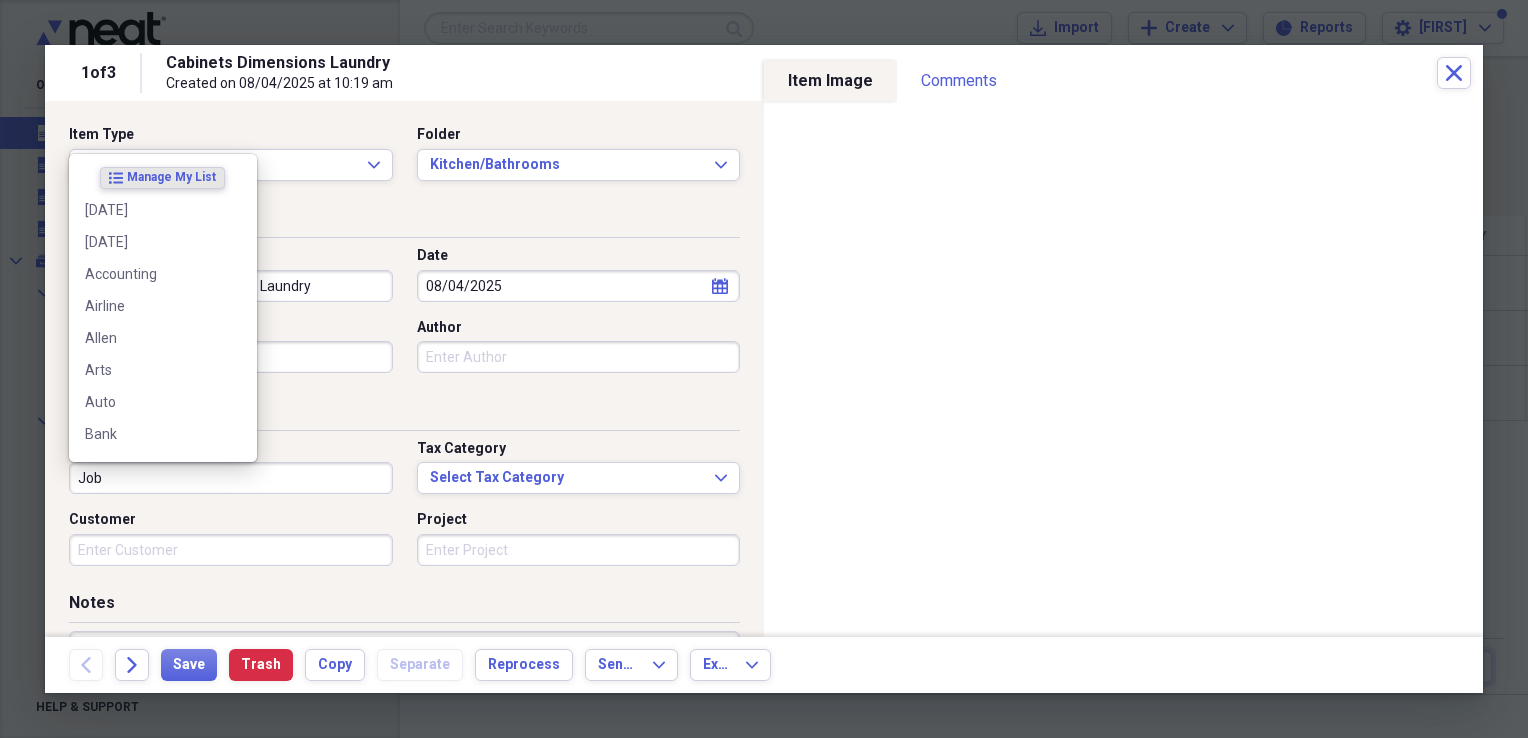 click on "Job" at bounding box center [231, 478] 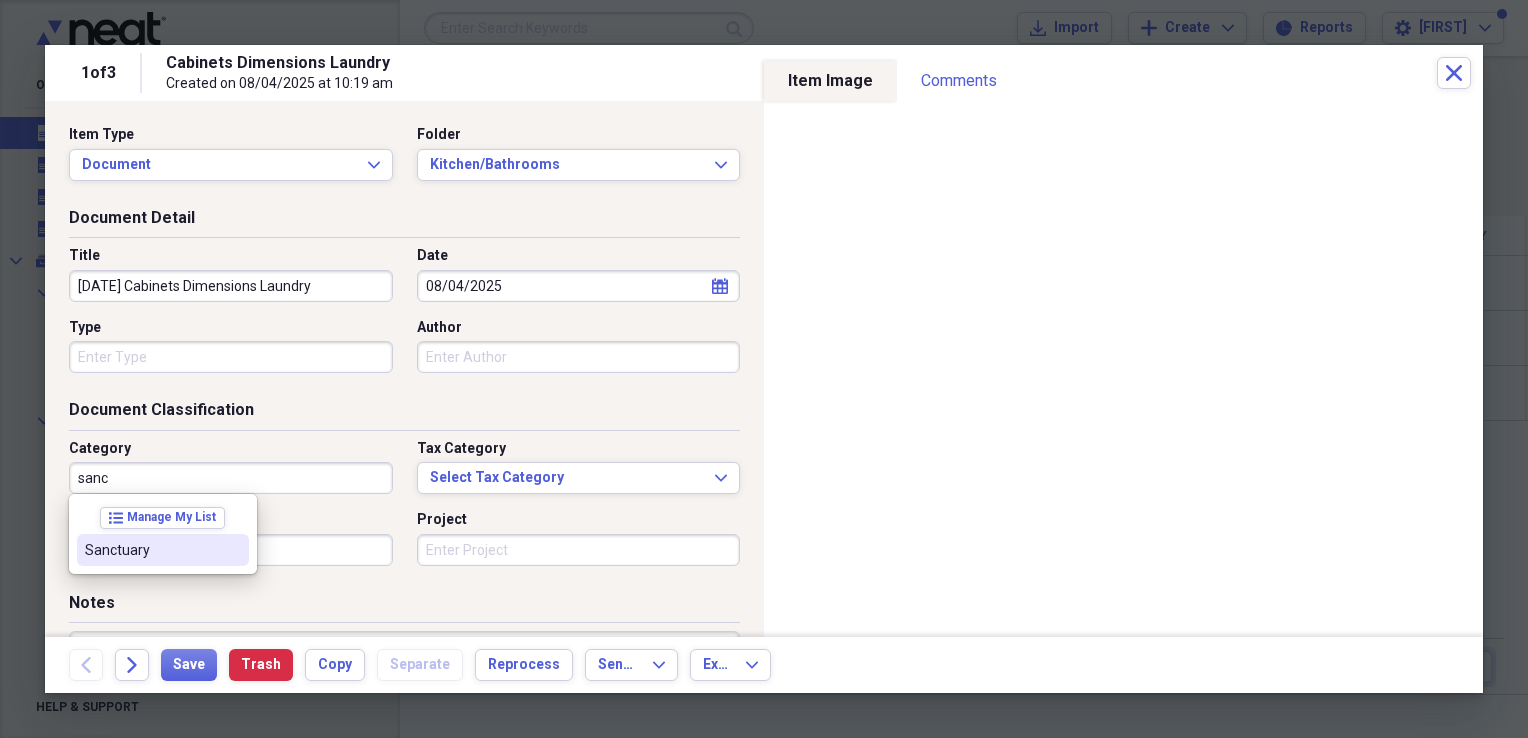 click on "Sanctuary" at bounding box center (151, 550) 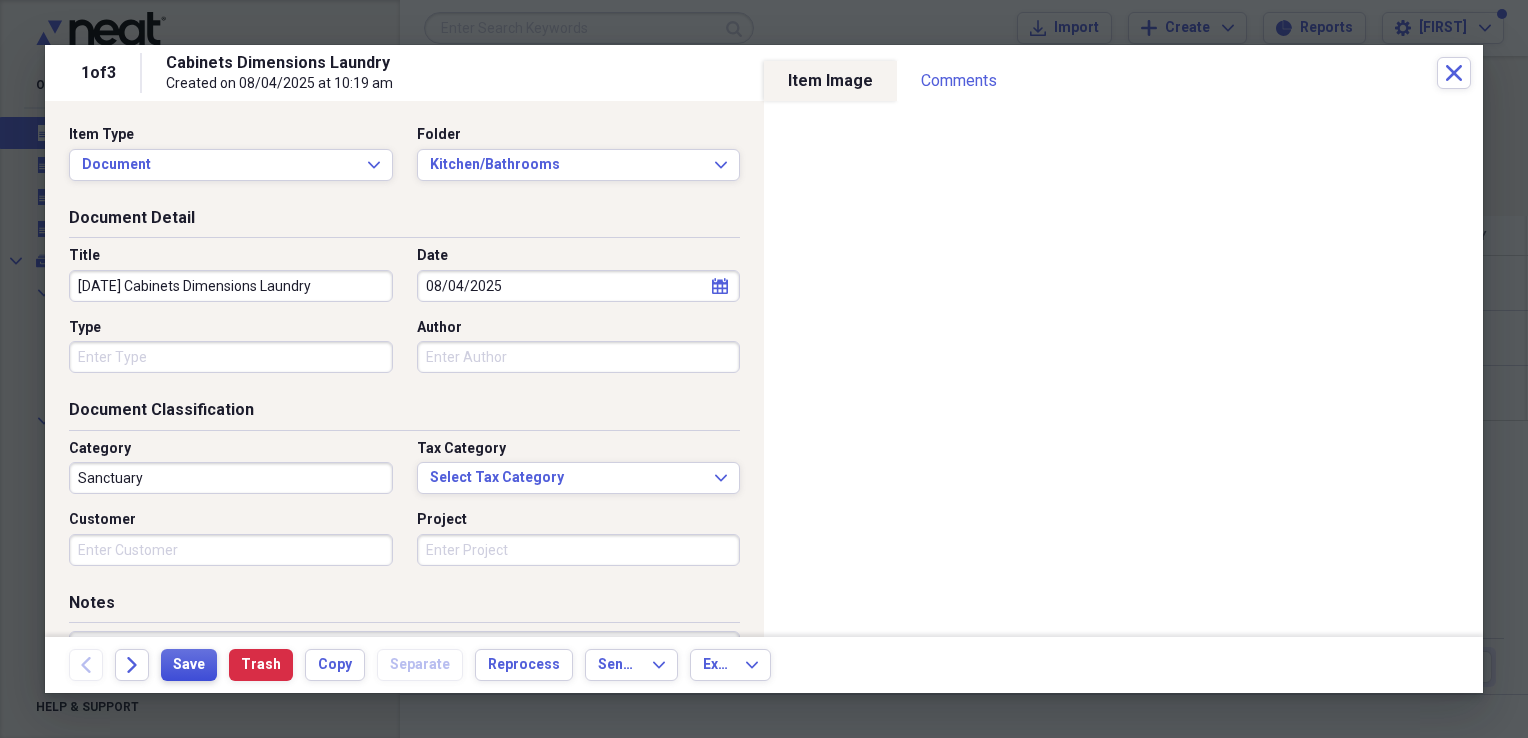 click on "Save" at bounding box center (189, 665) 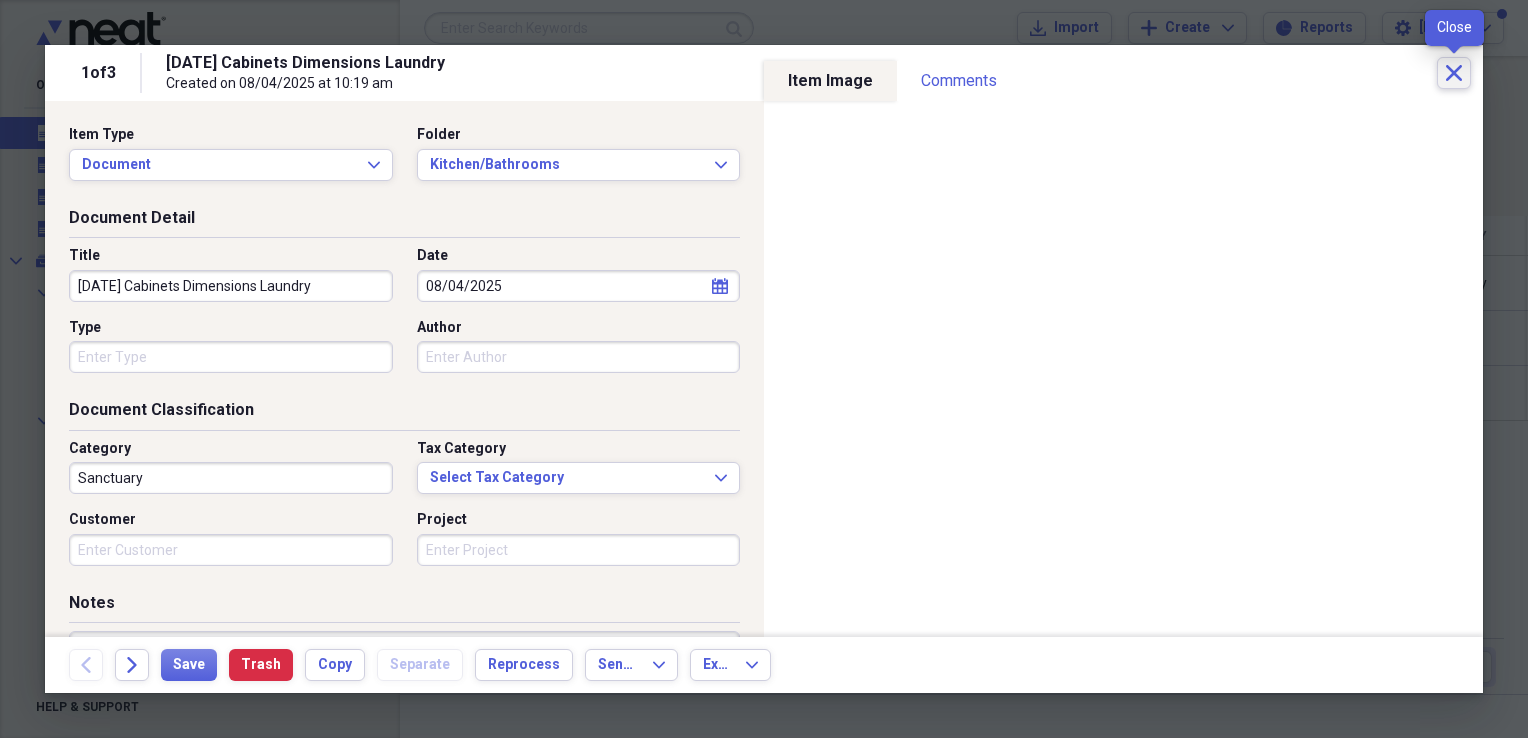 click on "Close" at bounding box center (1454, 73) 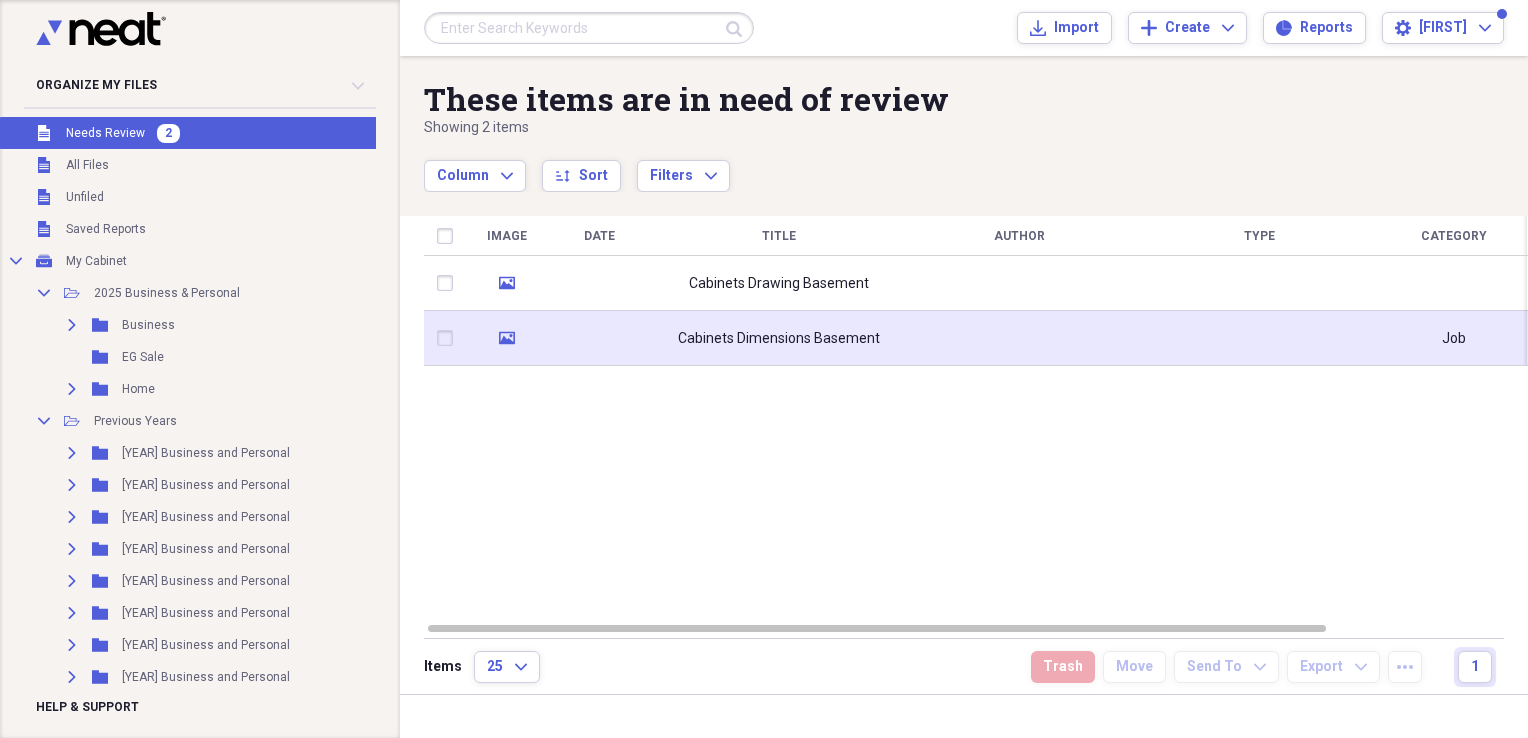 click at bounding box center (1019, 338) 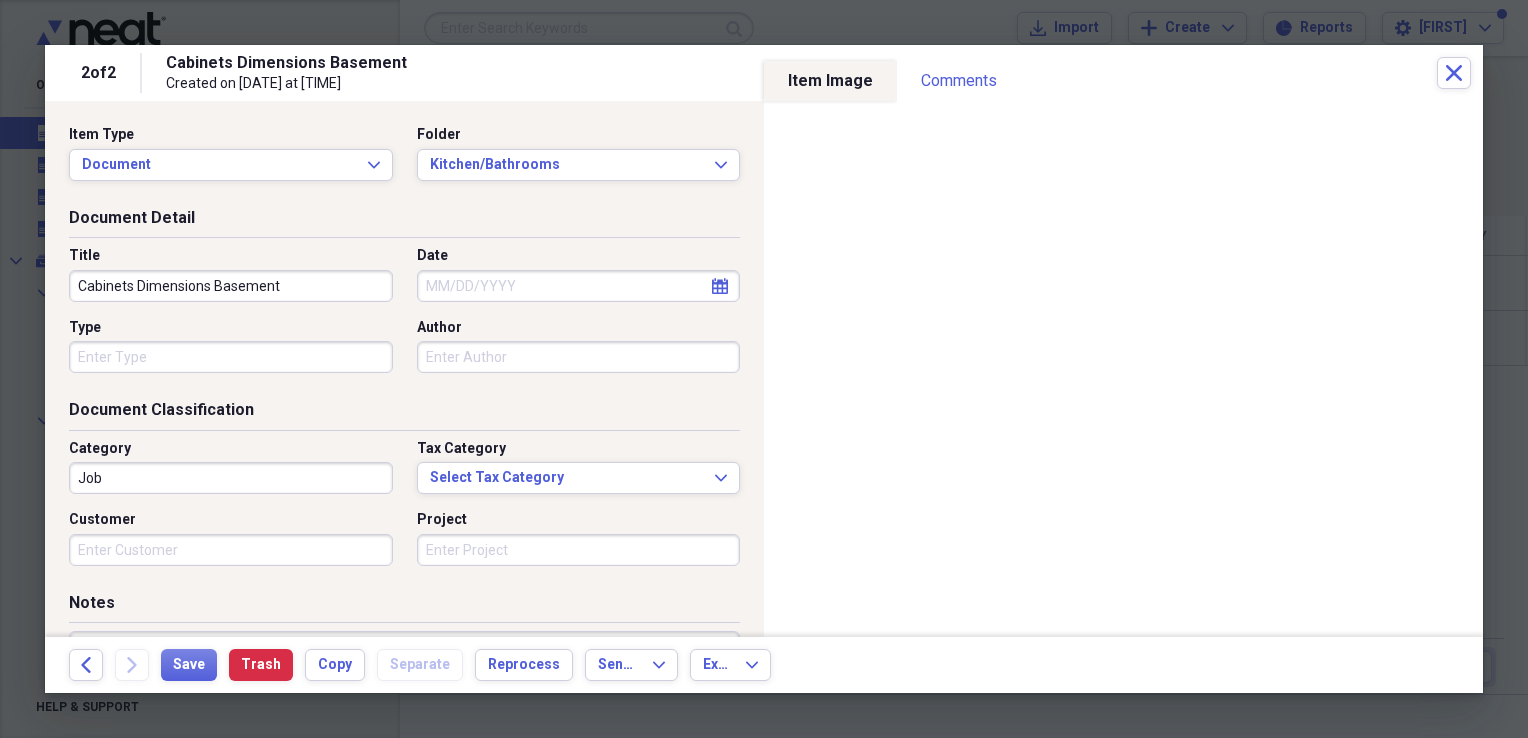 click on "Cabinets Dimensions Basement" at bounding box center (231, 286) 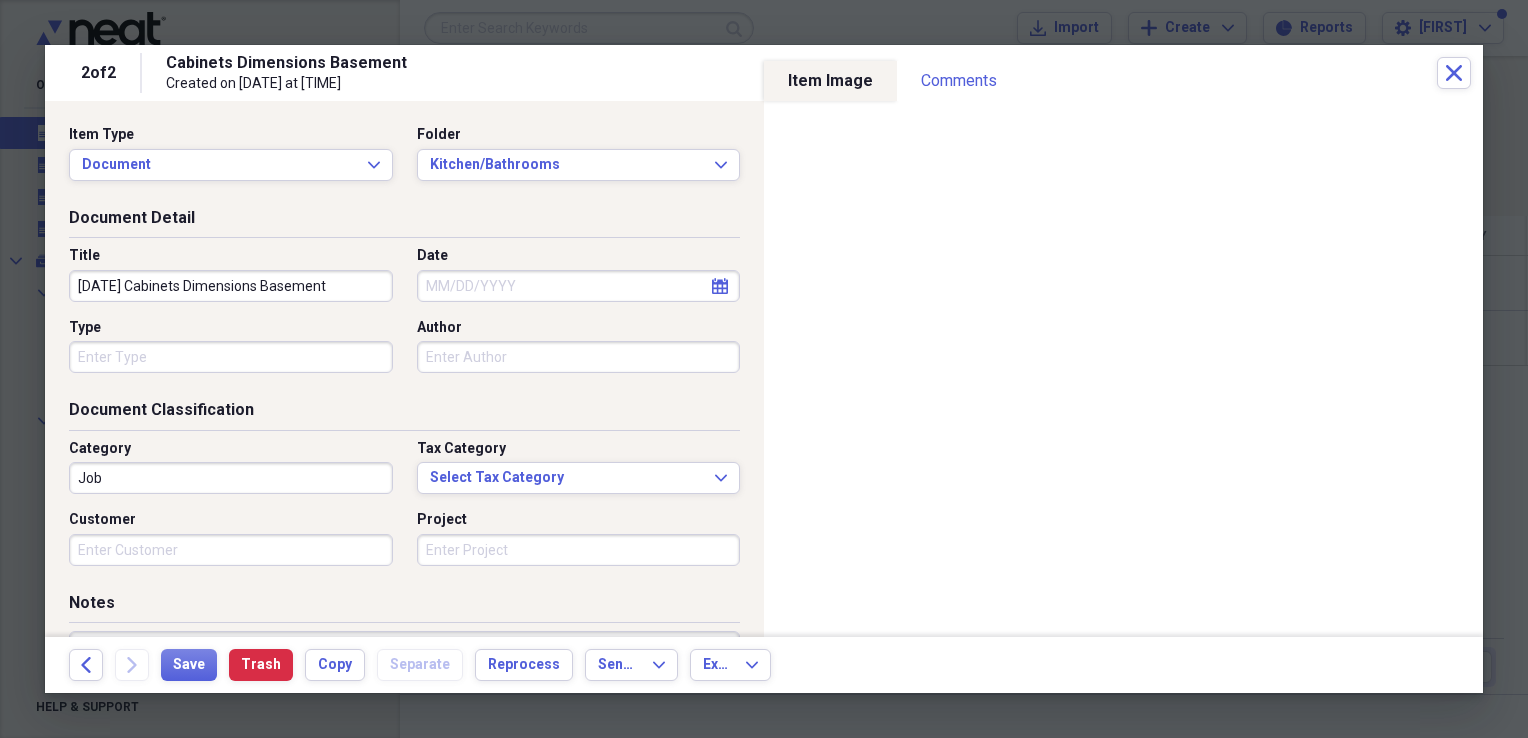 type on "[DATE] Cabinets Dimensions Basement" 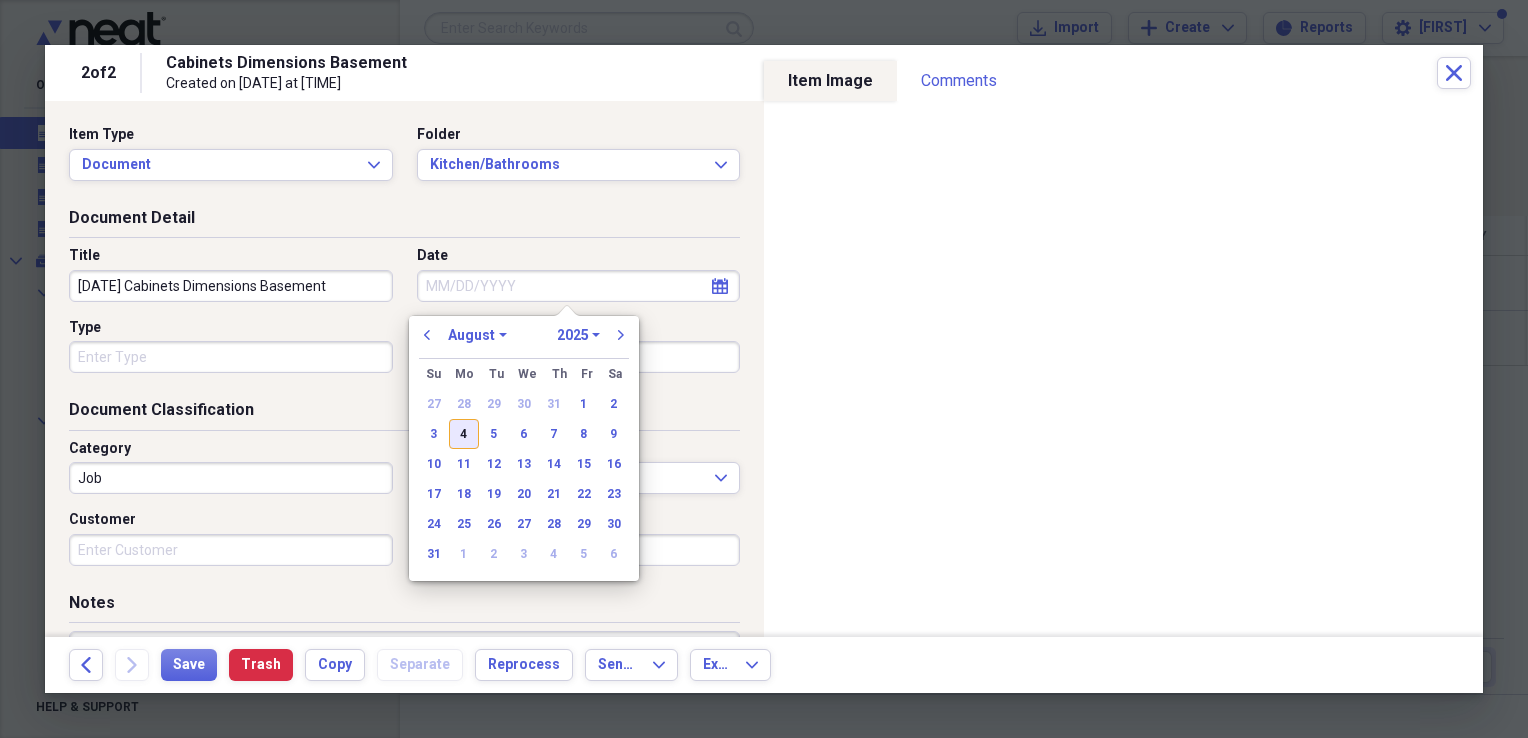 click on "4" at bounding box center [464, 434] 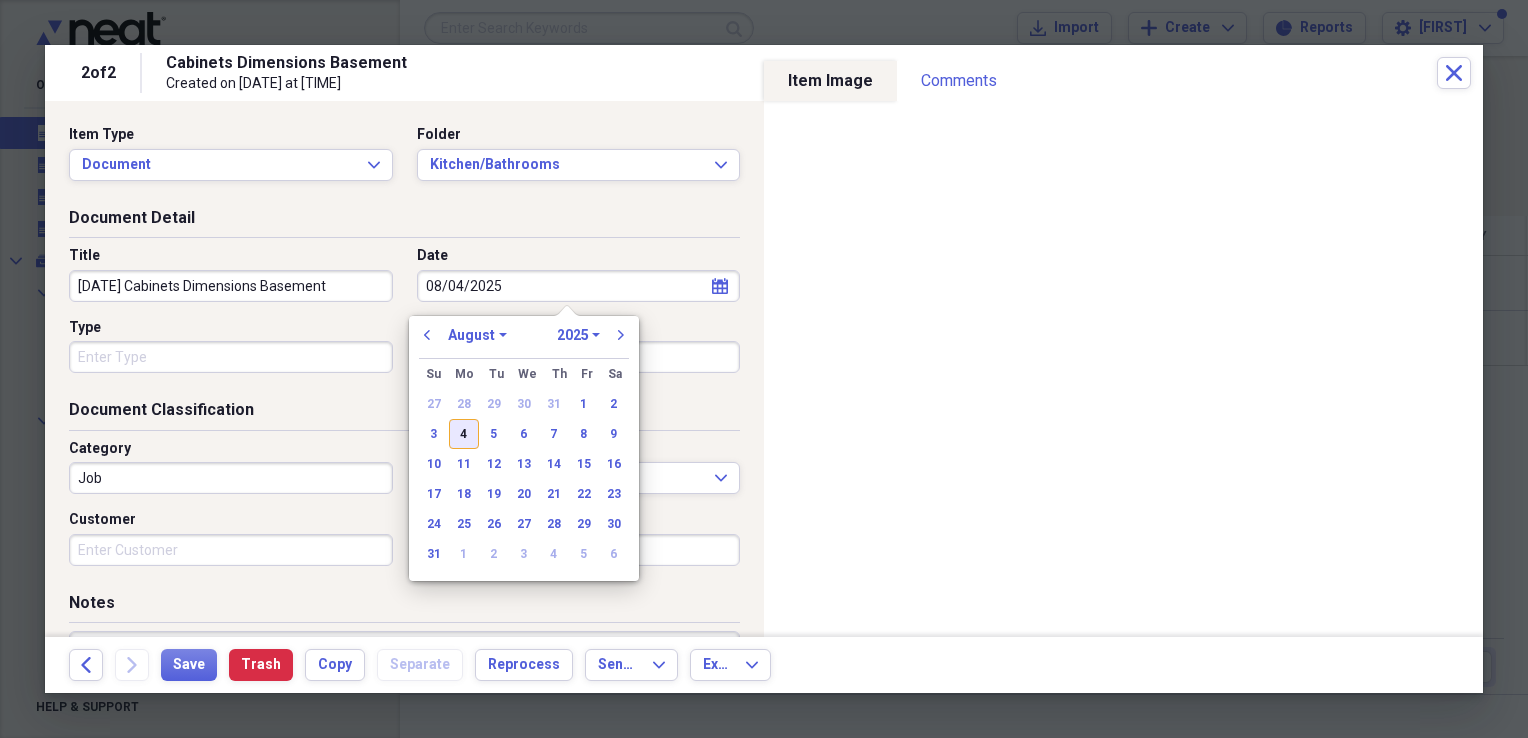 type on "08/04/2025" 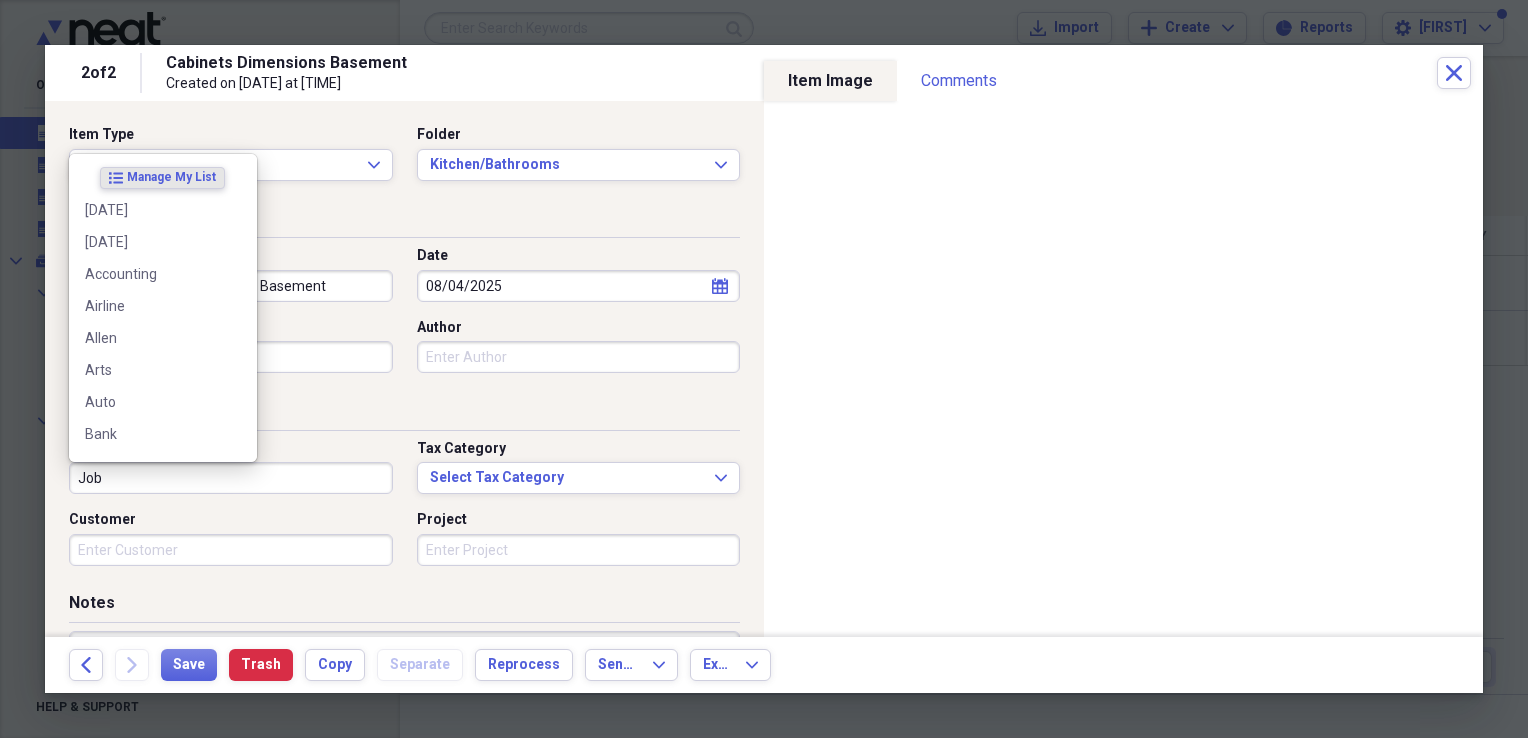click on "Category Job Tax Category Select Tax Category Expand Customer Project" at bounding box center [404, 510] 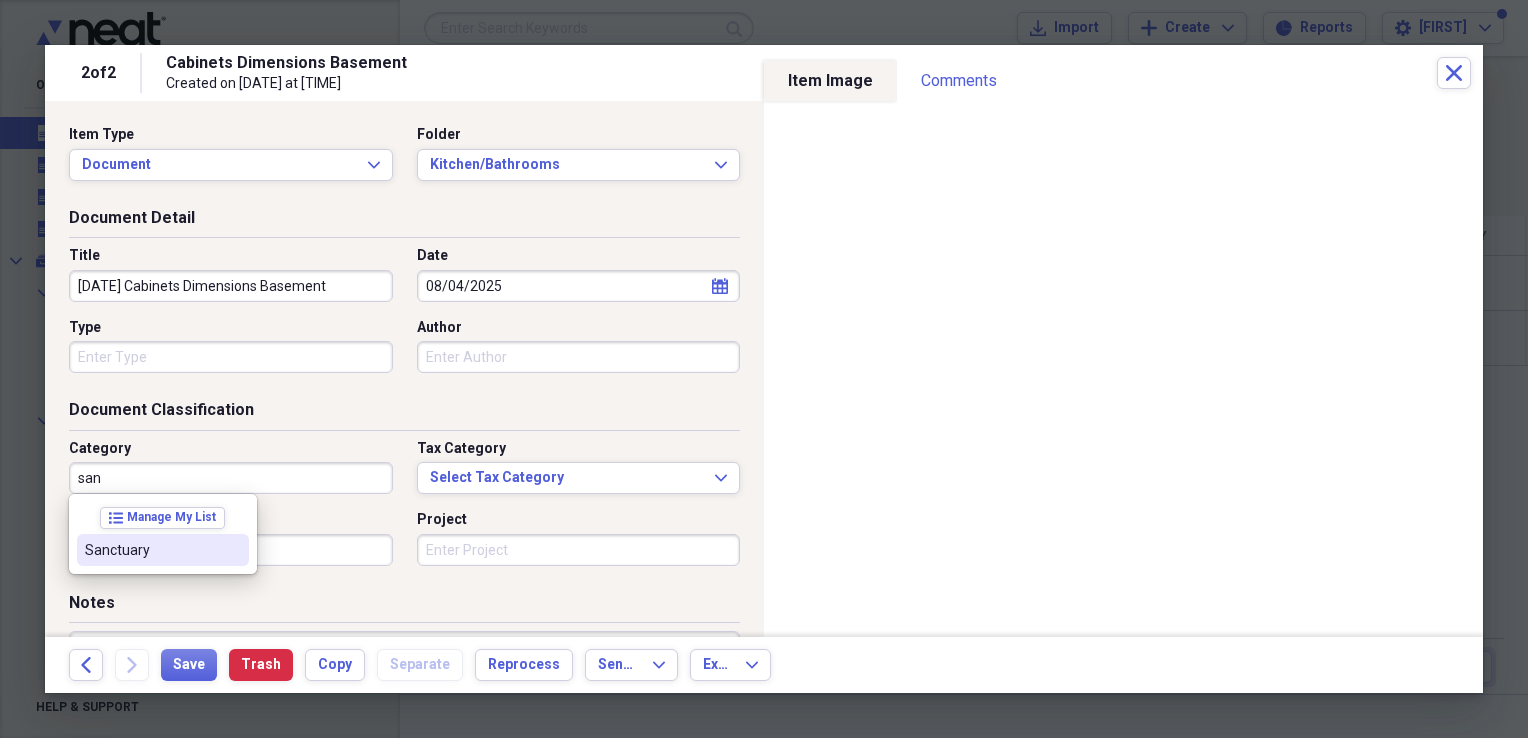 click on "Sanctuary" at bounding box center (151, 550) 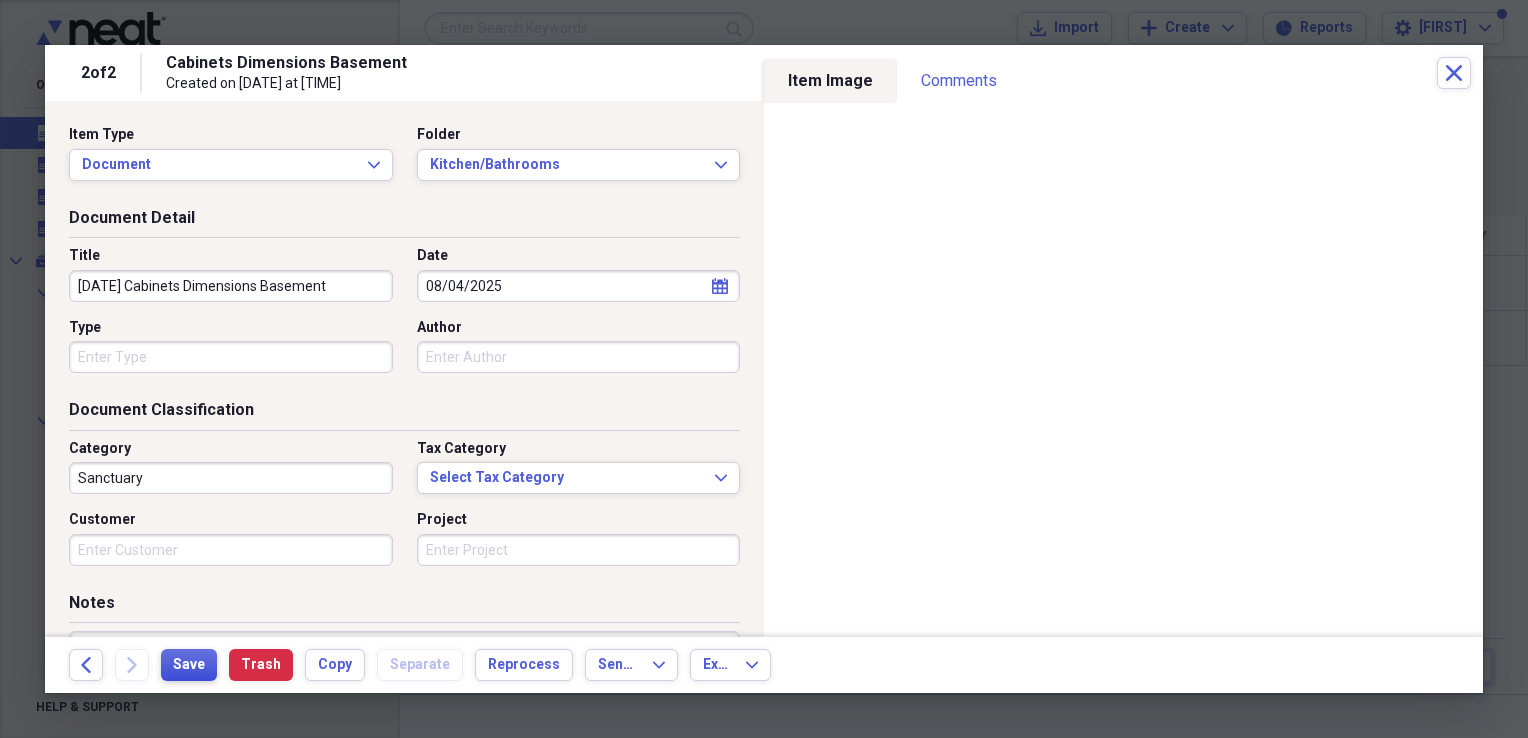 click on "Save" at bounding box center [189, 665] 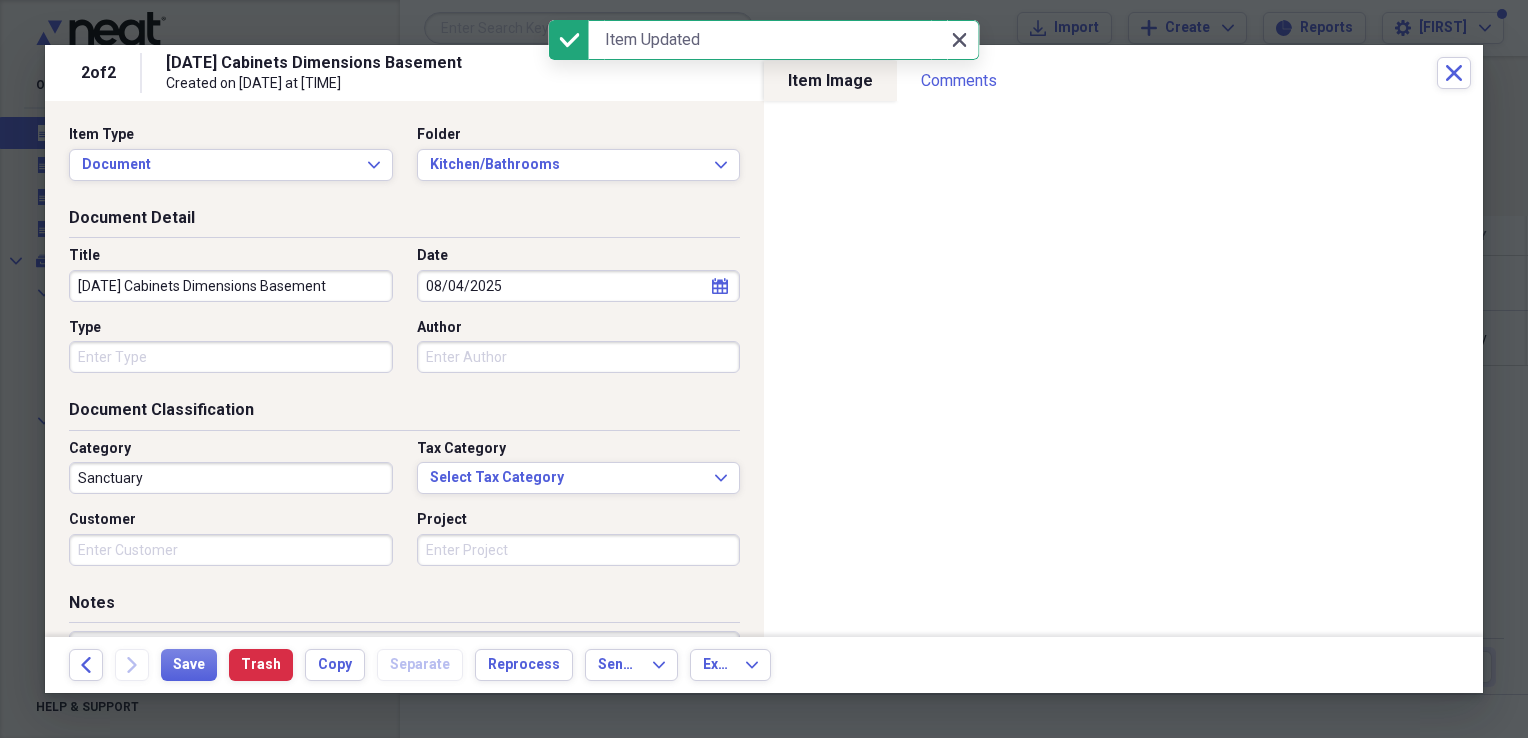 click 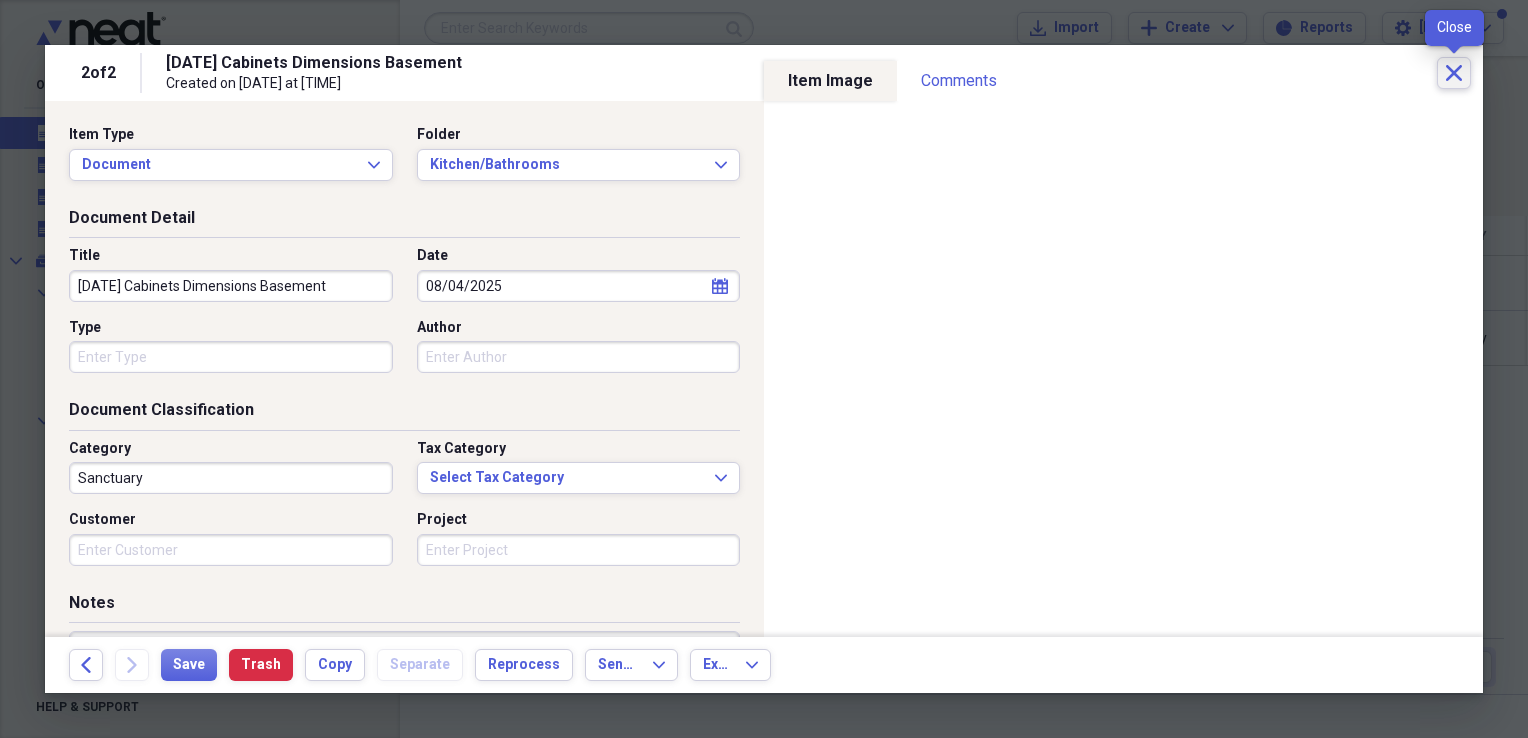 click 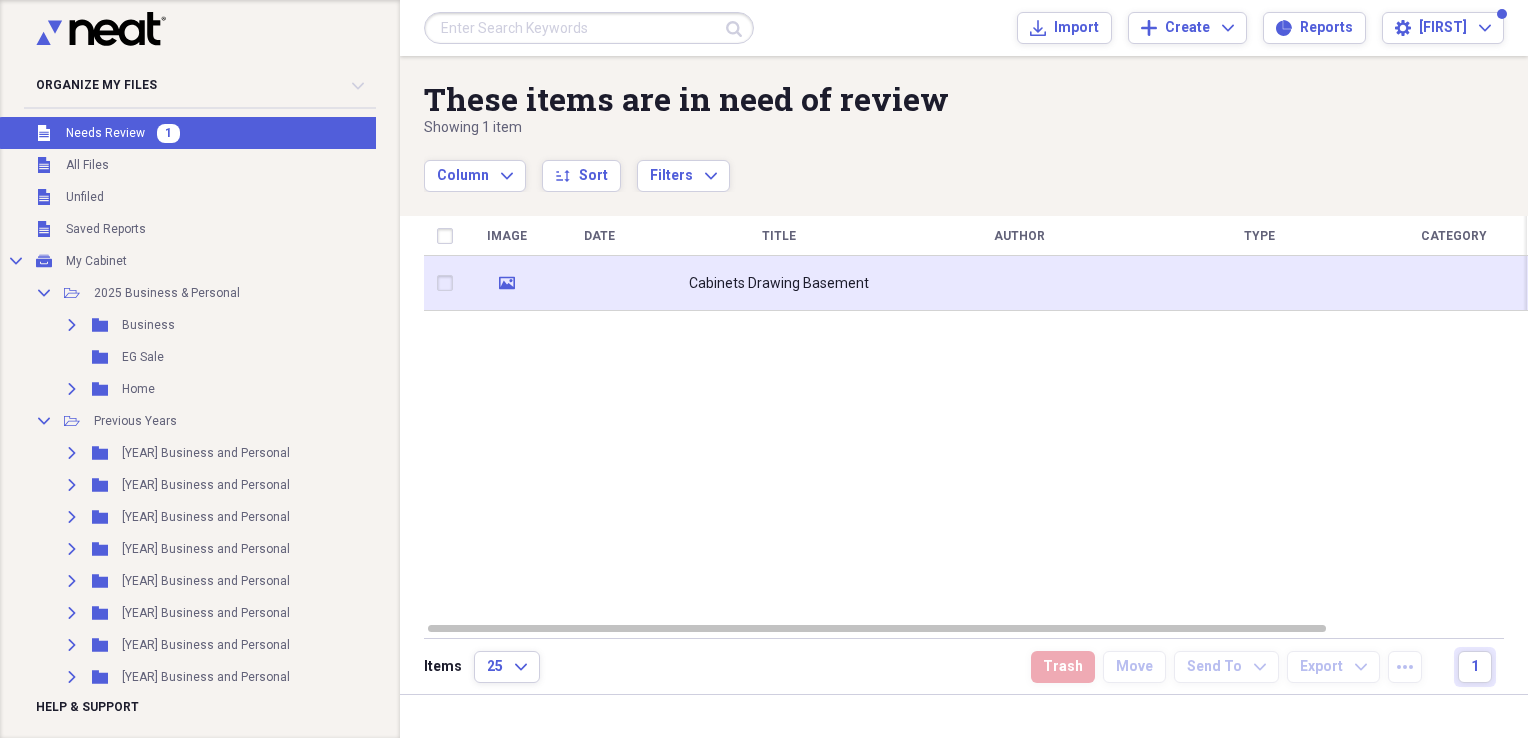 click at bounding box center (599, 283) 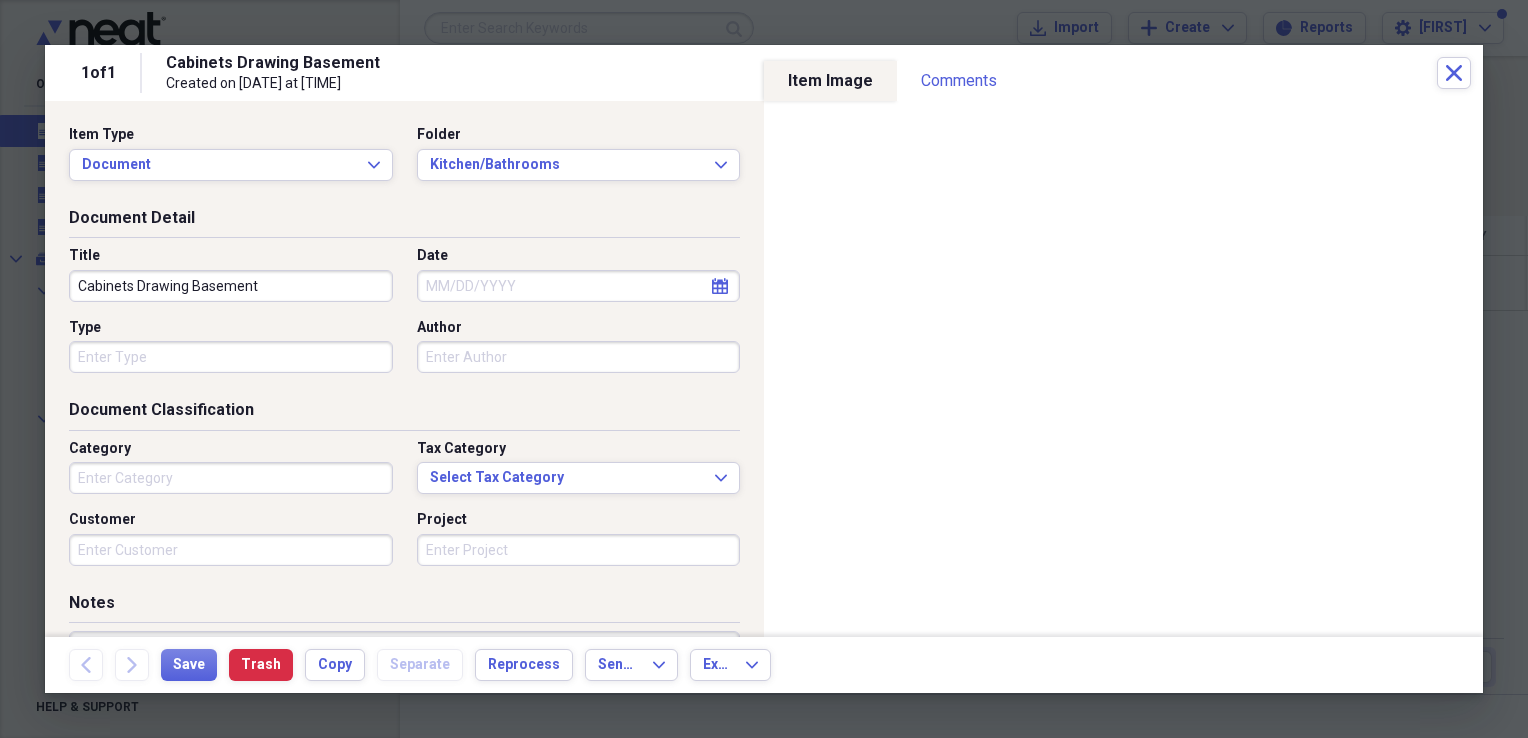 click on "Cabinets Drawing Basement" at bounding box center [231, 286] 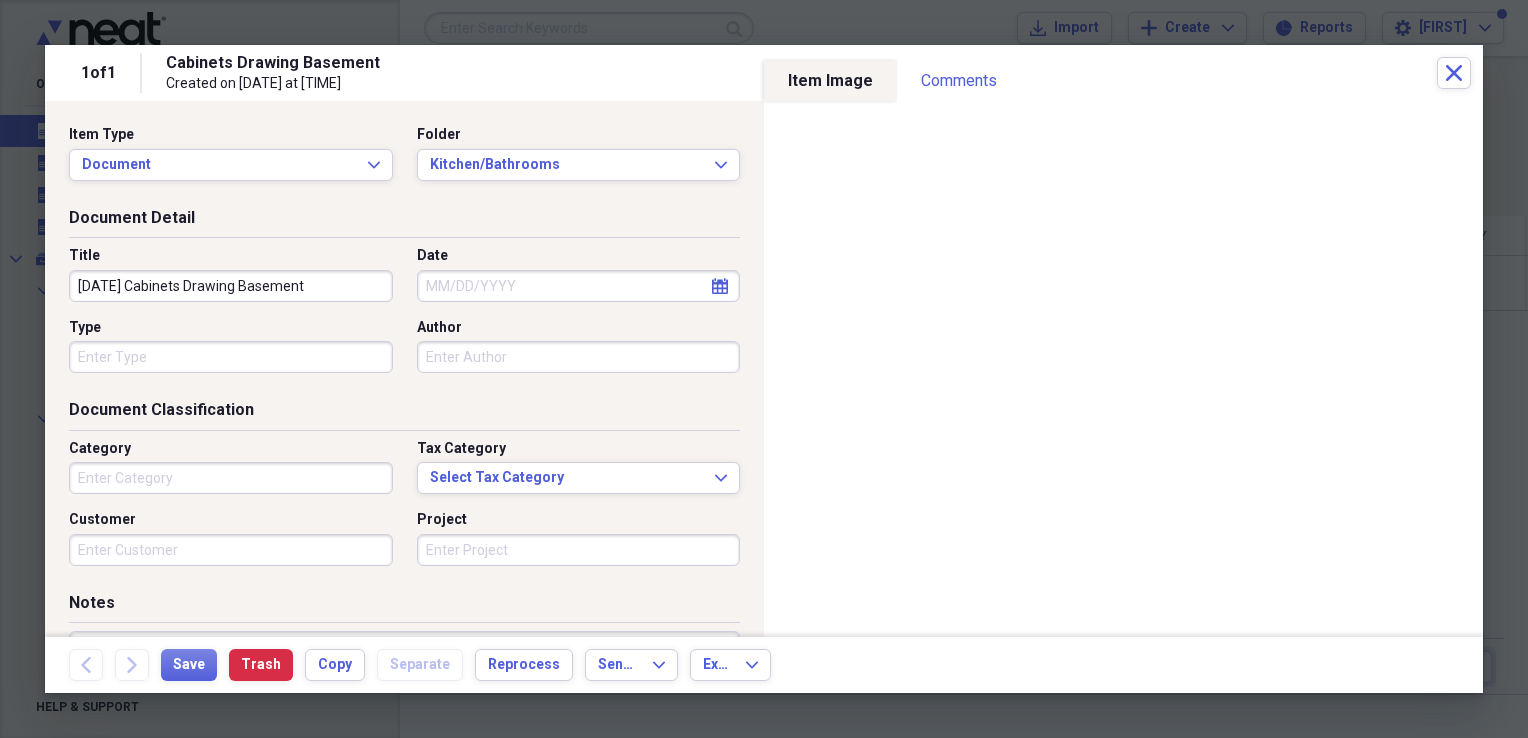 type on "[DATE] Cabinets Drawing Basement" 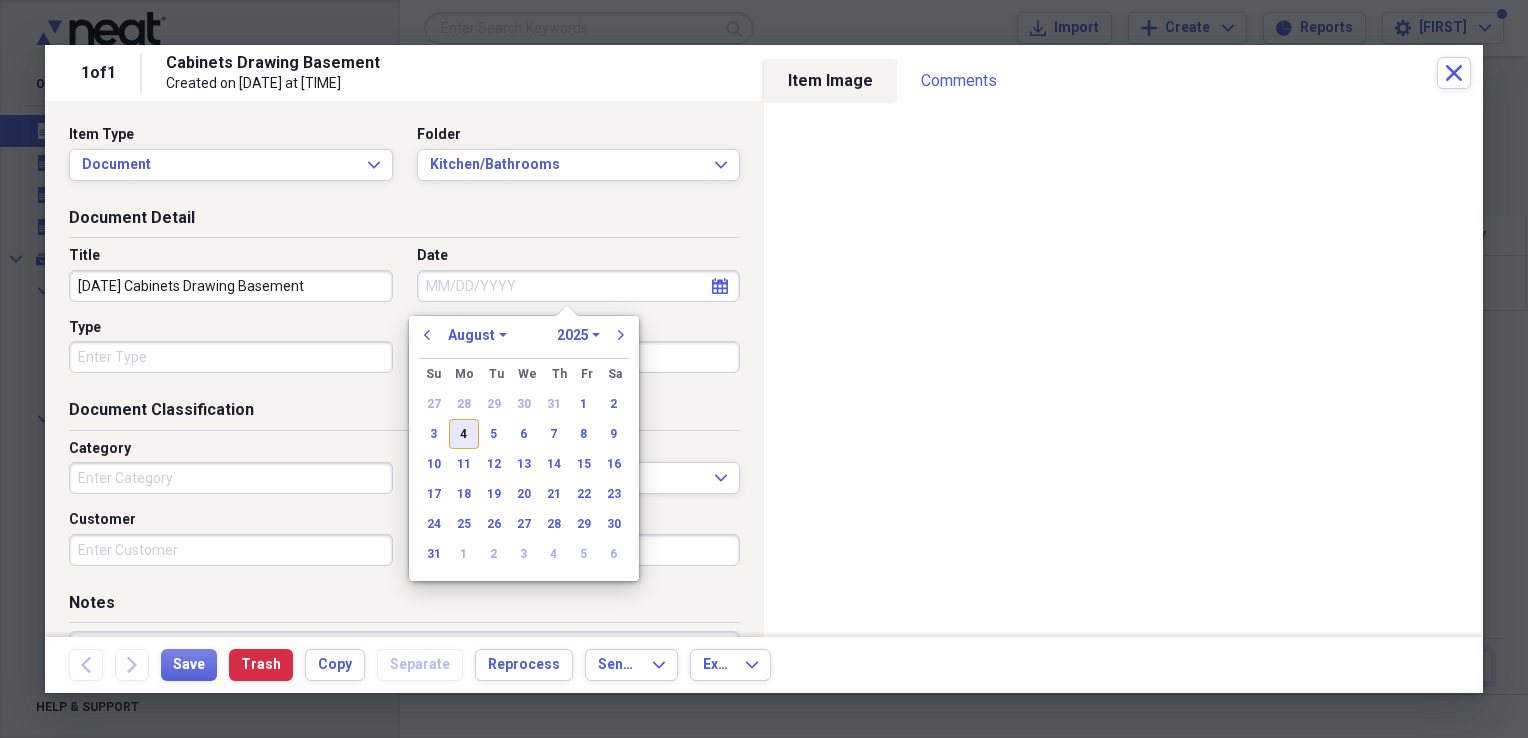 click on "4" at bounding box center (464, 434) 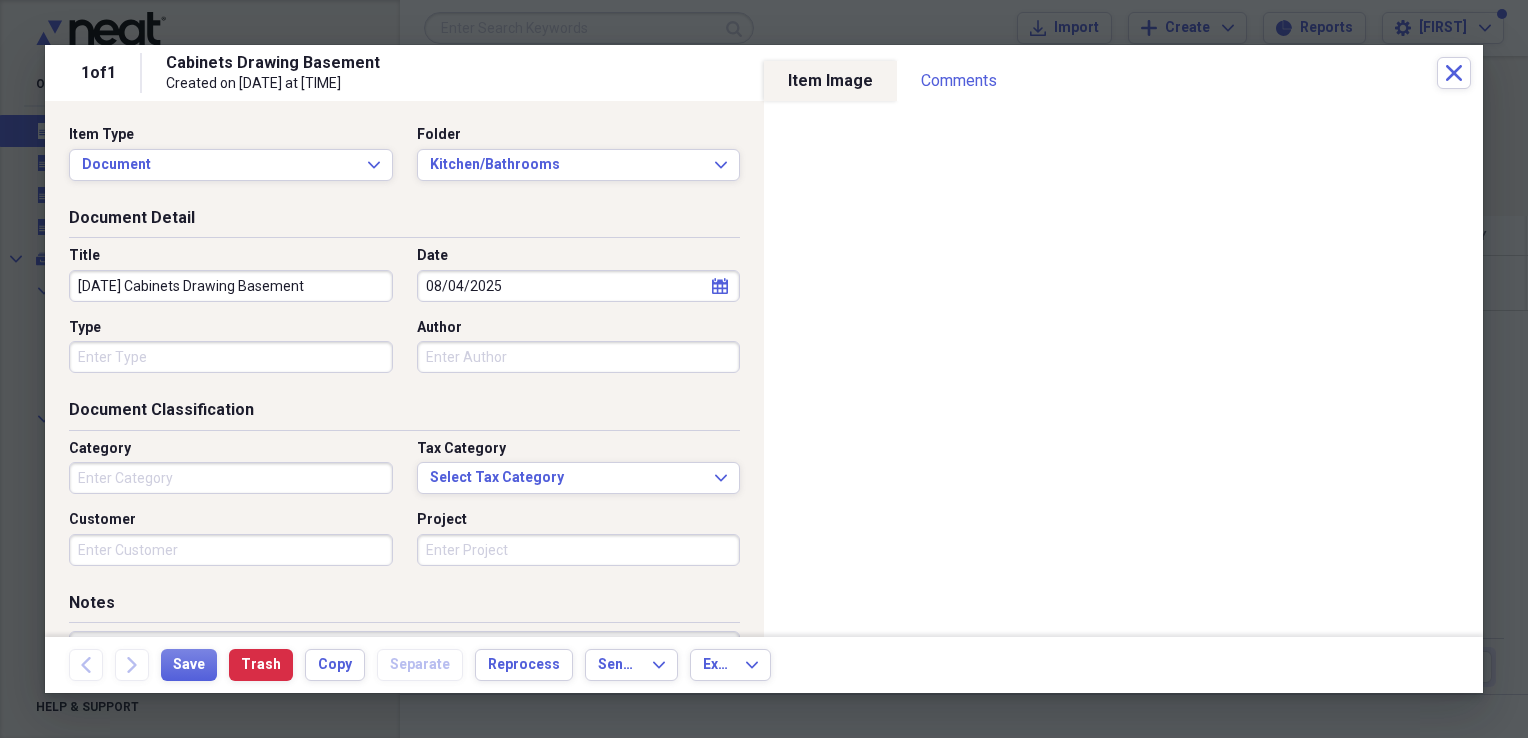 click on "Category" at bounding box center (231, 478) 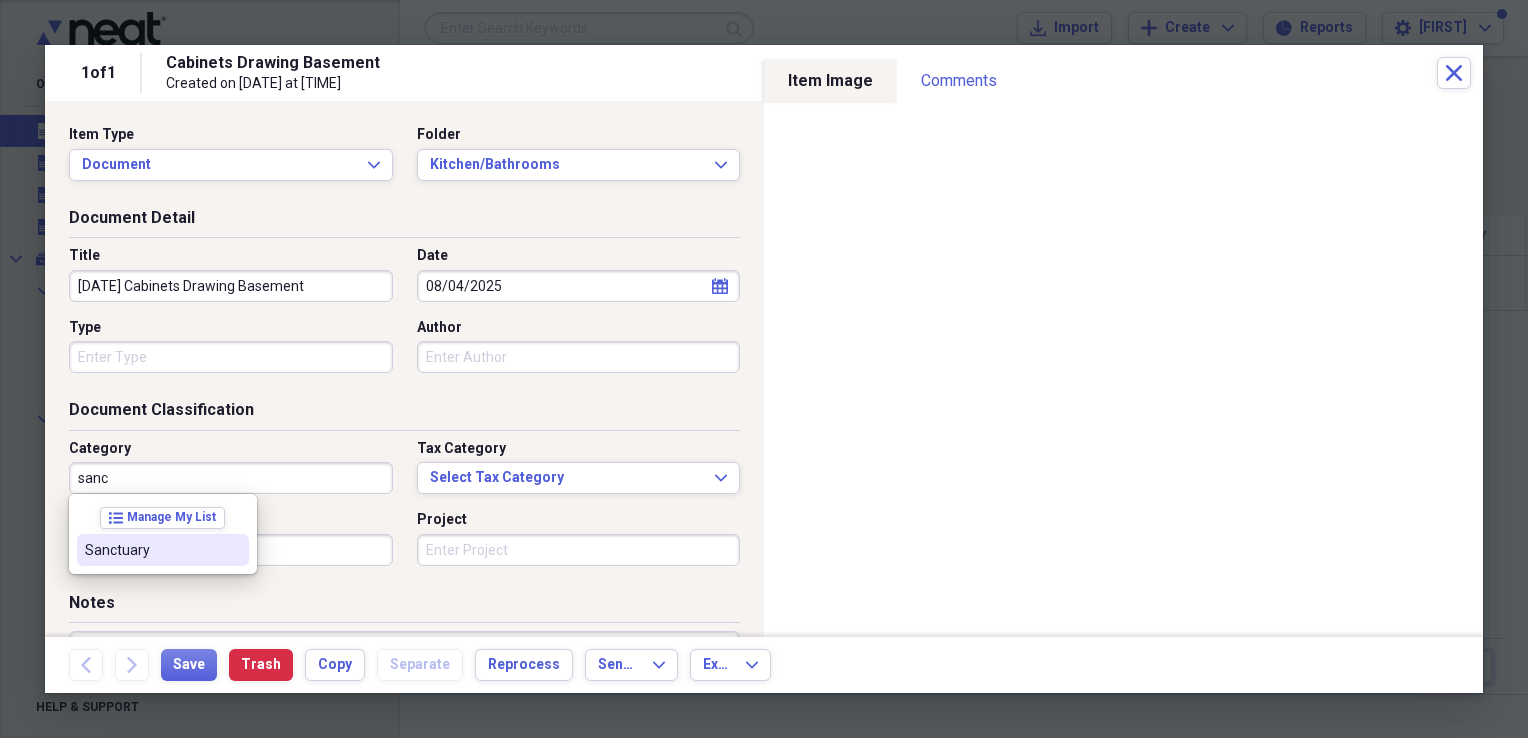click on "Sanctuary" at bounding box center (151, 550) 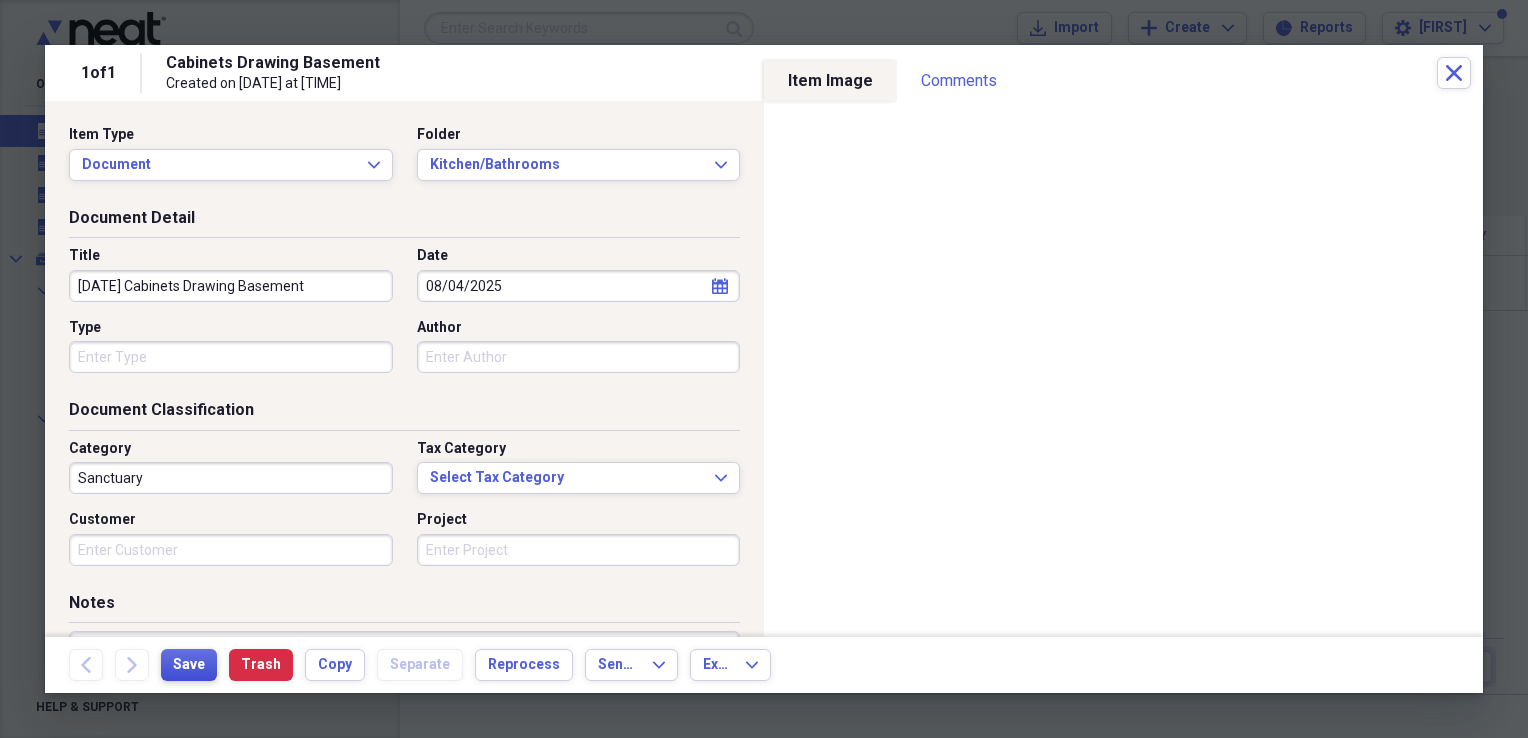 click on "Save" at bounding box center [189, 665] 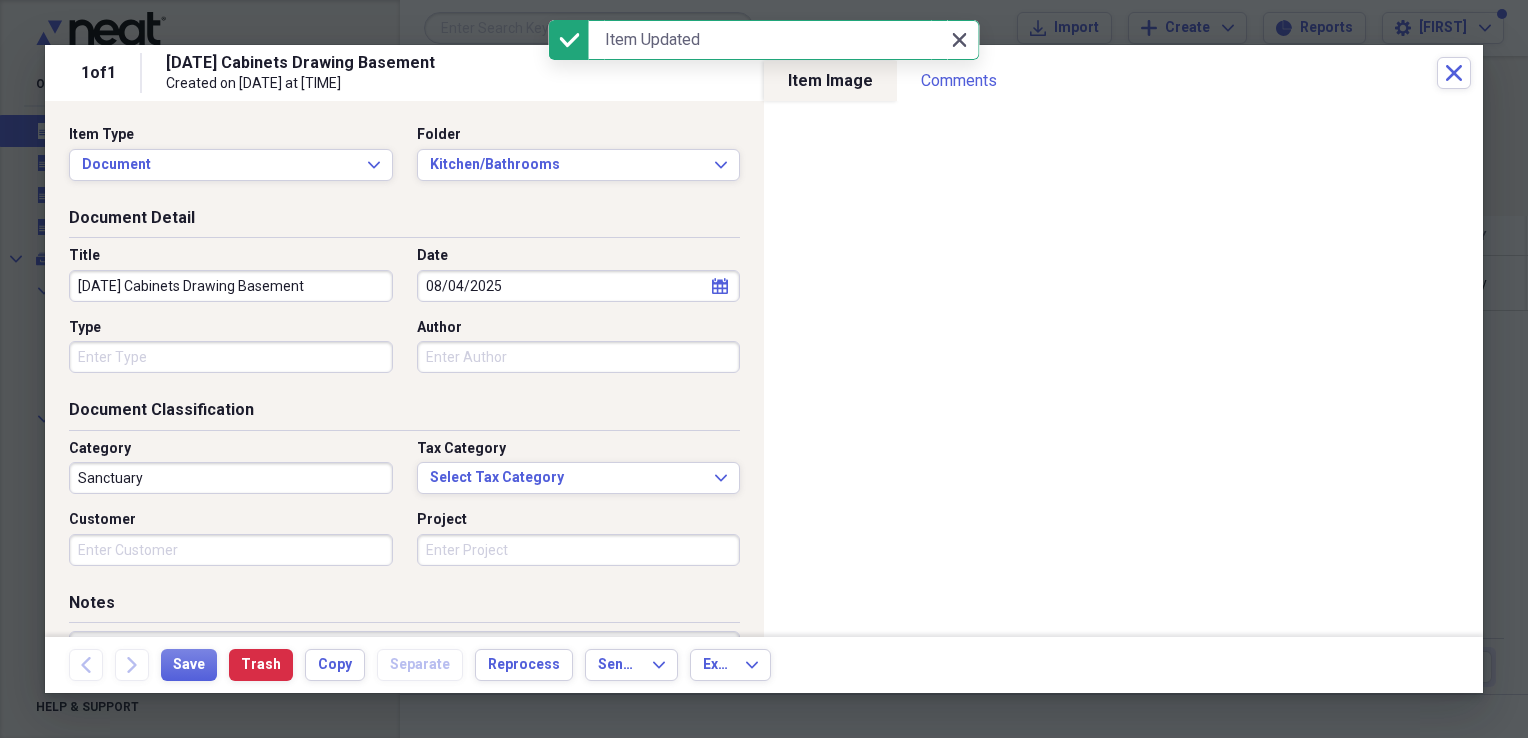 click on "Close" 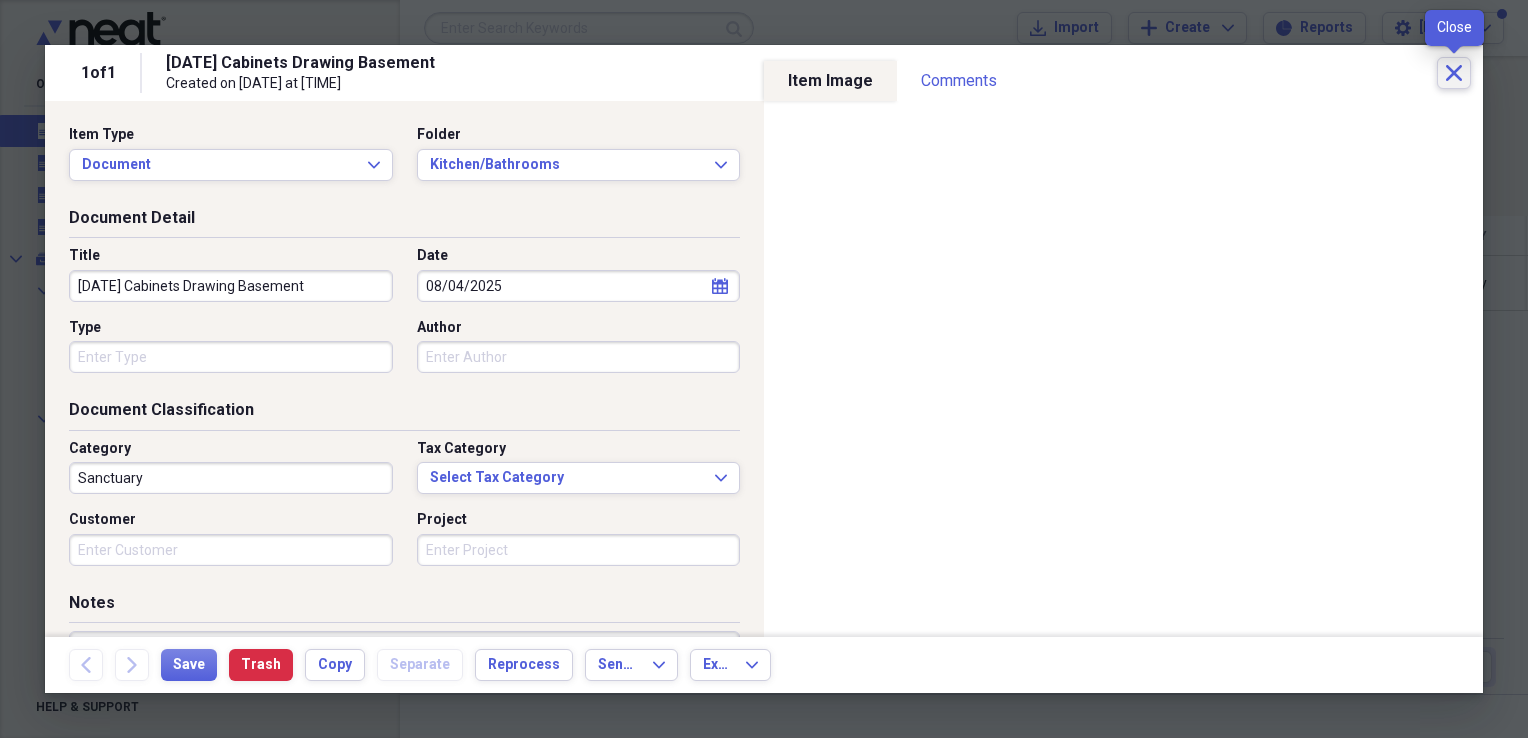 click 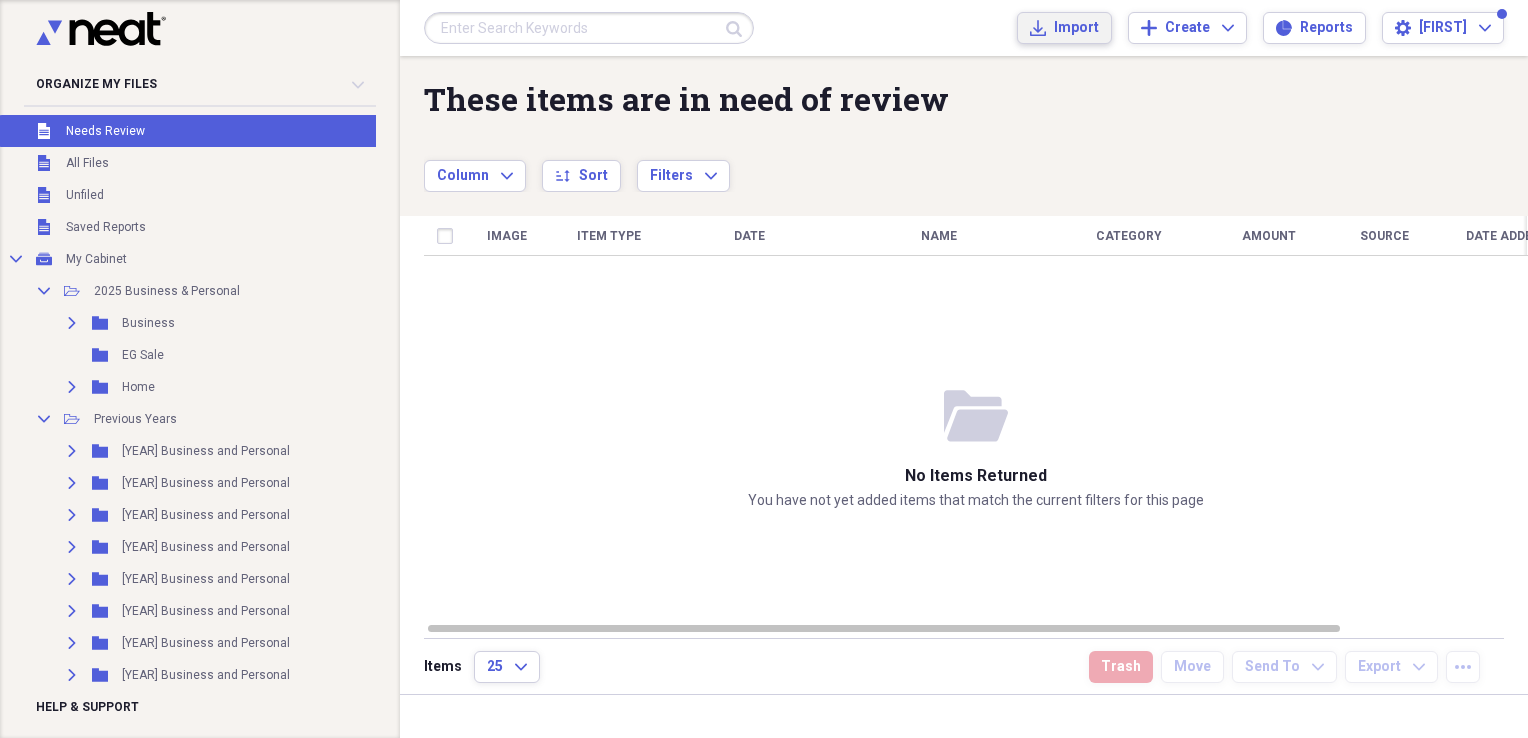 click 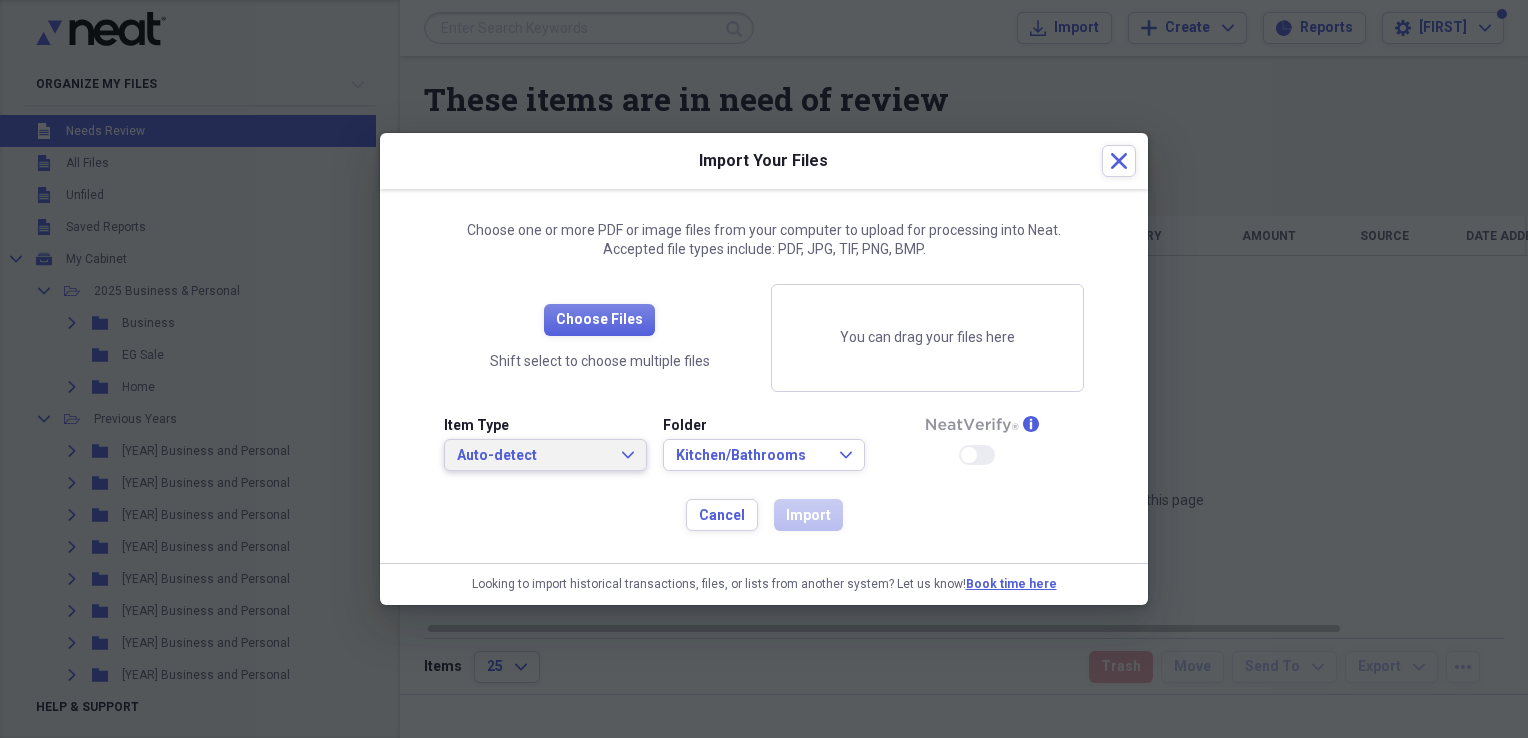 click on "Auto-detect" at bounding box center (533, 456) 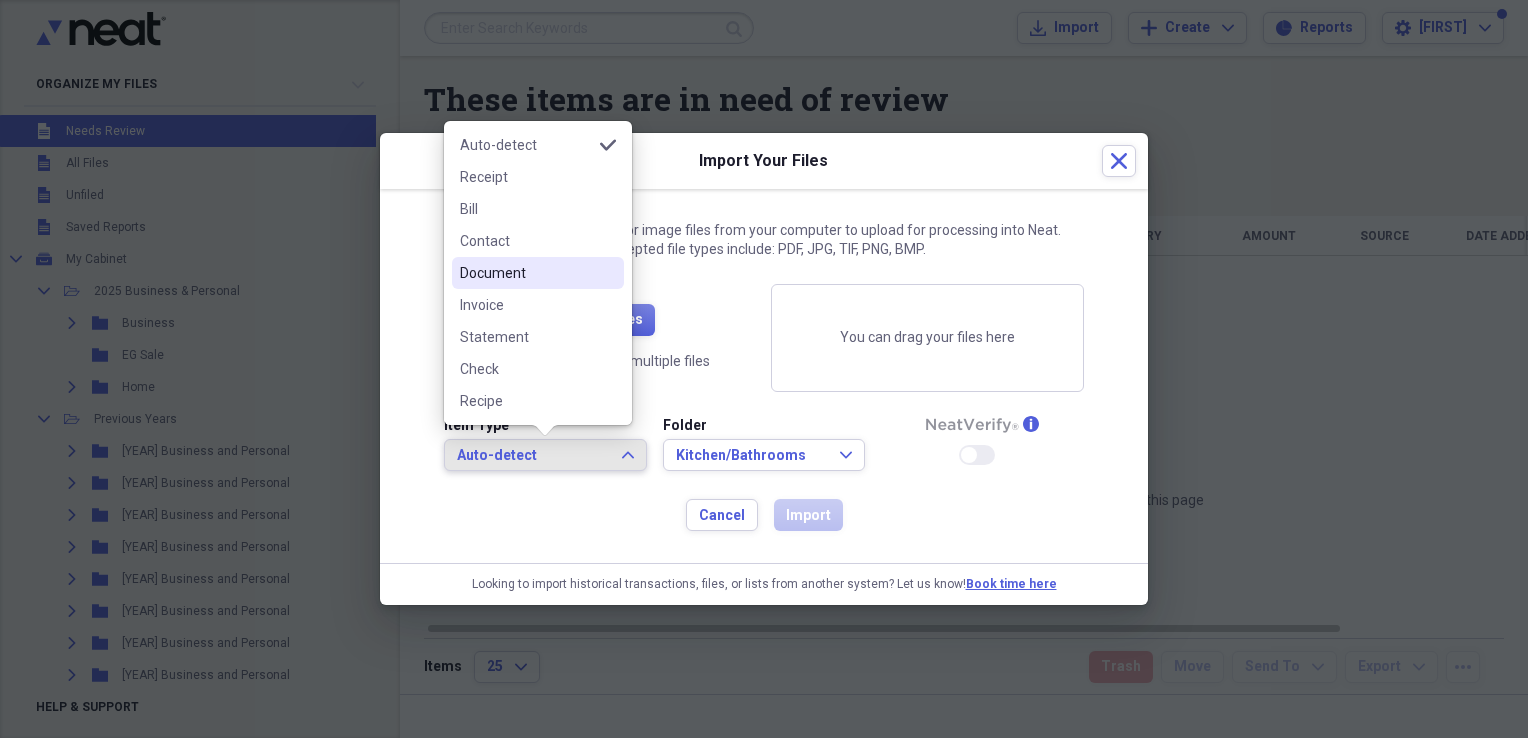 click on "Document" at bounding box center [526, 273] 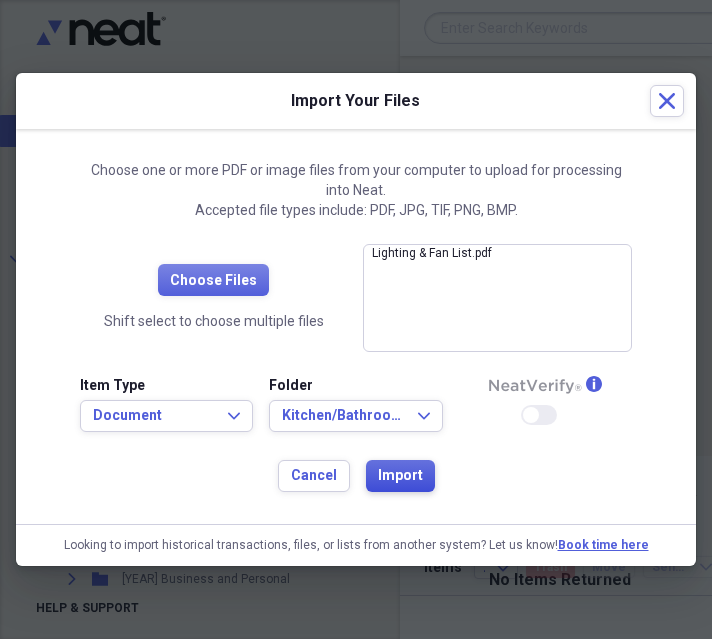click on "Import" at bounding box center [400, 476] 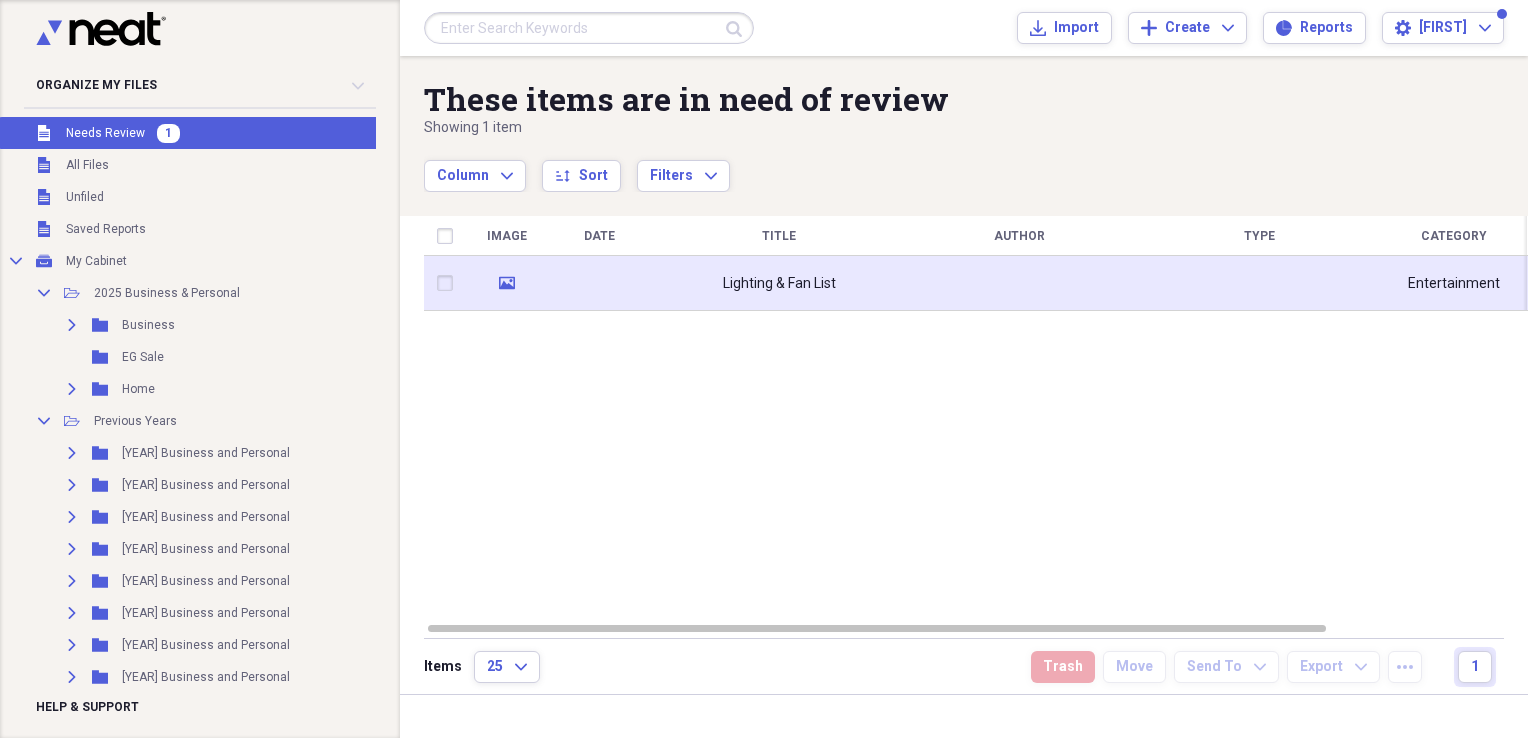 click at bounding box center [599, 283] 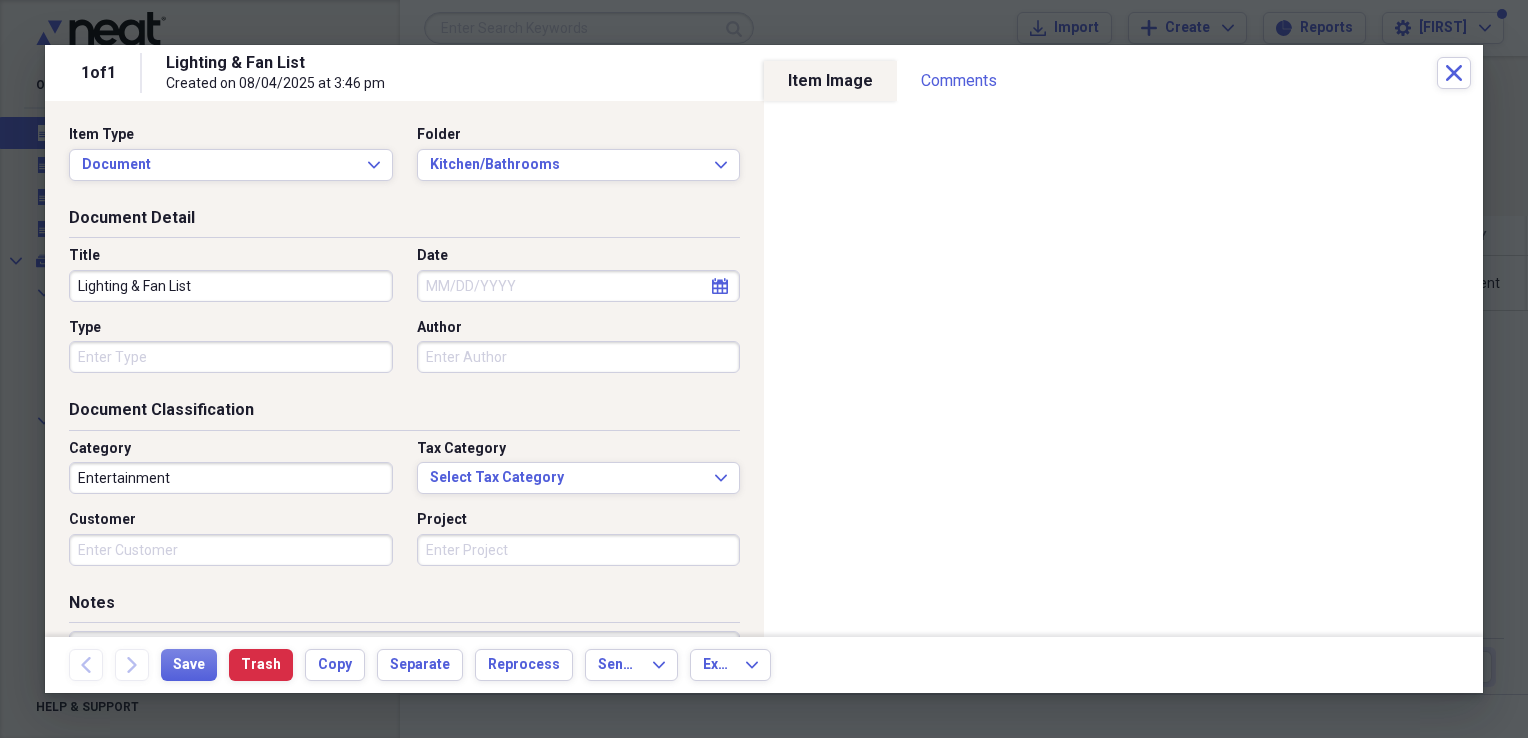 click on "Lighting & Fan List" at bounding box center [231, 286] 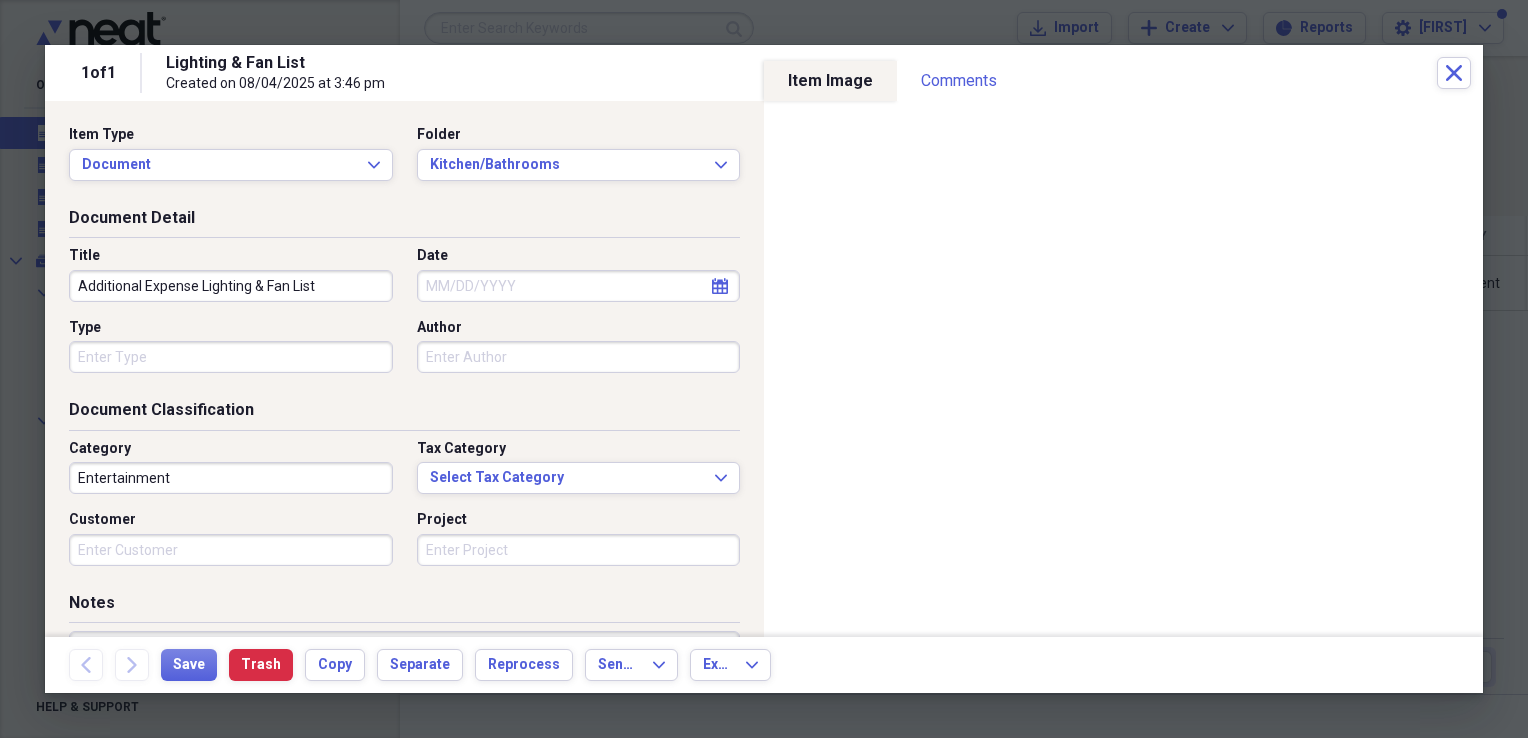 type on "Additional Expense Lighting & Fan List" 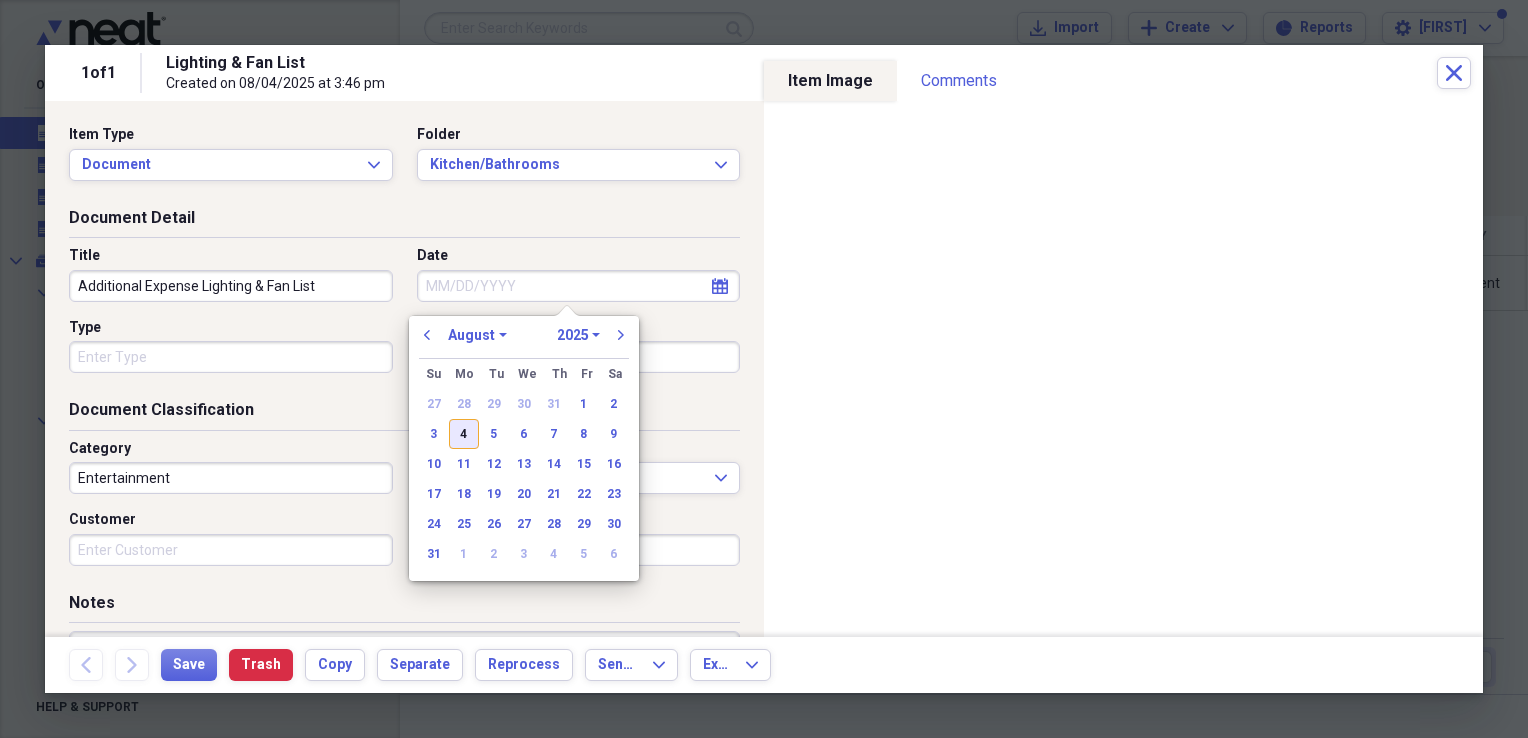 click on "4" at bounding box center [464, 434] 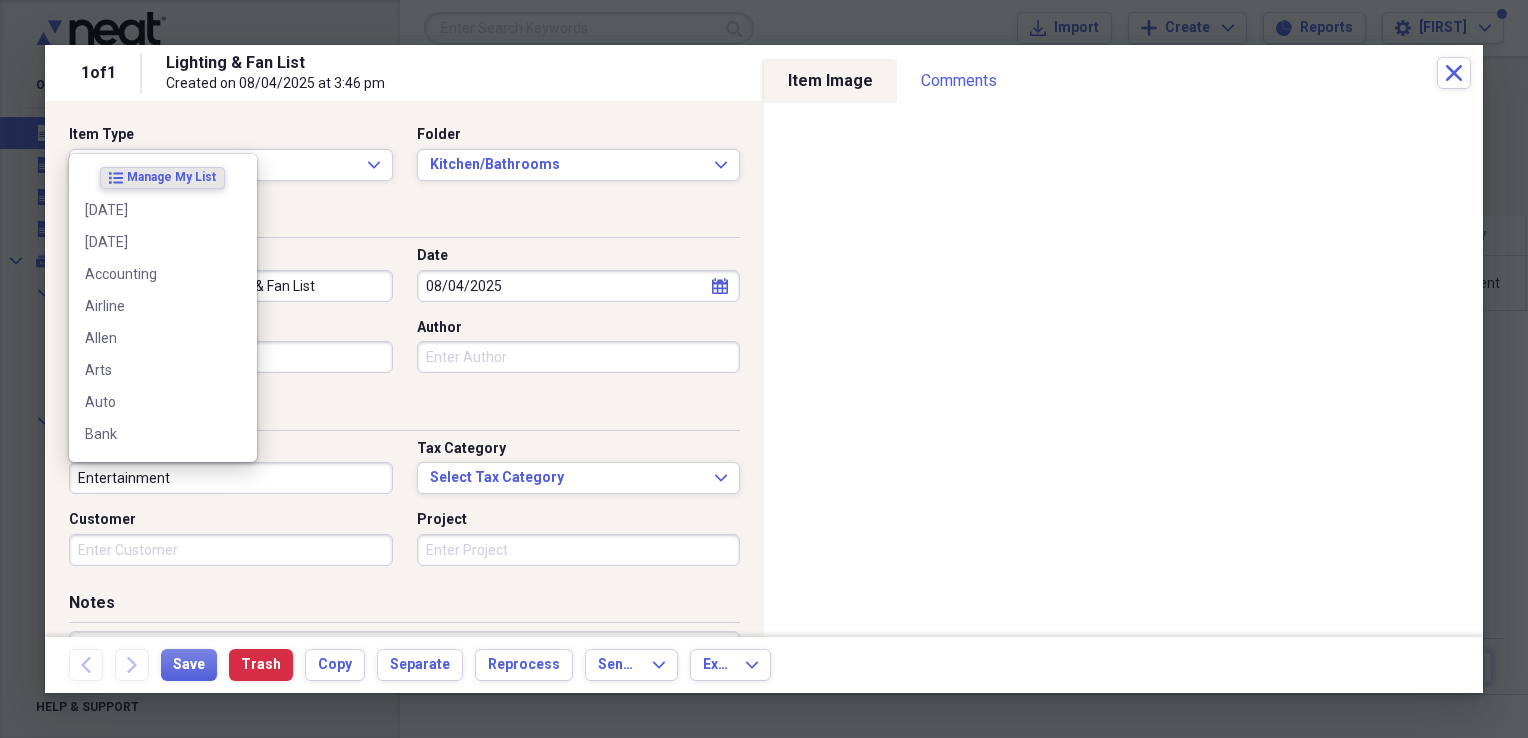 click on "Entertainment" at bounding box center (231, 478) 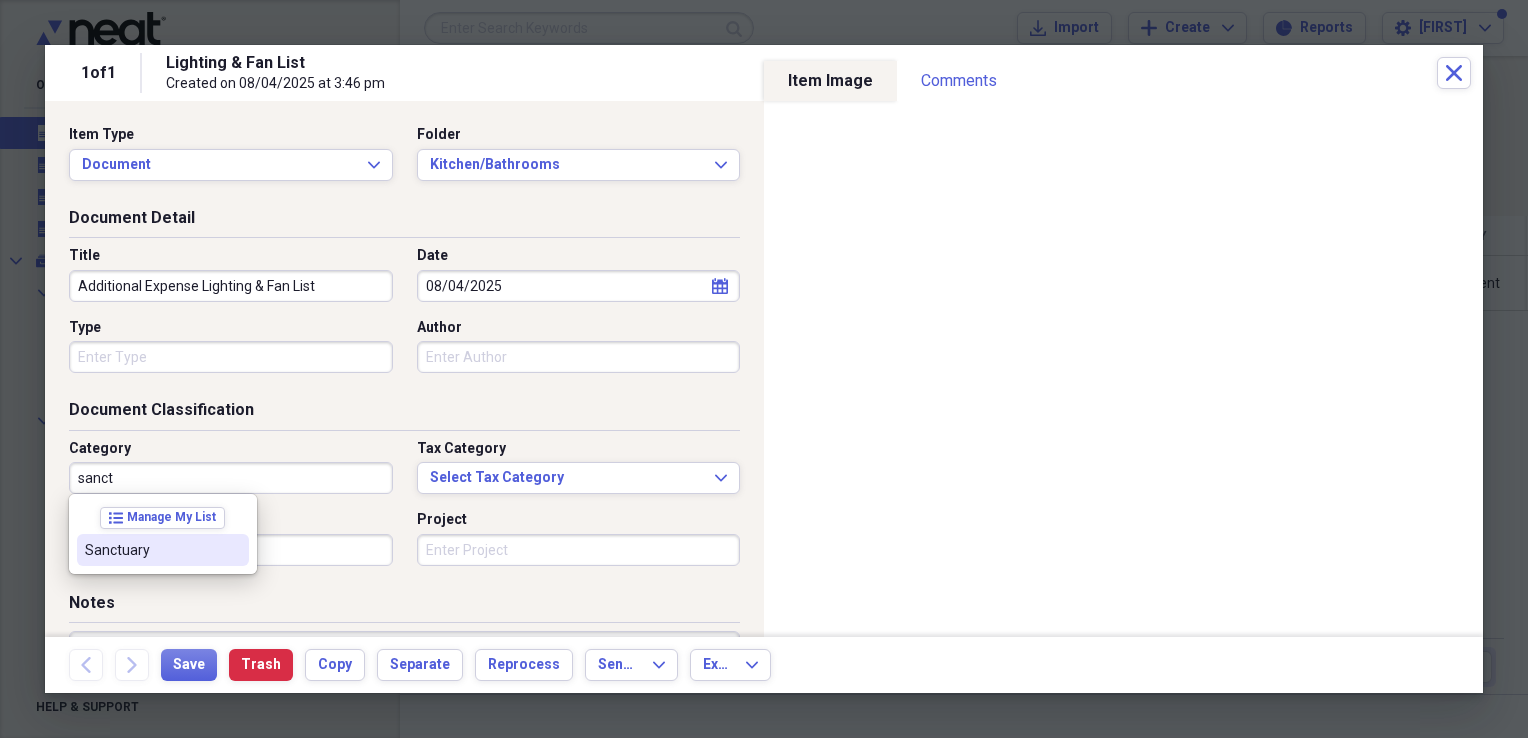 click on "Sanctuary" at bounding box center (163, 550) 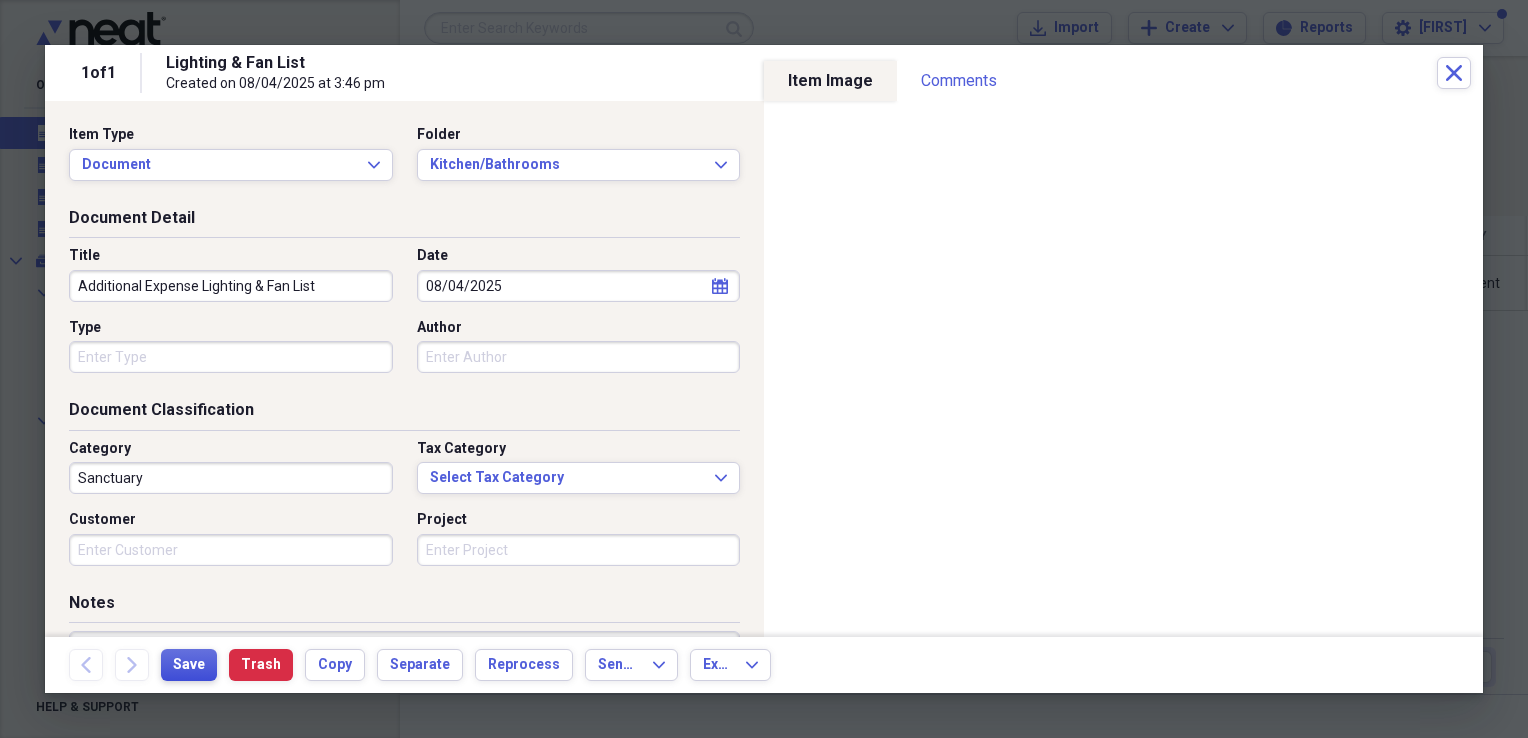 click on "Save" at bounding box center (189, 665) 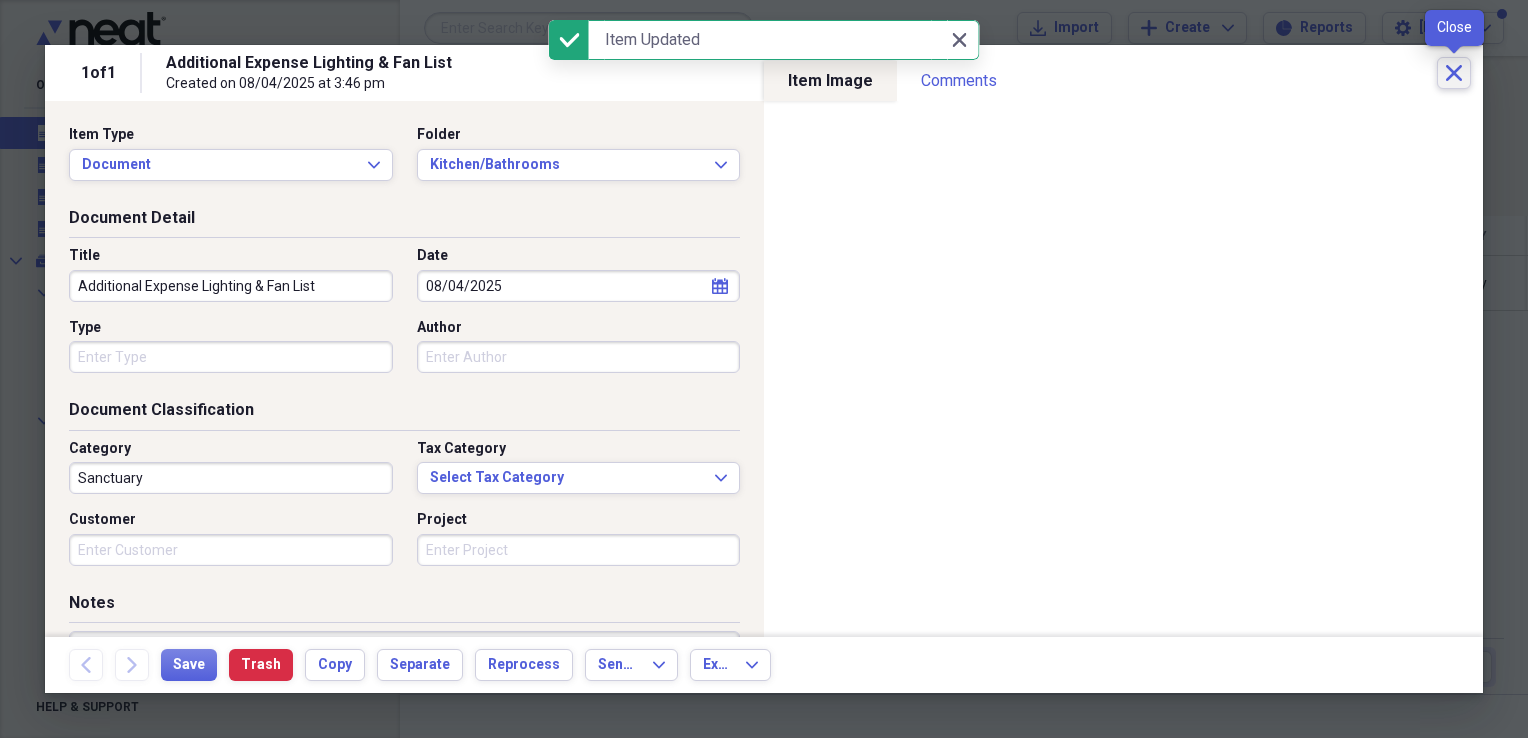 click on "Close" 